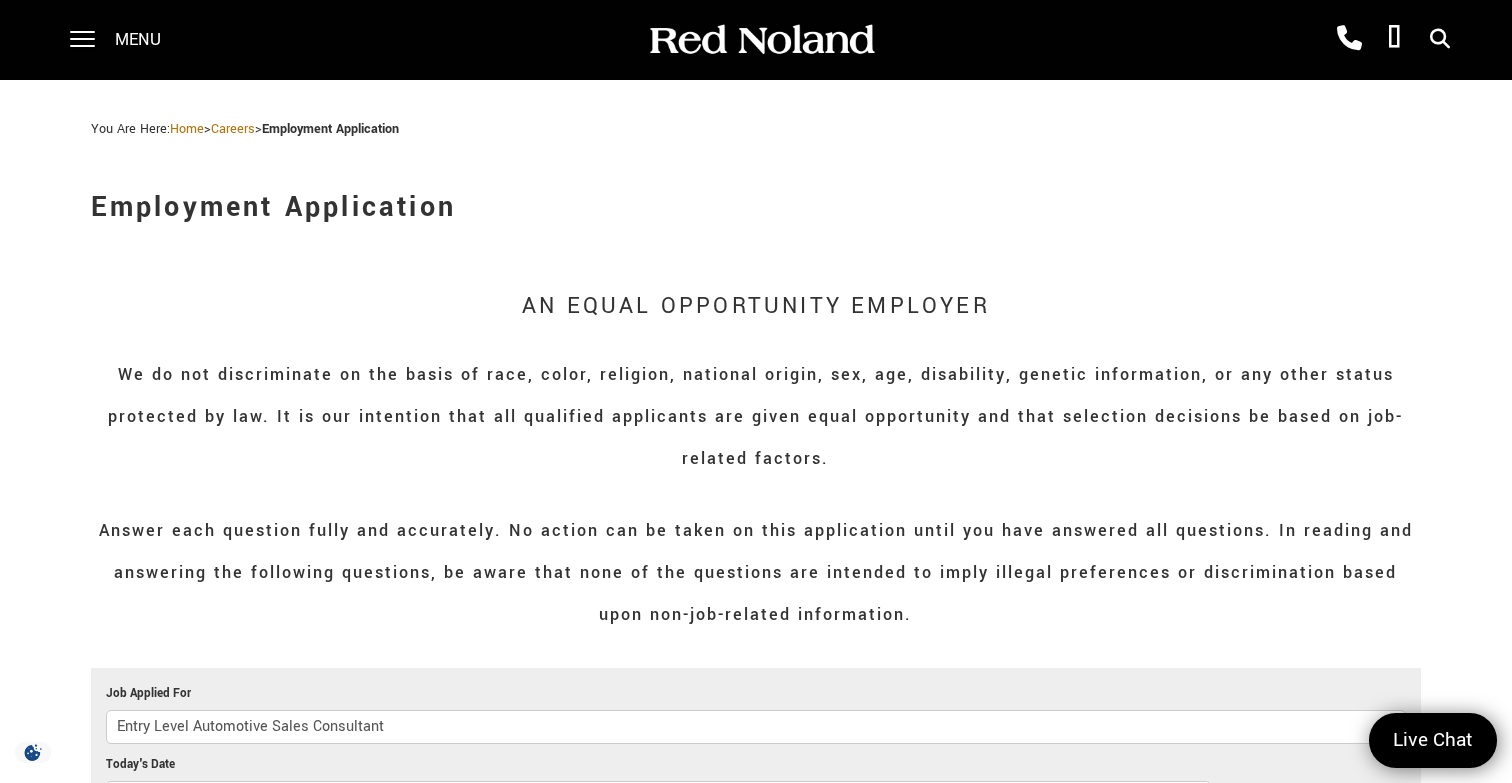 select on "Colorado" 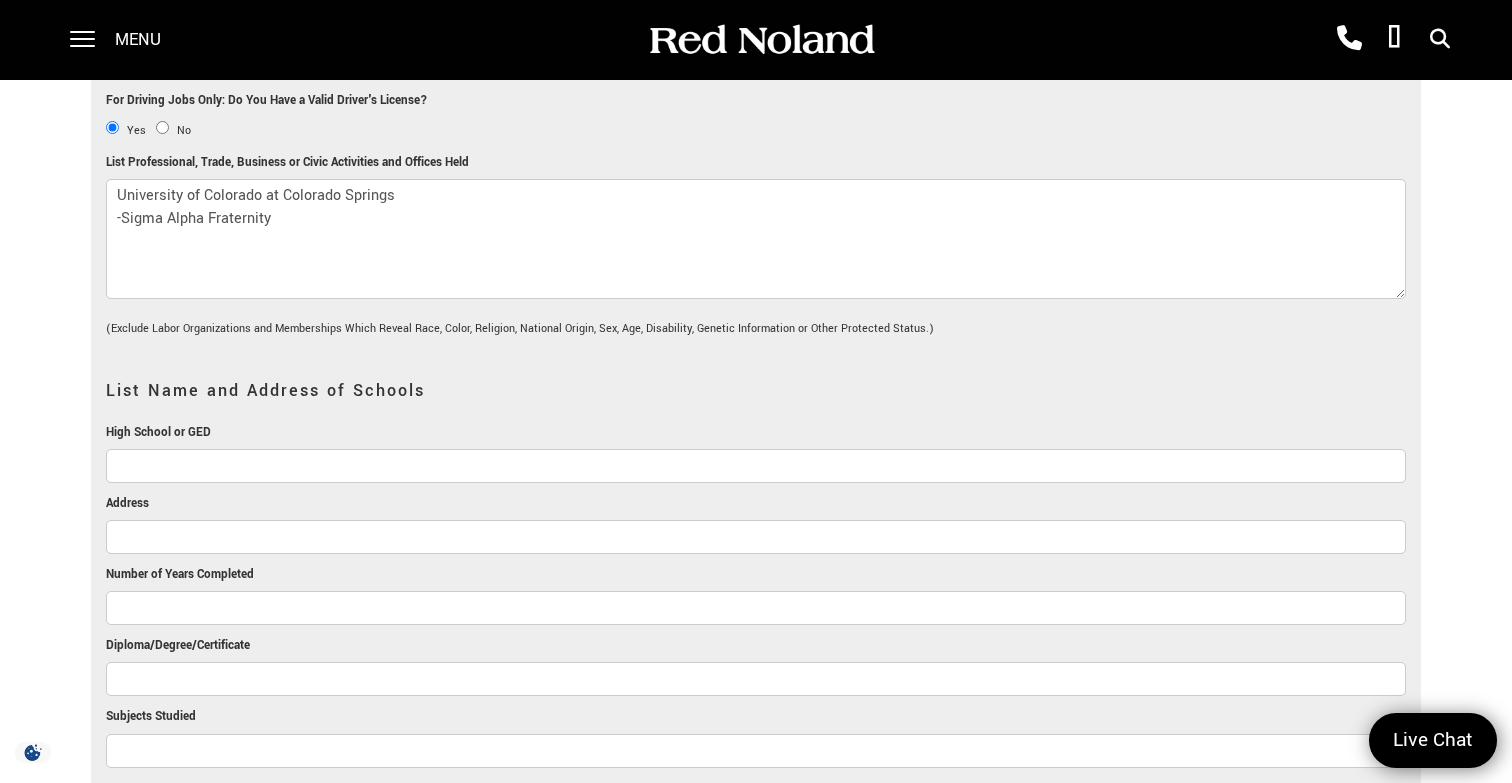 click on "University of Colorado at Colorado Springs
-Sigma Alpha Fraternity" at bounding box center [756, 239] 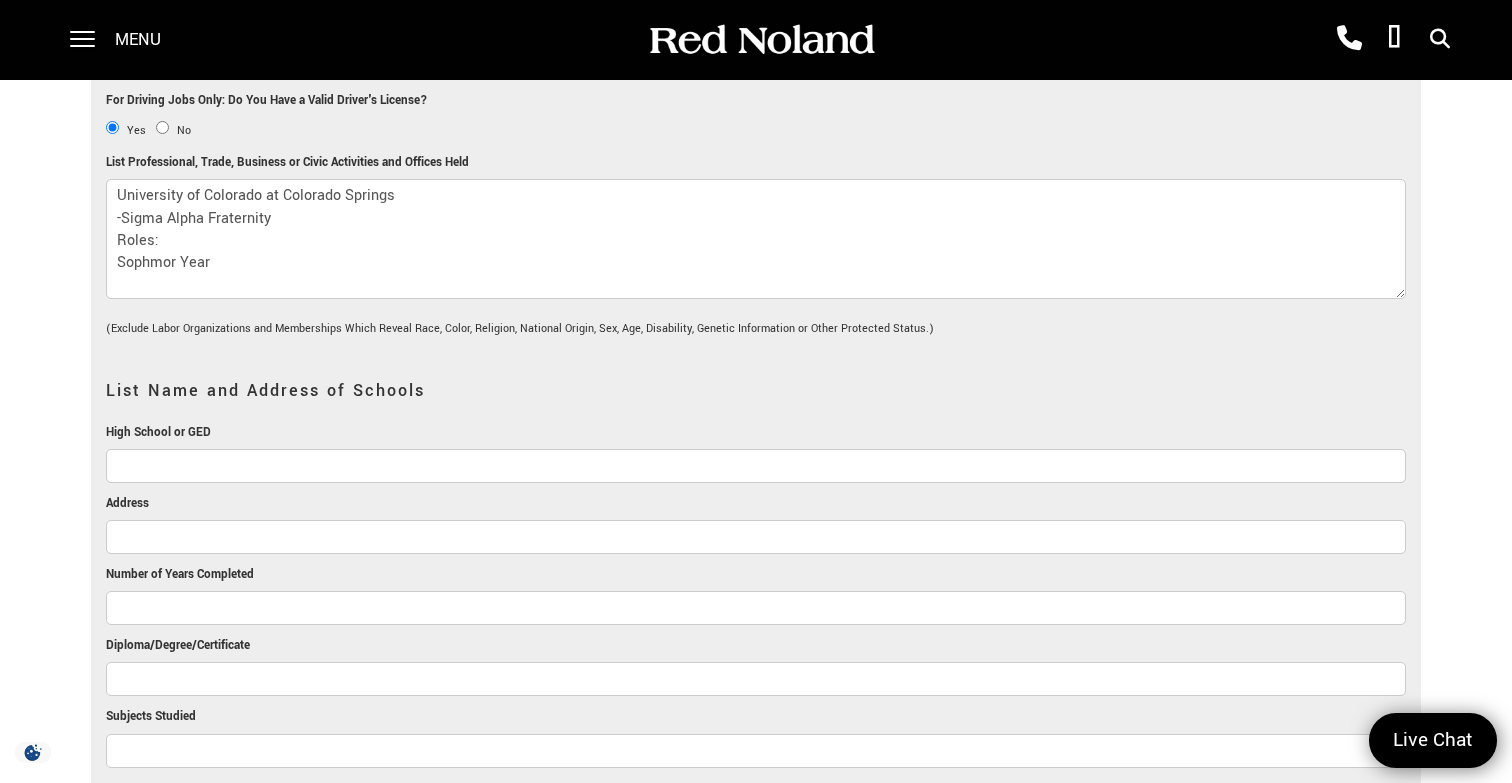 click on "University of Colorado at Colorado Springs
-Sigma Alpha Fraternity
Roles:
Sophmor Year" at bounding box center (756, 239) 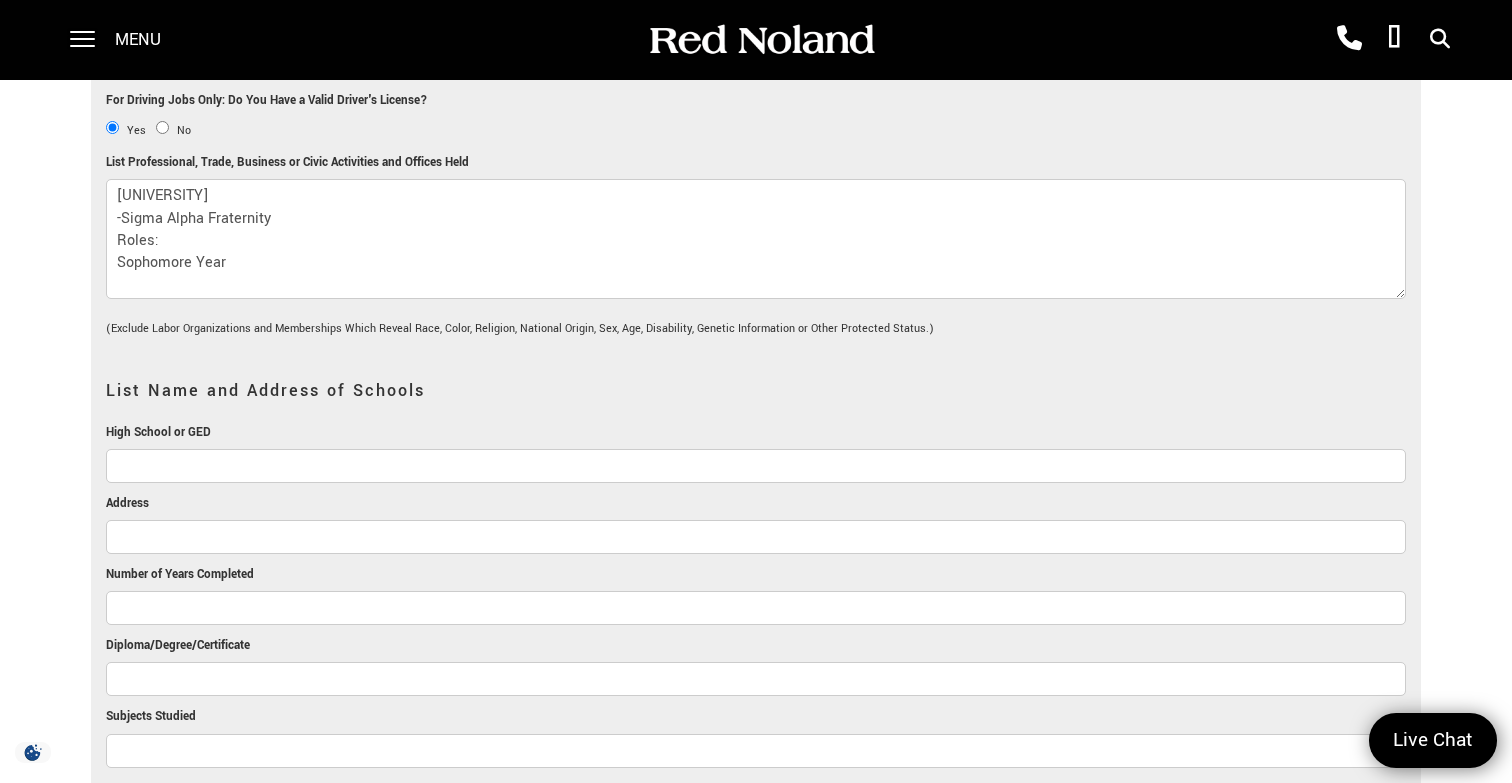 click on "[UNIVERSITY]
-Sigma Alpha Fraternity
Roles:
Sophomore Year" at bounding box center (756, 239) 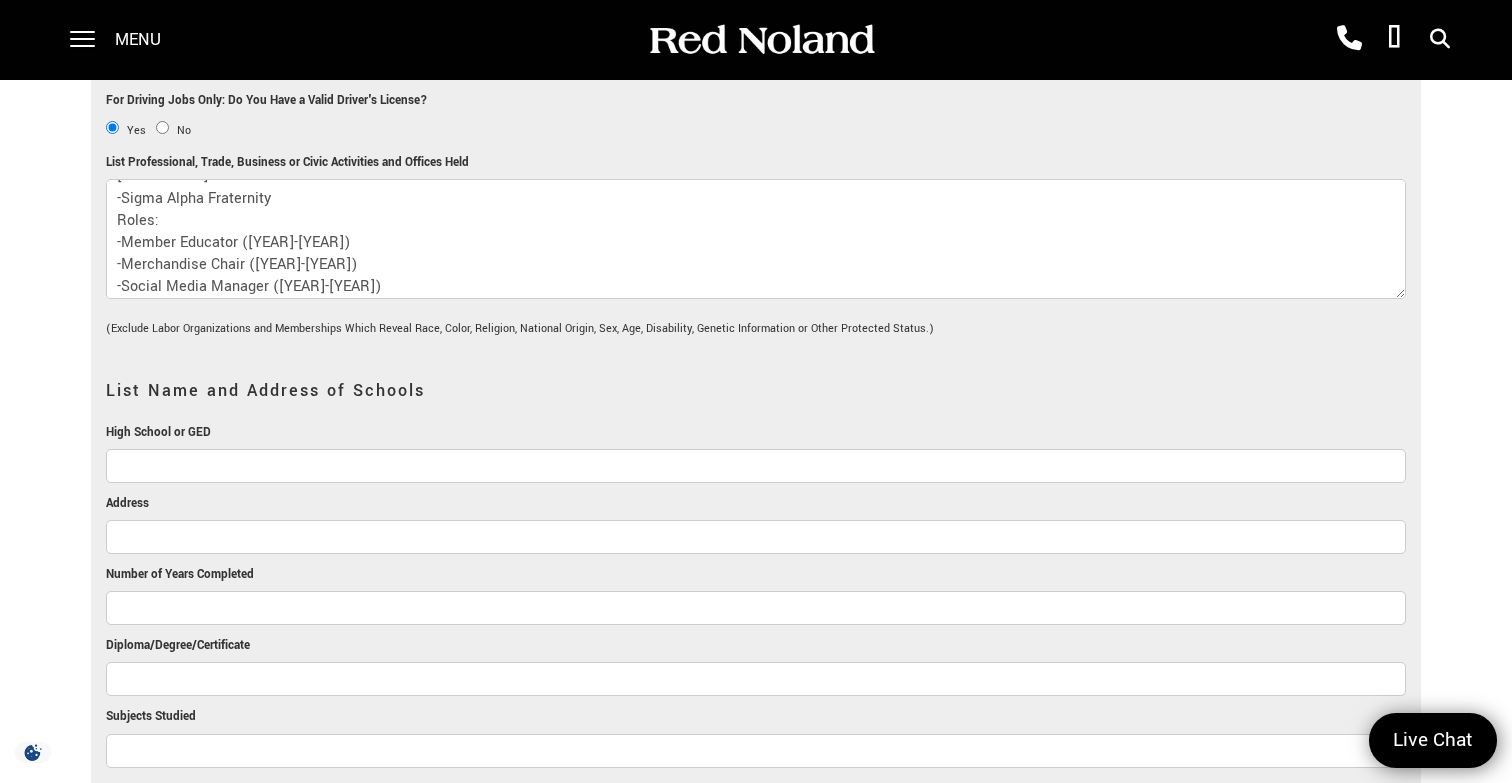 scroll, scrollTop: 42, scrollLeft: 0, axis: vertical 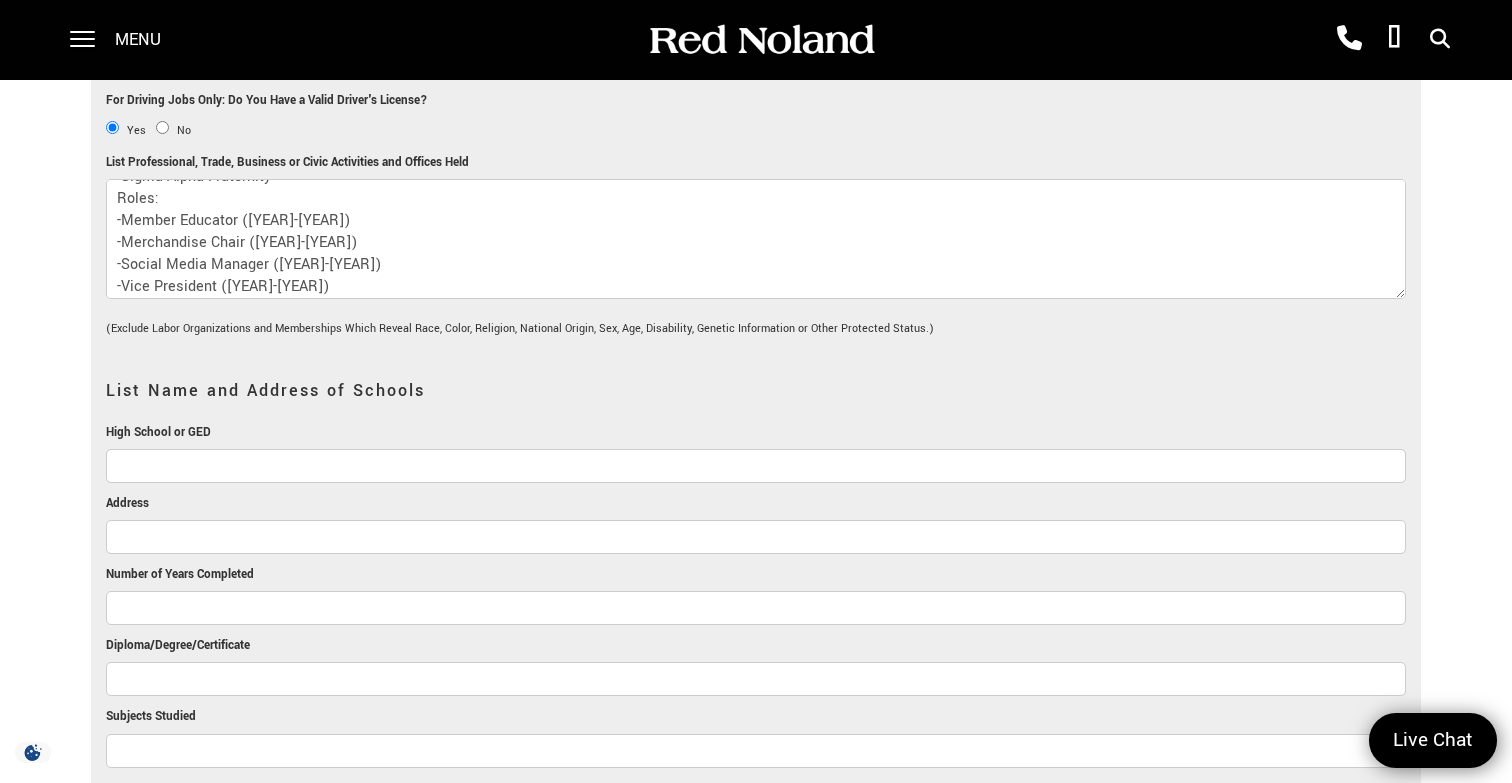type on "[UNIVERSITY]
-Sigma Alpha Fraternity
Roles:
-Member Educator ([YEAR]-[YEAR])
-Merchandise Chair ([YEAR]-[YEAR])
-Social Media Manager ([YEAR]-[YEAR])
-Vice President ([YEAR]-[YEAR])" 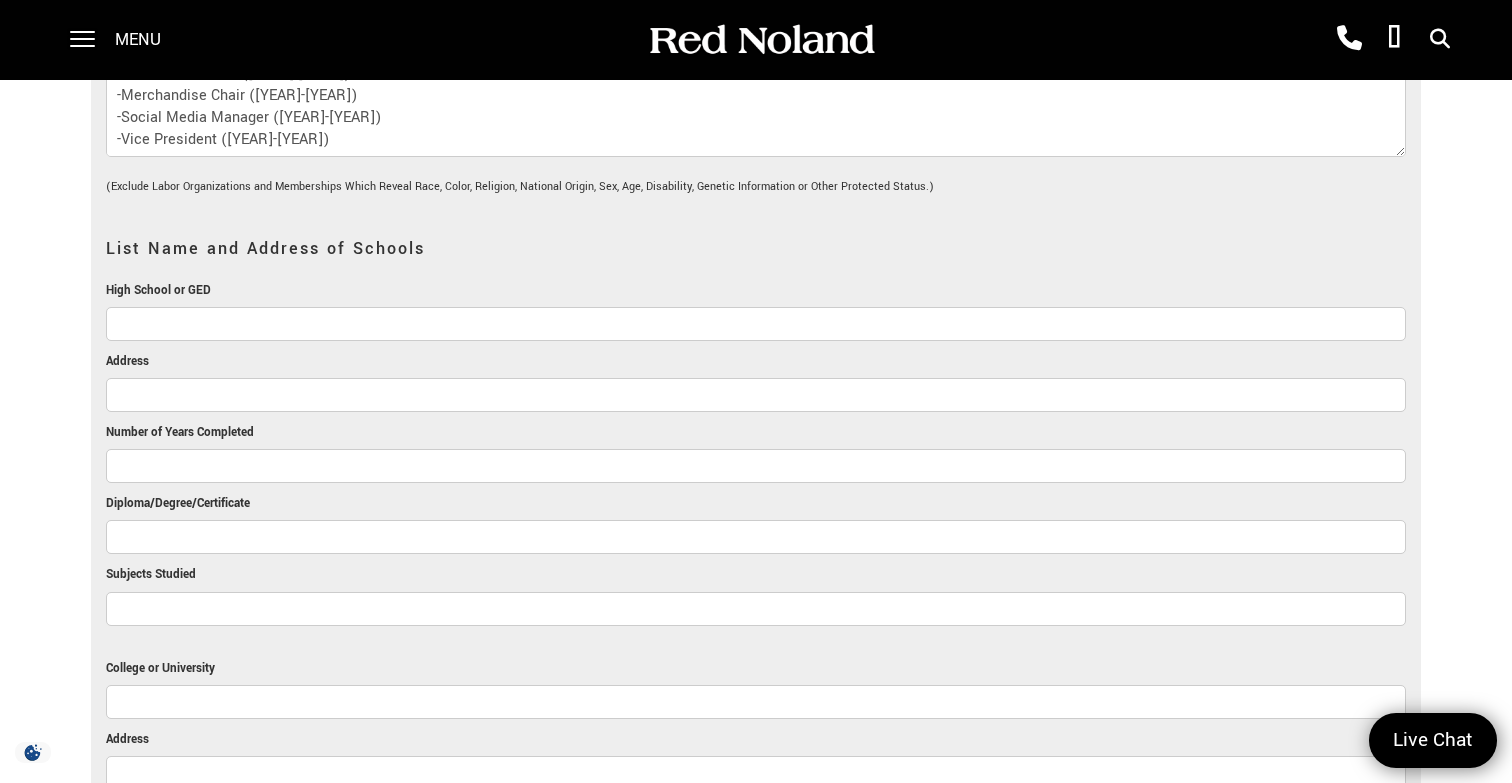 scroll, scrollTop: 1873, scrollLeft: 0, axis: vertical 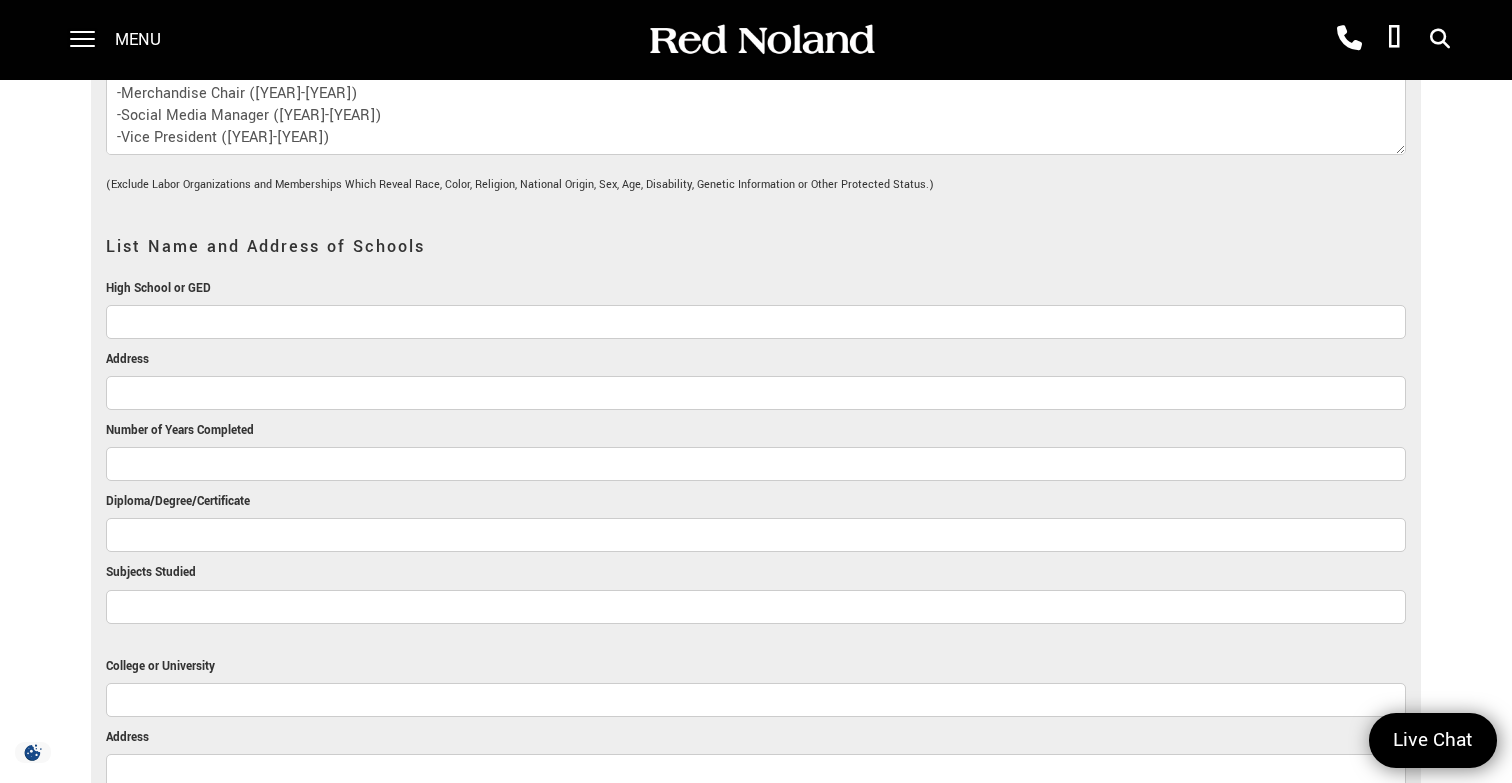click on "High School or GED" at bounding box center [756, 322] 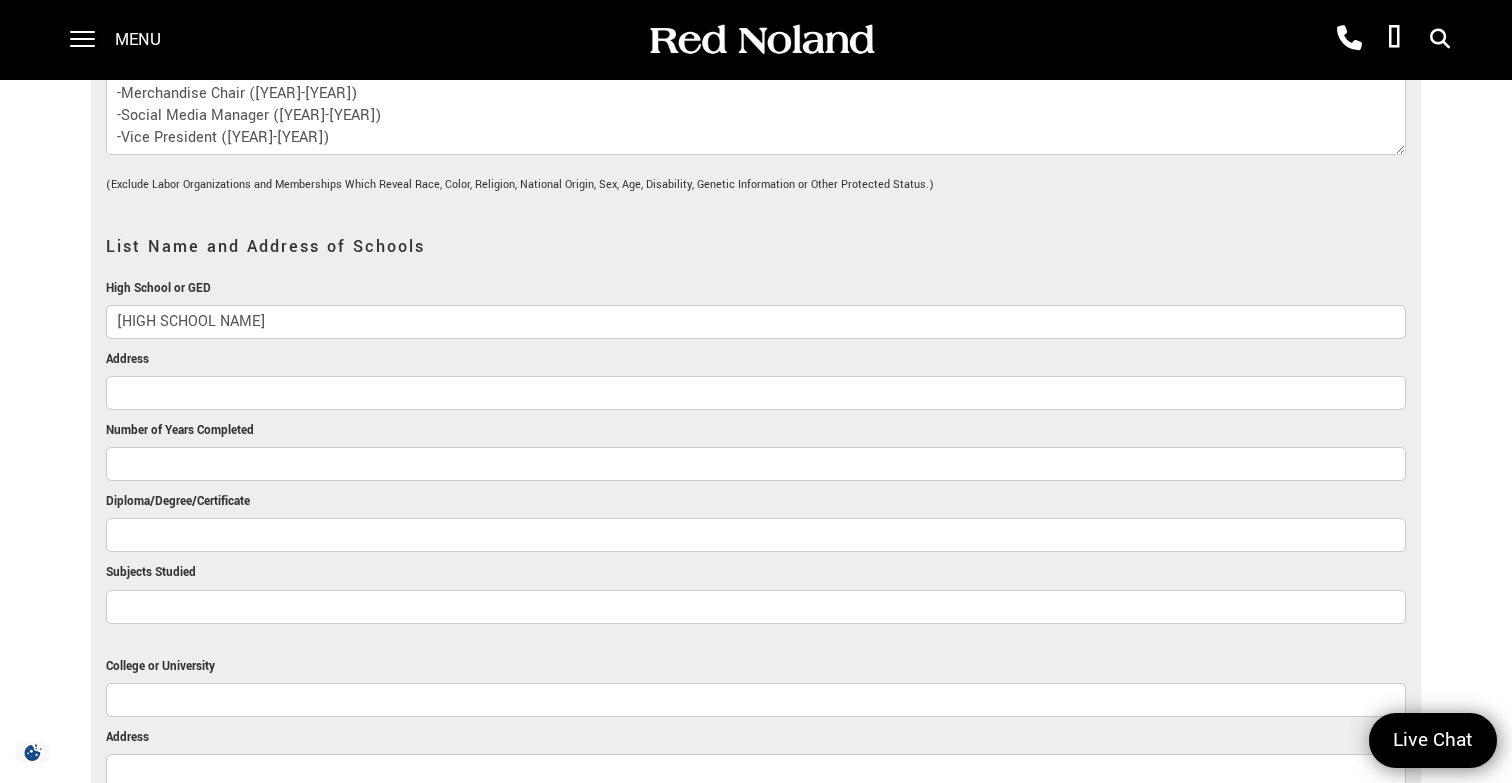 type on "[HIGH SCHOOL NAME]" 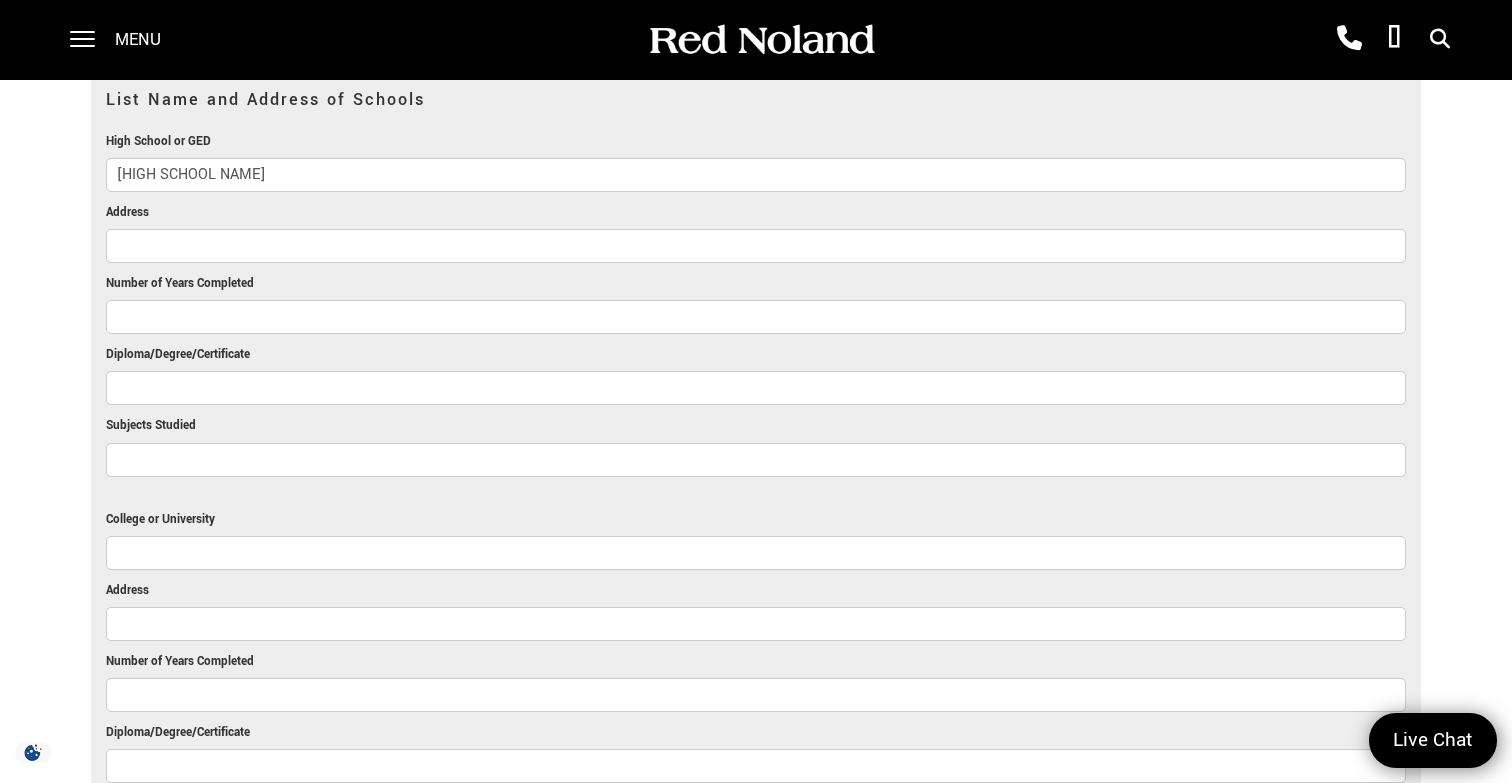 paste on "Address: [NUMBER] [STREET], [CITY], [STATE] [ZIP]" 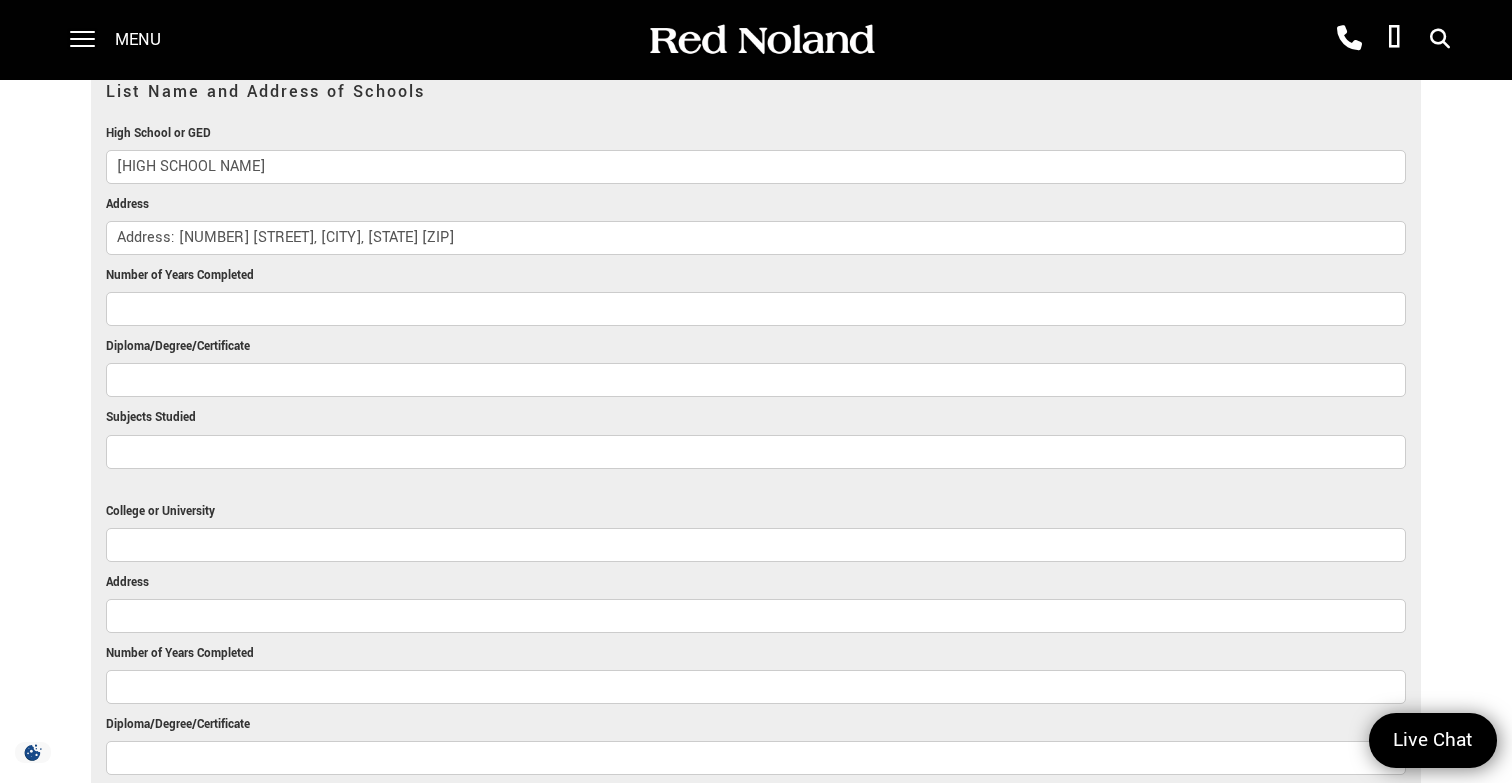 scroll, scrollTop: 2033, scrollLeft: 0, axis: vertical 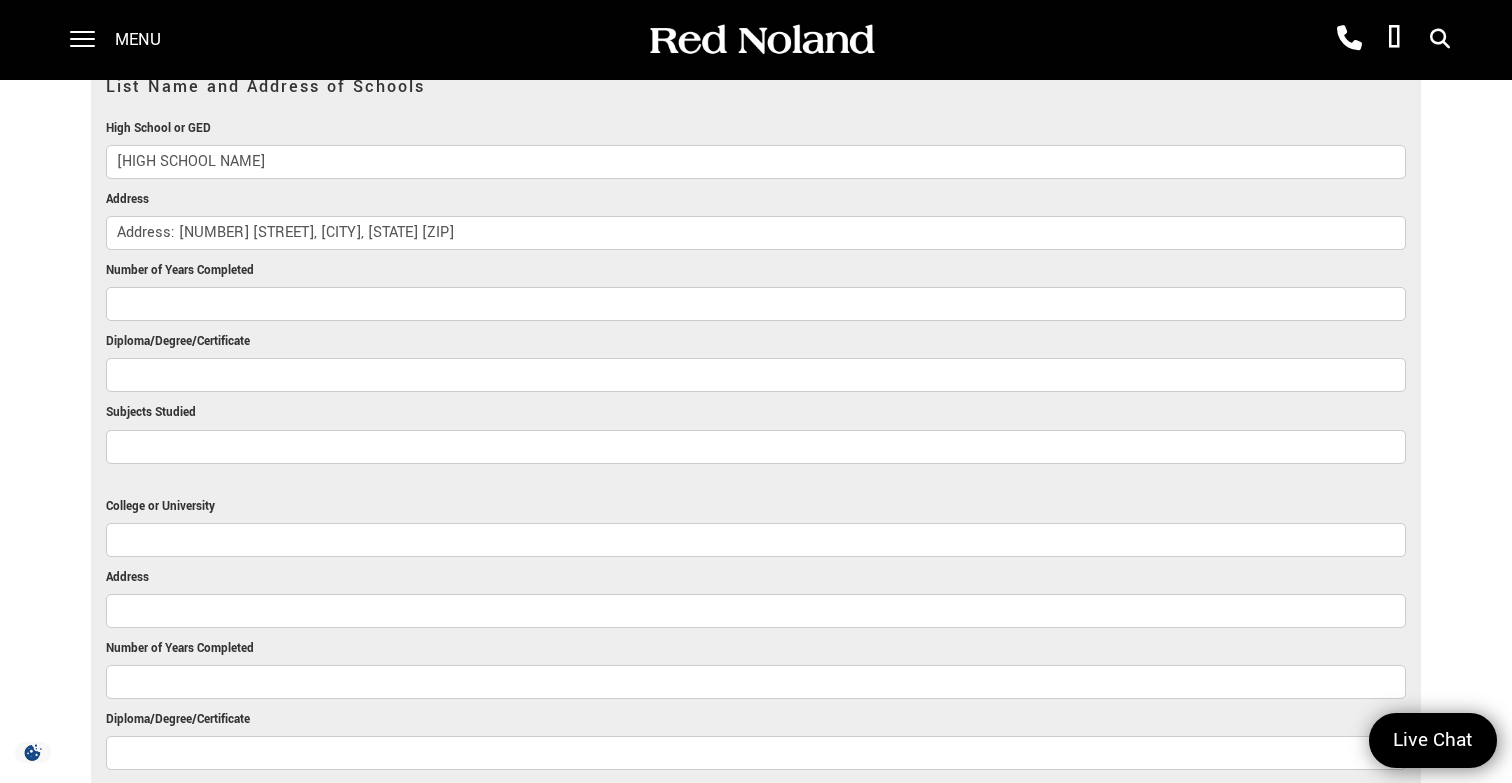 click on "Address: [NUMBER] [STREET], [CITY], [STATE] [ZIP]" at bounding box center (756, 233) 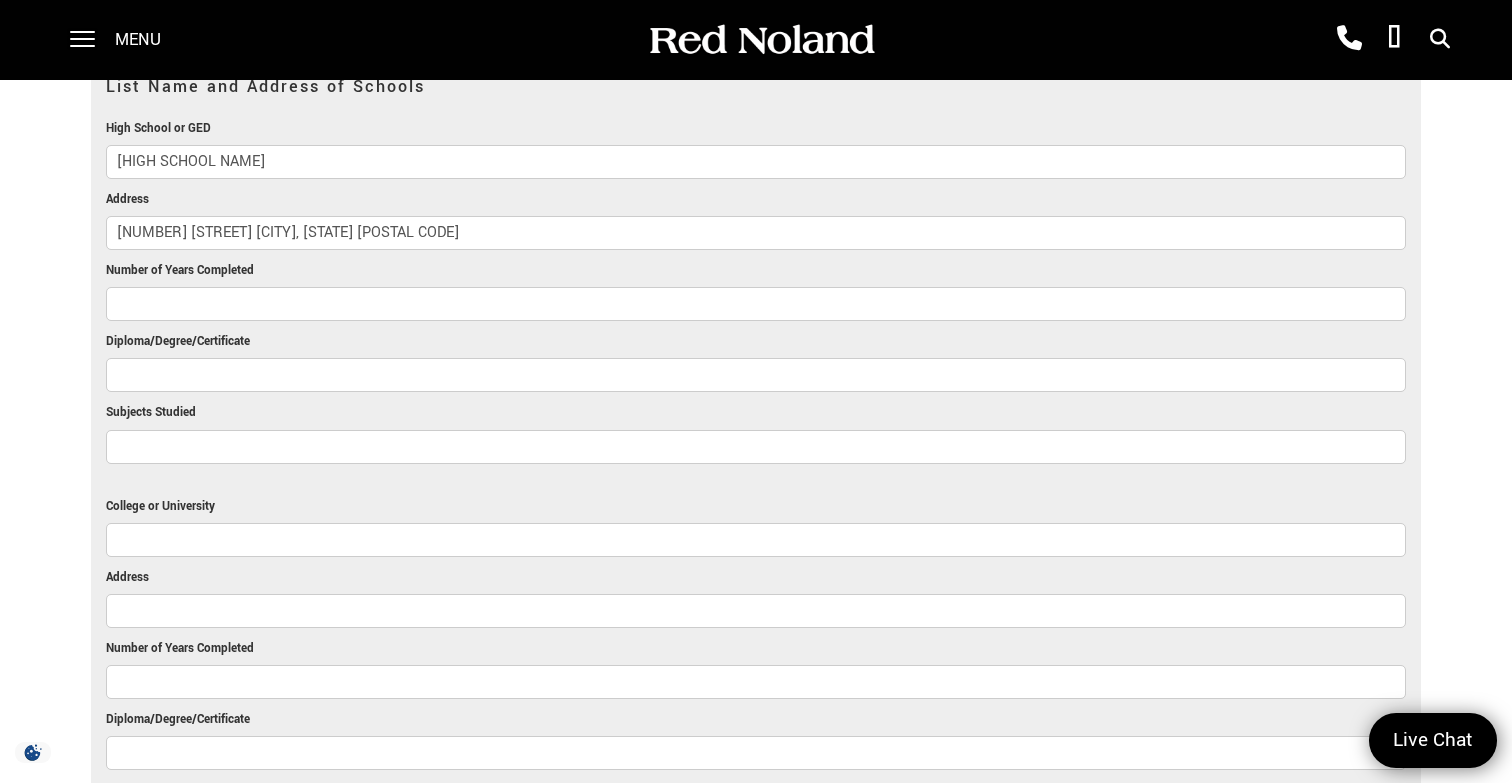 type on "[NUMBER] [STREET] [CITY], [STATE] [POSTAL CODE]" 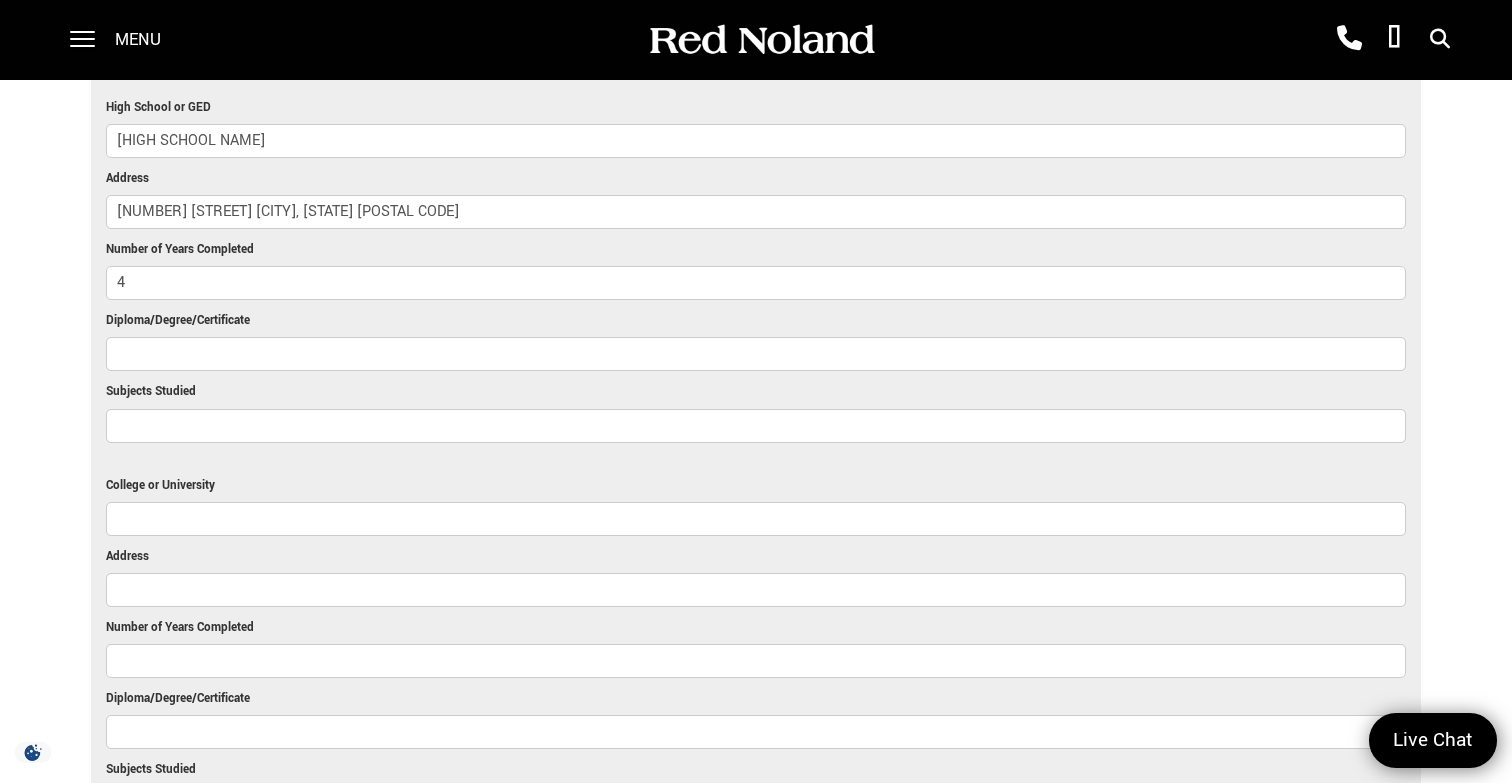 scroll, scrollTop: 2064, scrollLeft: 0, axis: vertical 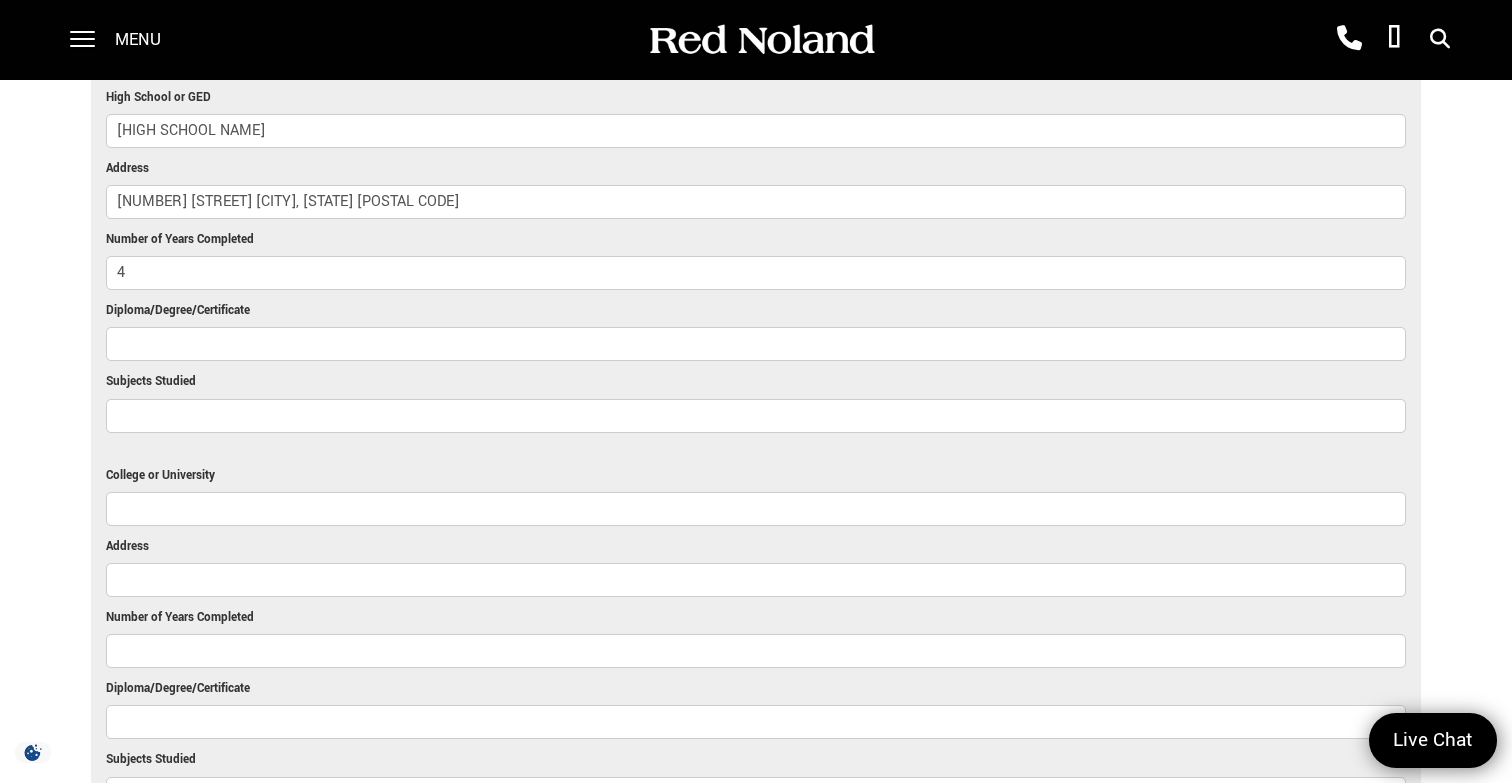 type on "4" 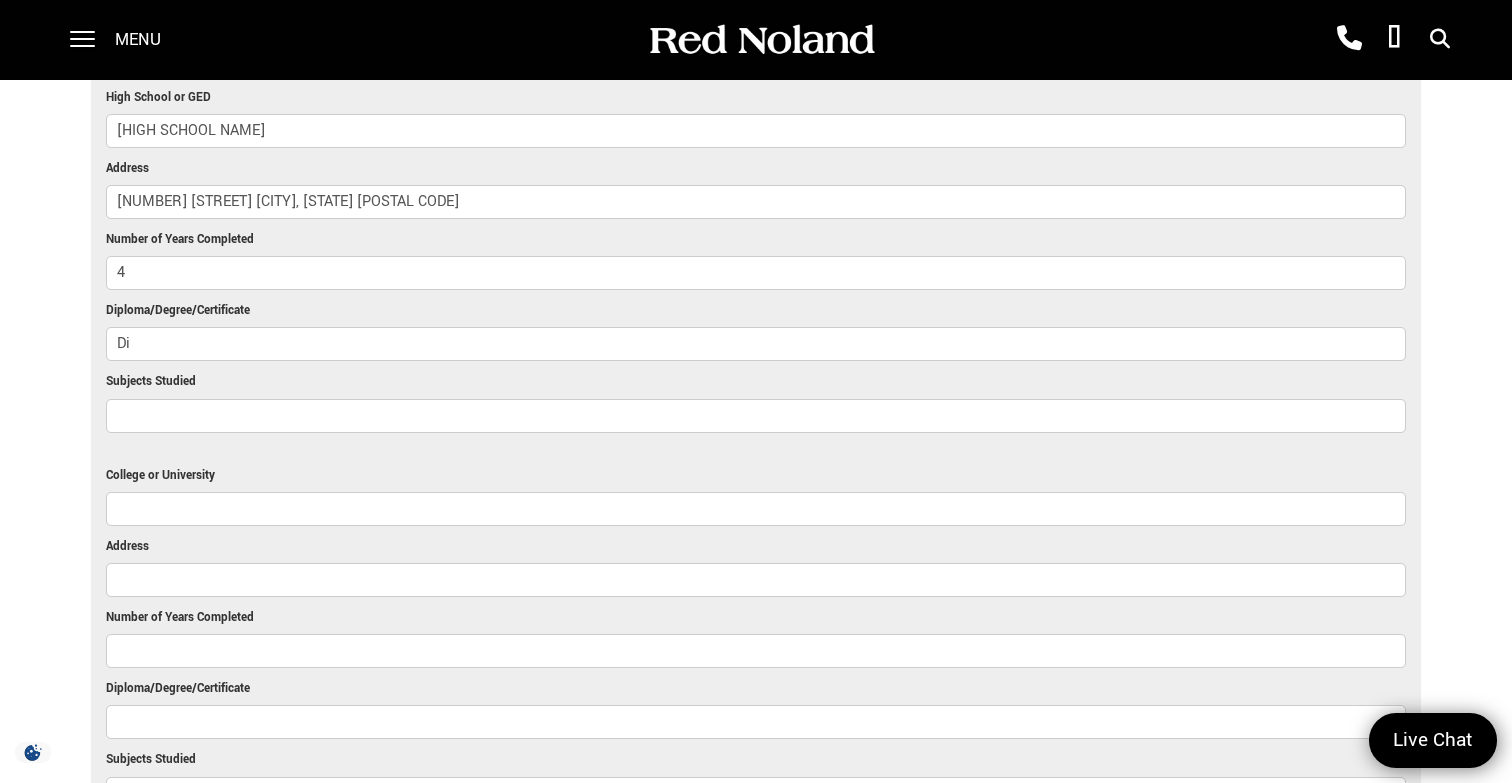 type on "D" 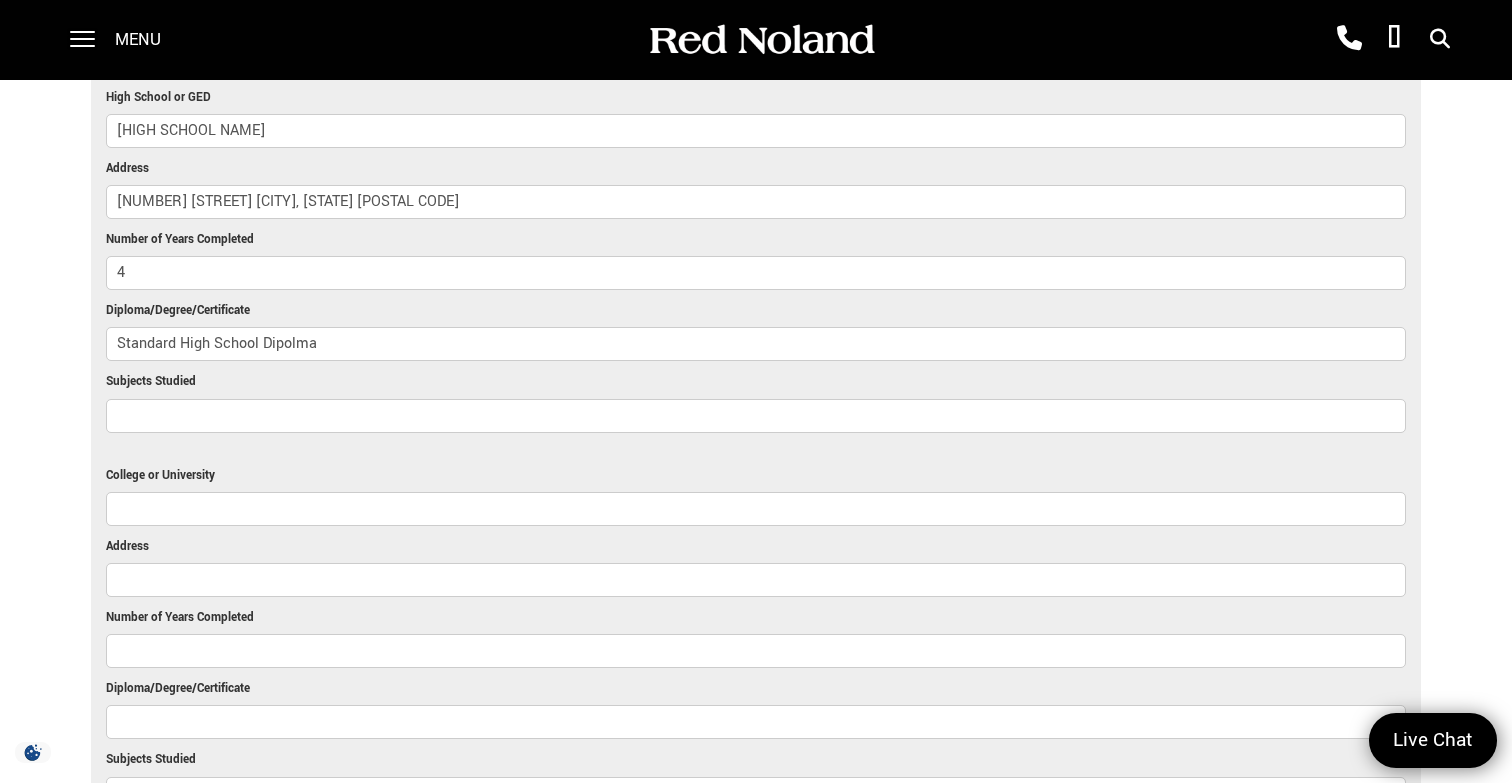 type on "Standard High School Dipolma" 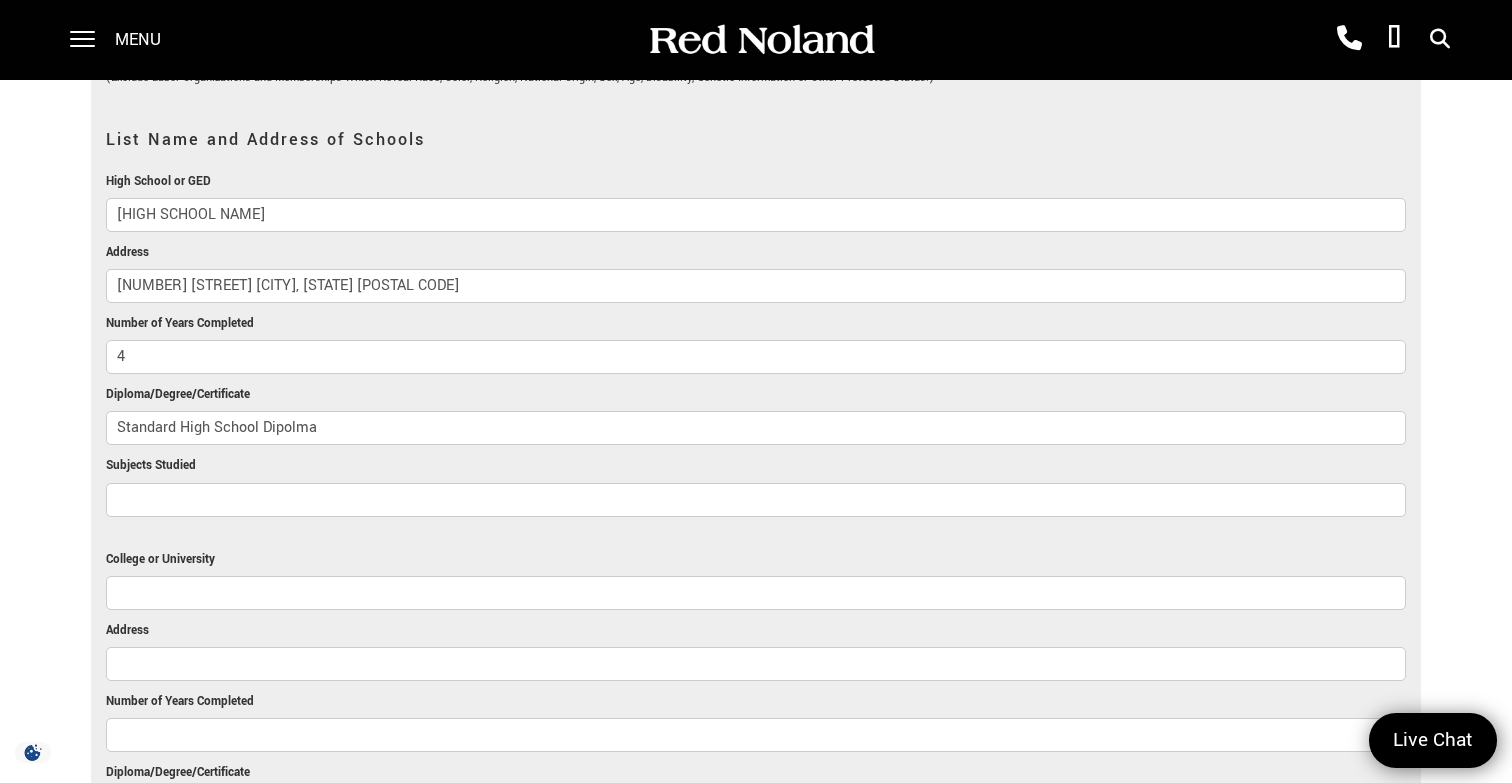 scroll, scrollTop: 1990, scrollLeft: 0, axis: vertical 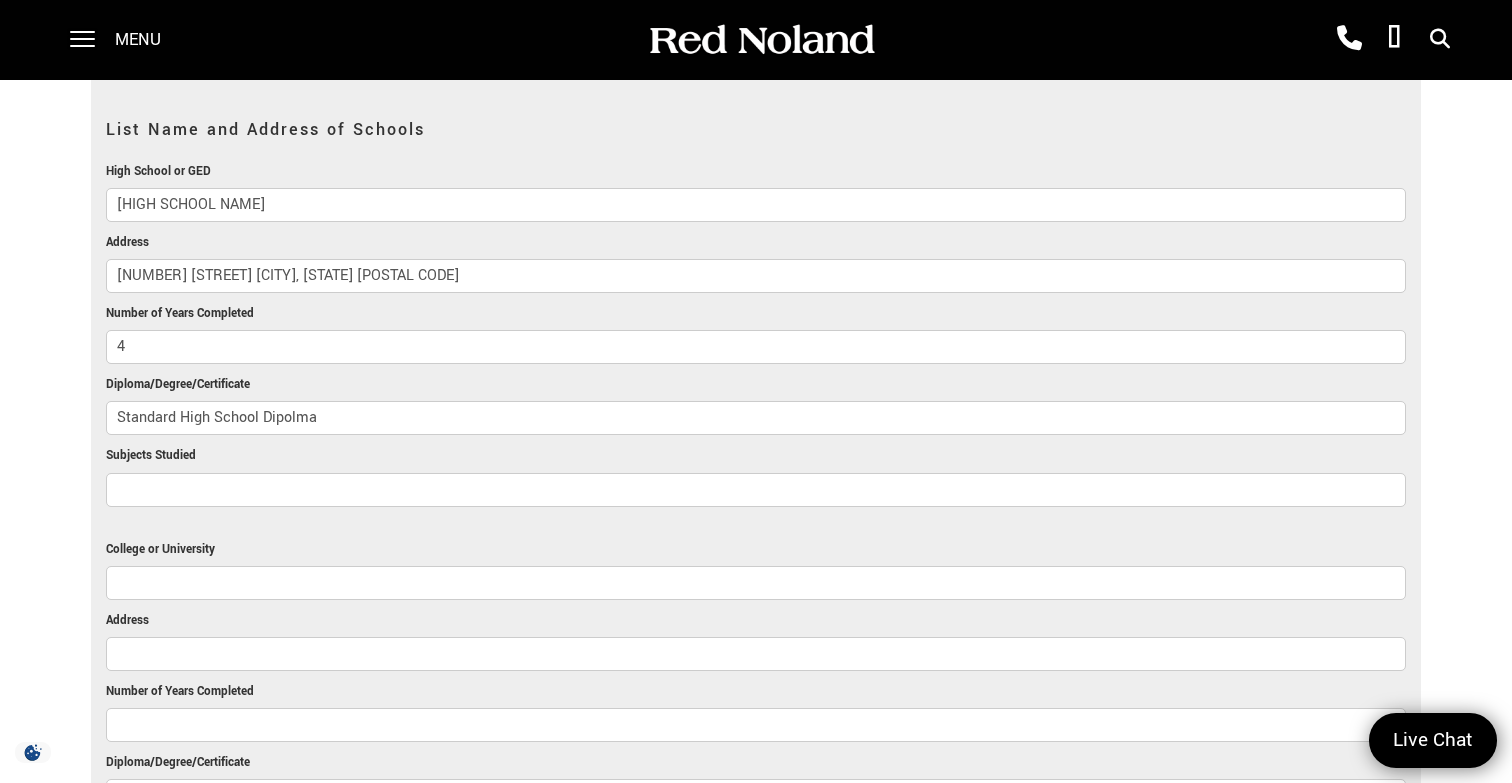 click on "List Name and Address of Schools" at bounding box center (756, 130) 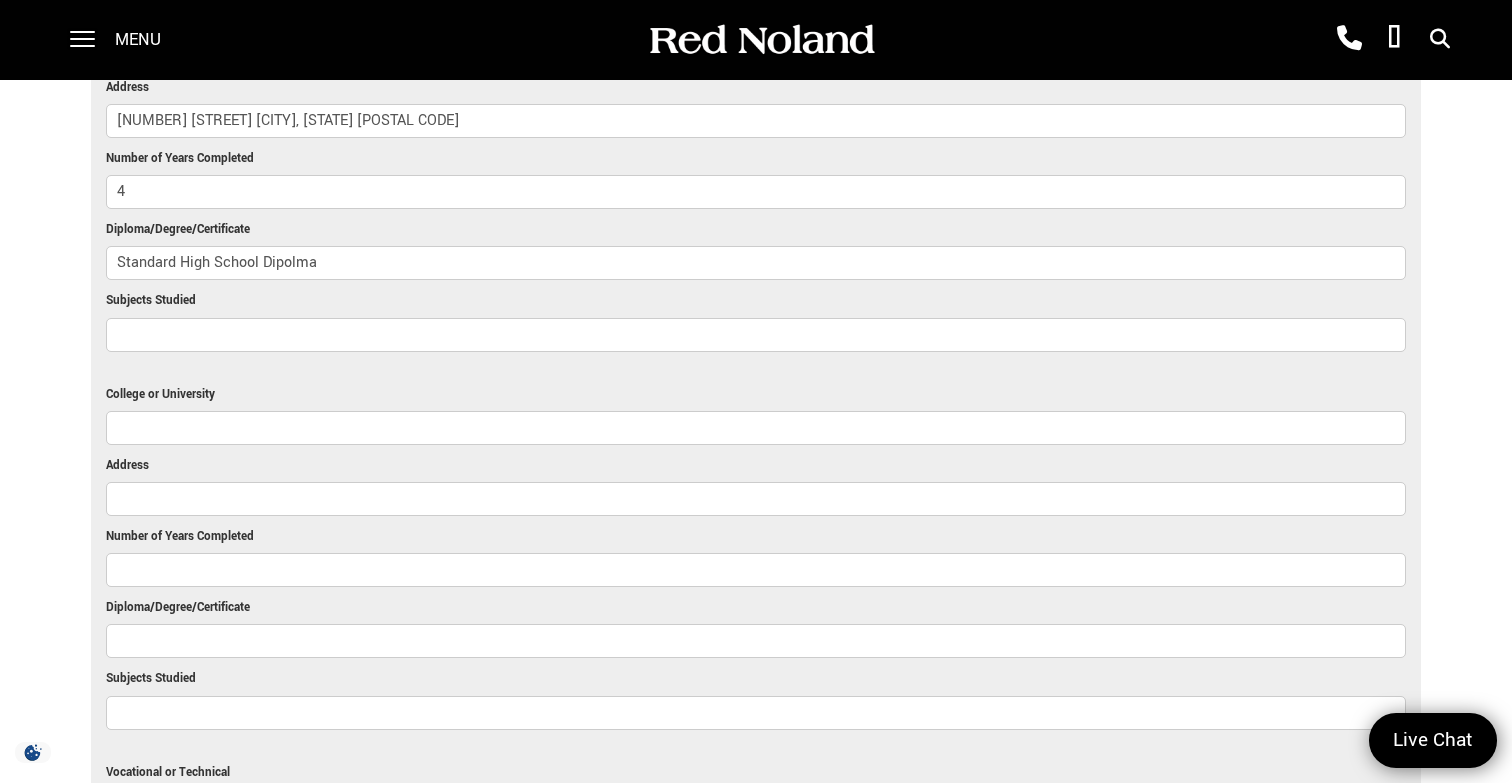 scroll, scrollTop: 2152, scrollLeft: 0, axis: vertical 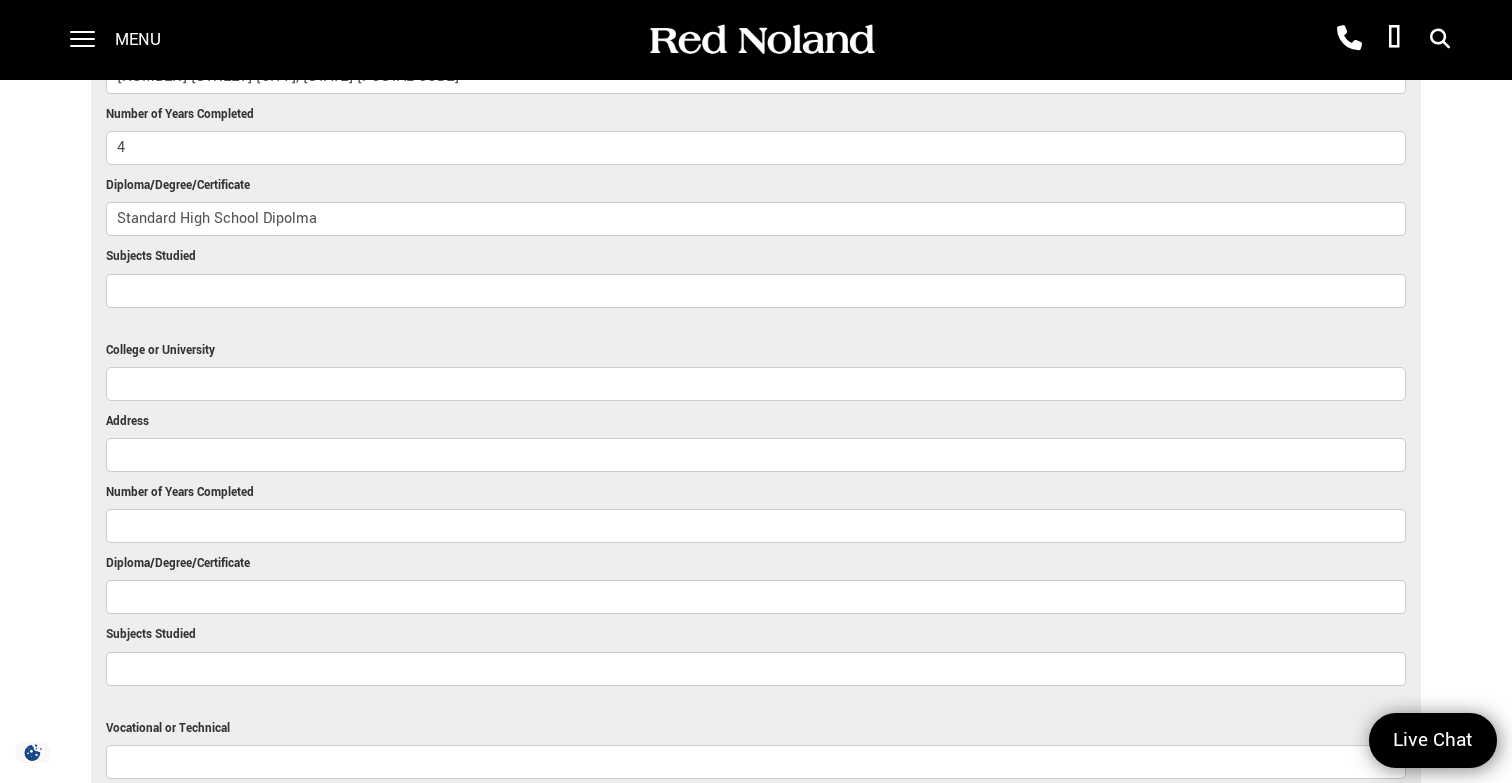 click on "Subjects Studied" at bounding box center (756, 291) 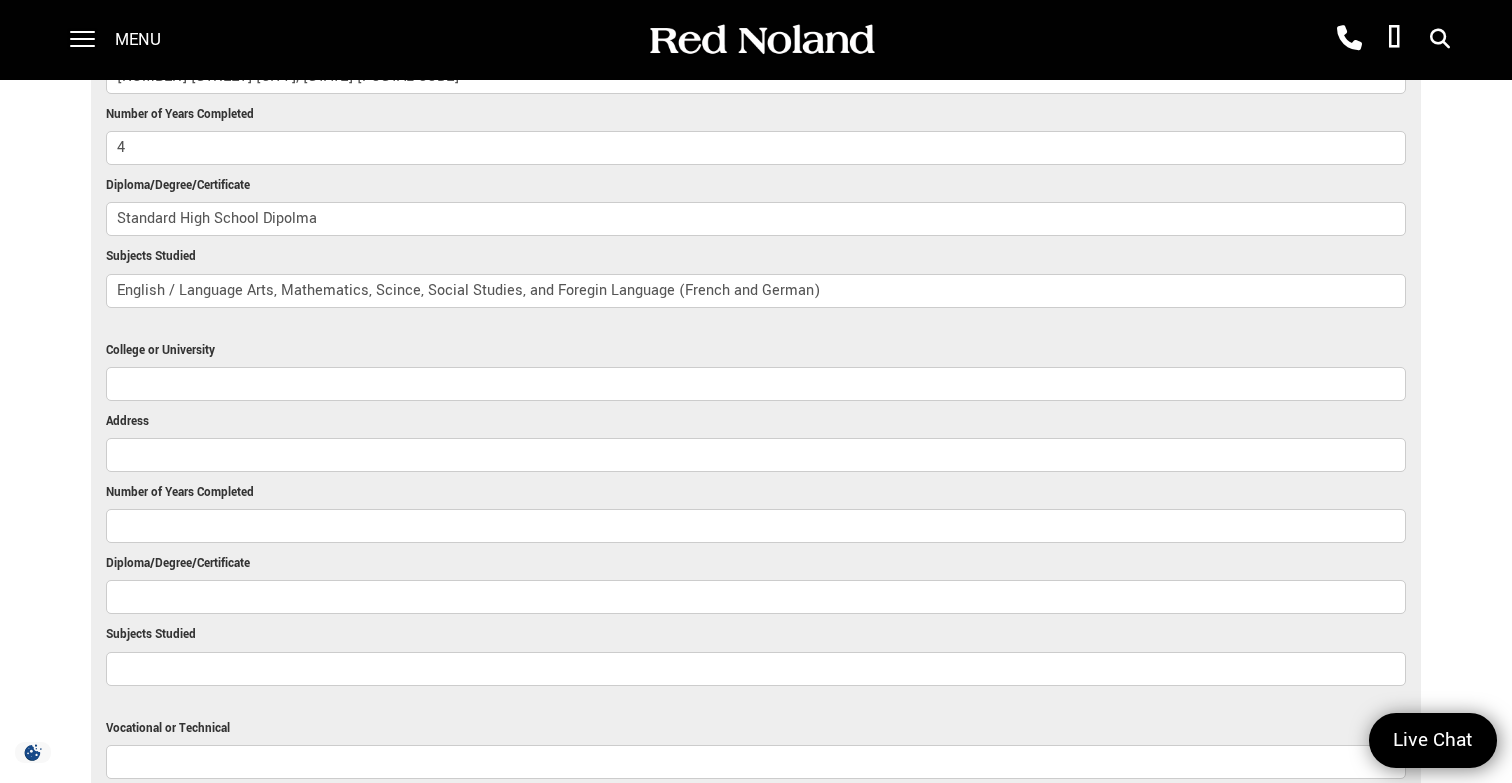 click on "English / Language Arts, Mathematics, Scince, Social Studies, and Foregin Language (French and German)" at bounding box center [756, 291] 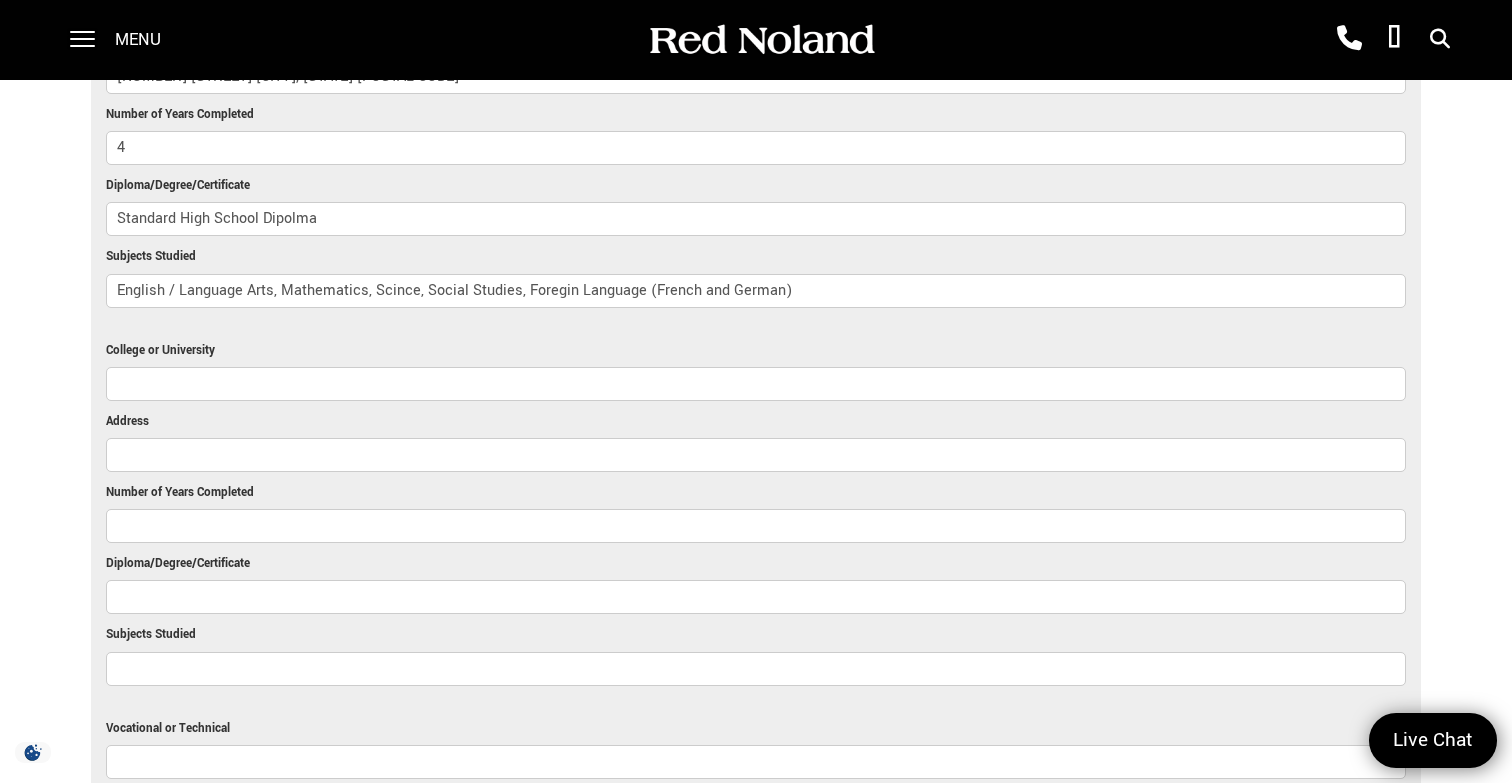 click on "English / Language Arts, Mathematics, Scince, Social Studies, Foregin Language (French and German)" at bounding box center (756, 291) 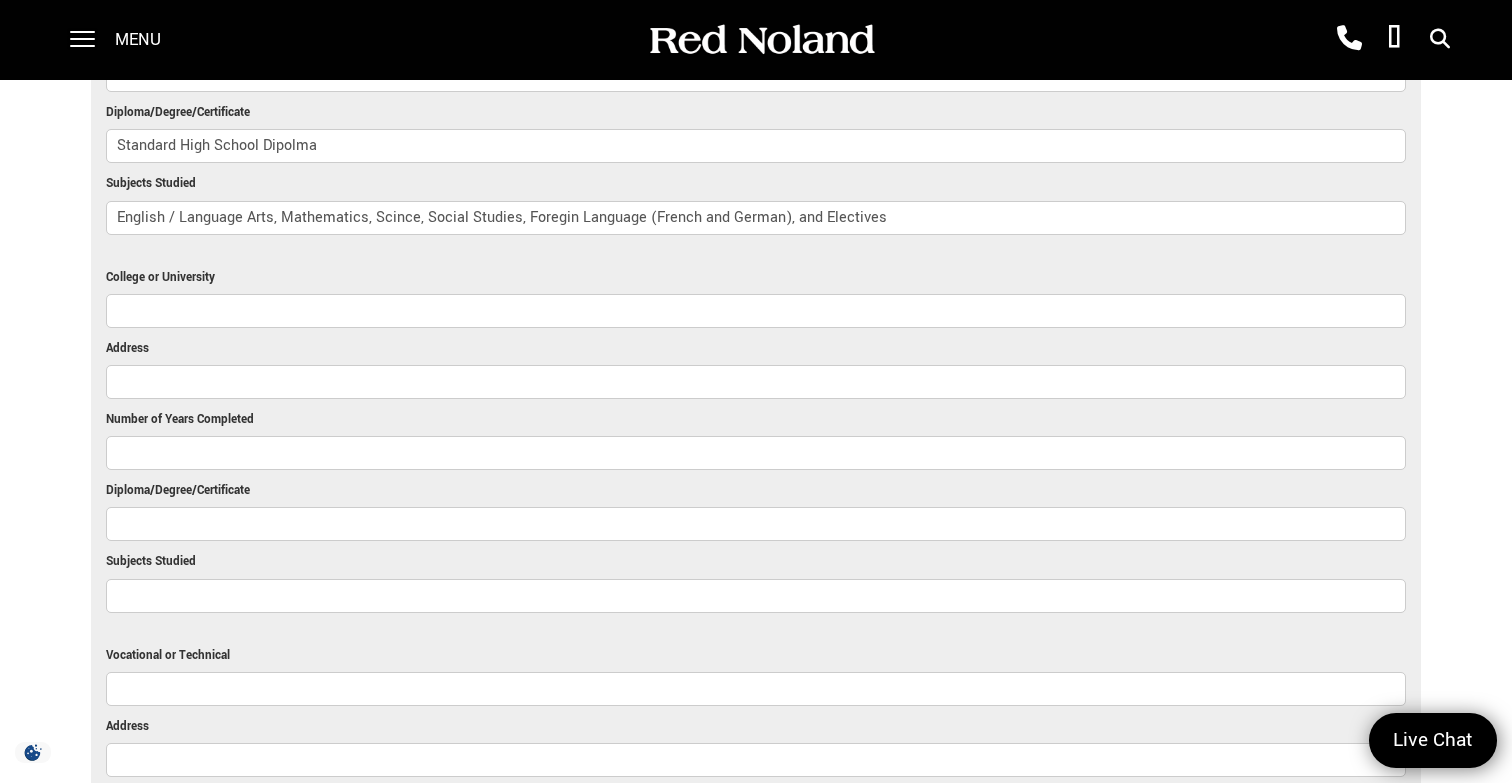 scroll, scrollTop: 2288, scrollLeft: 0, axis: vertical 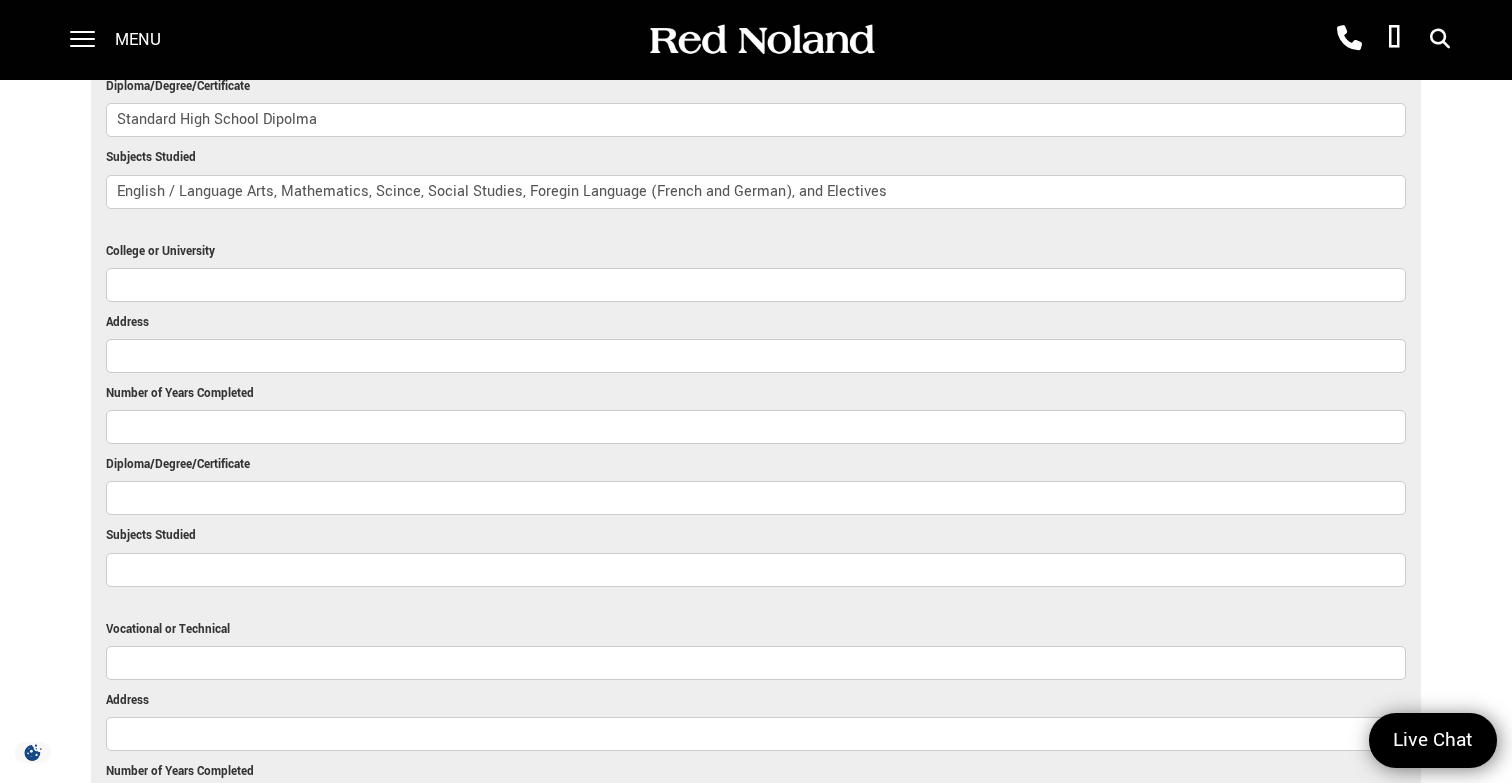 type on "English / Language Arts, Mathematics, Scince, Social Studies, Foregin Language (French and German), and Electives" 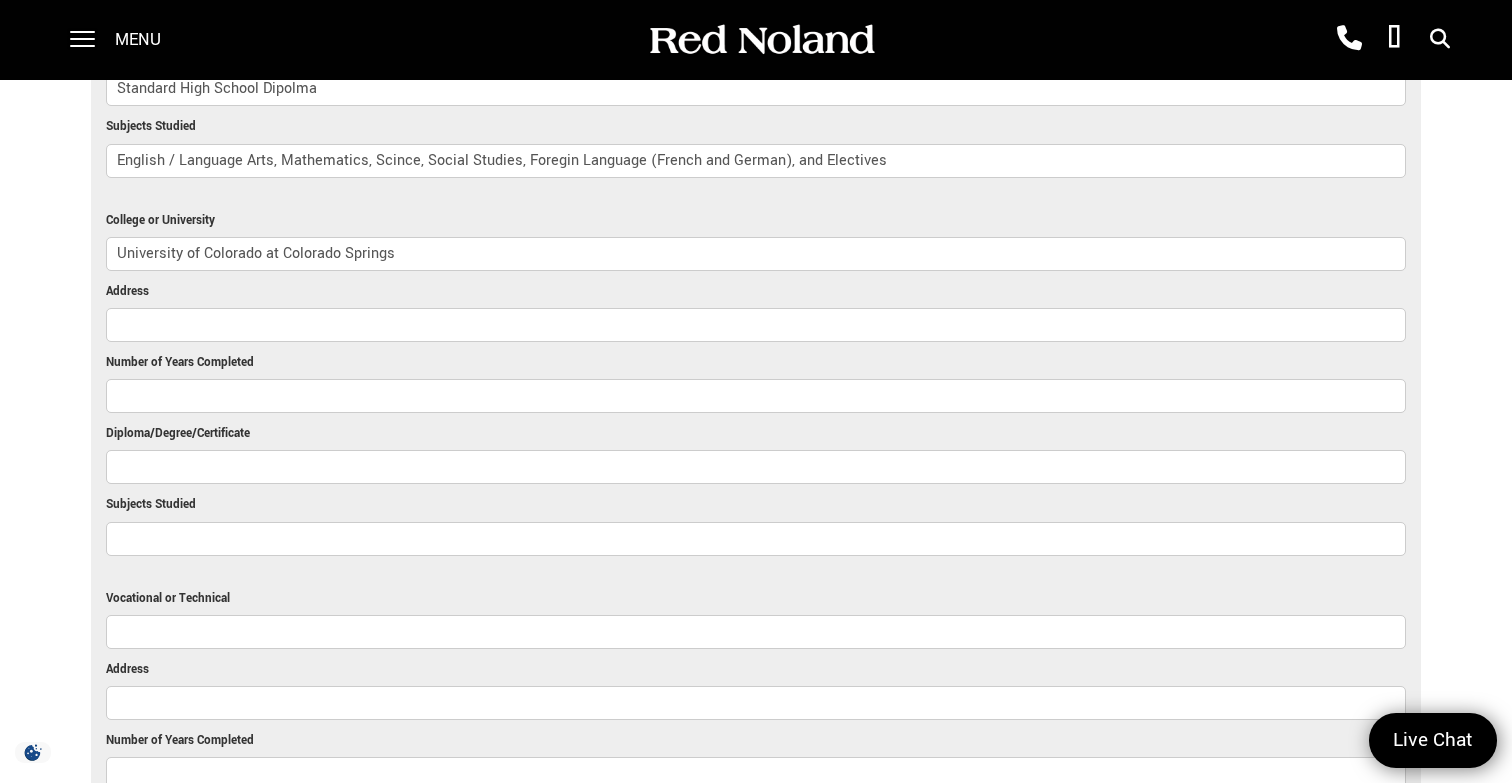 scroll, scrollTop: 2327, scrollLeft: 0, axis: vertical 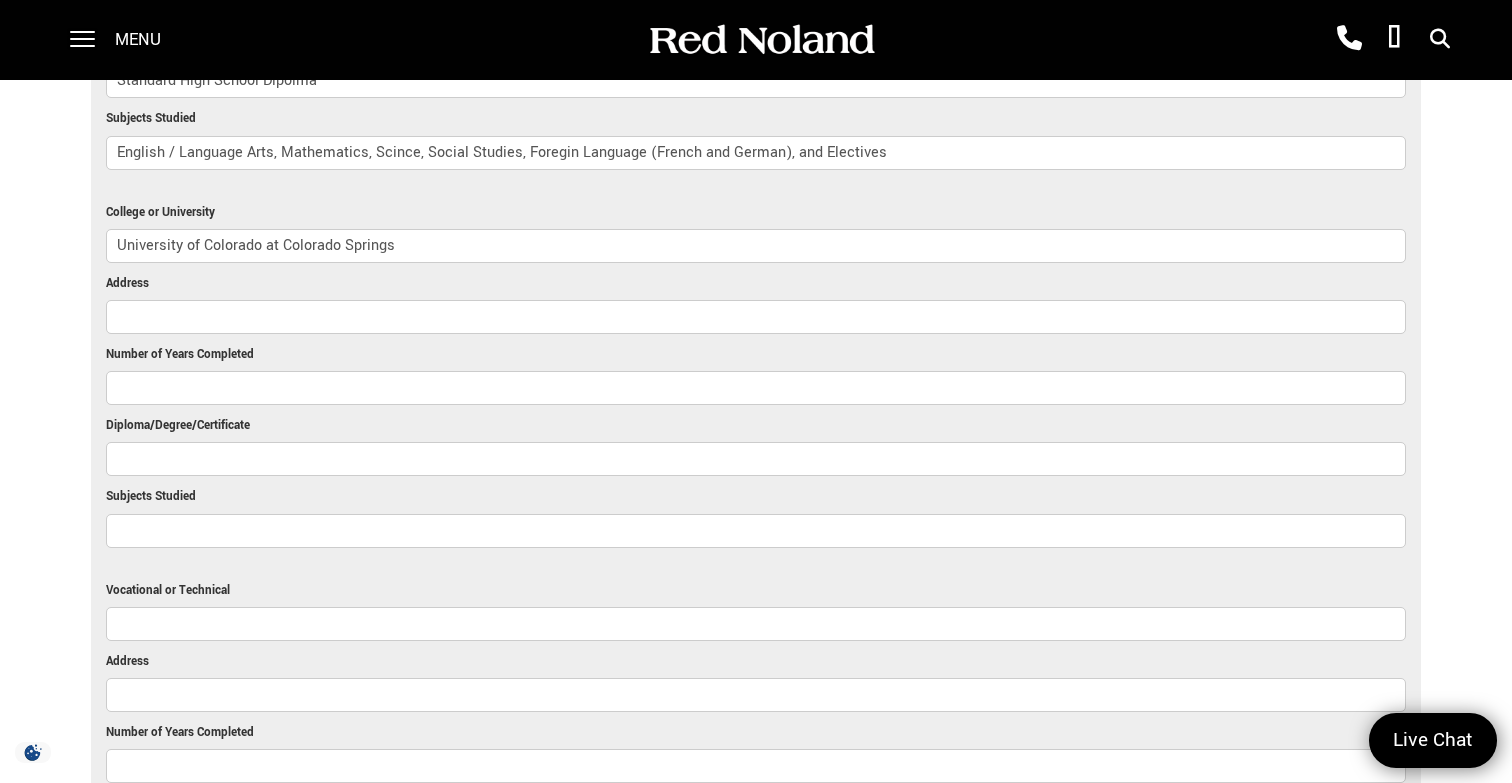 type on "University of Colorado at Colorado Springs" 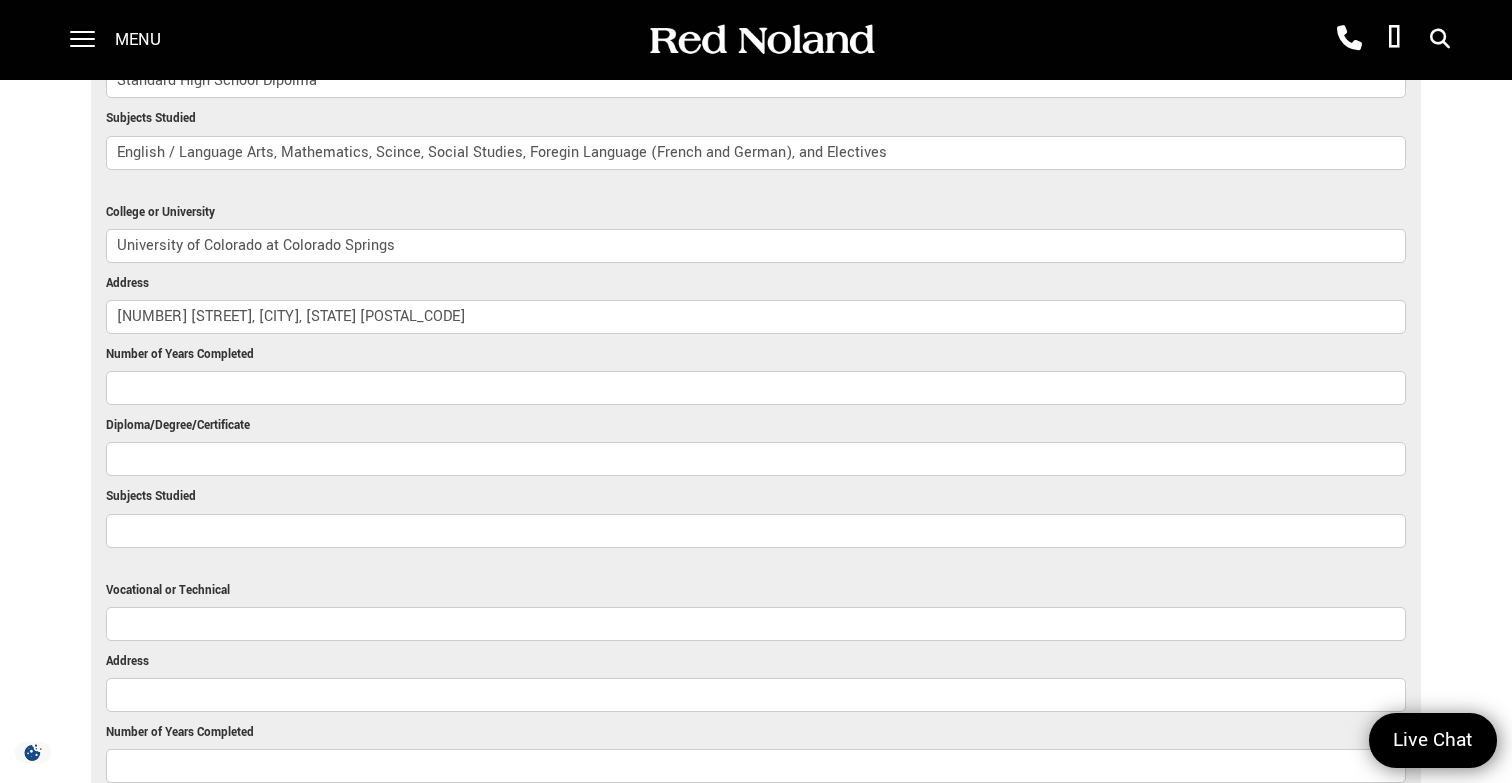 scroll, scrollTop: 2372, scrollLeft: 0, axis: vertical 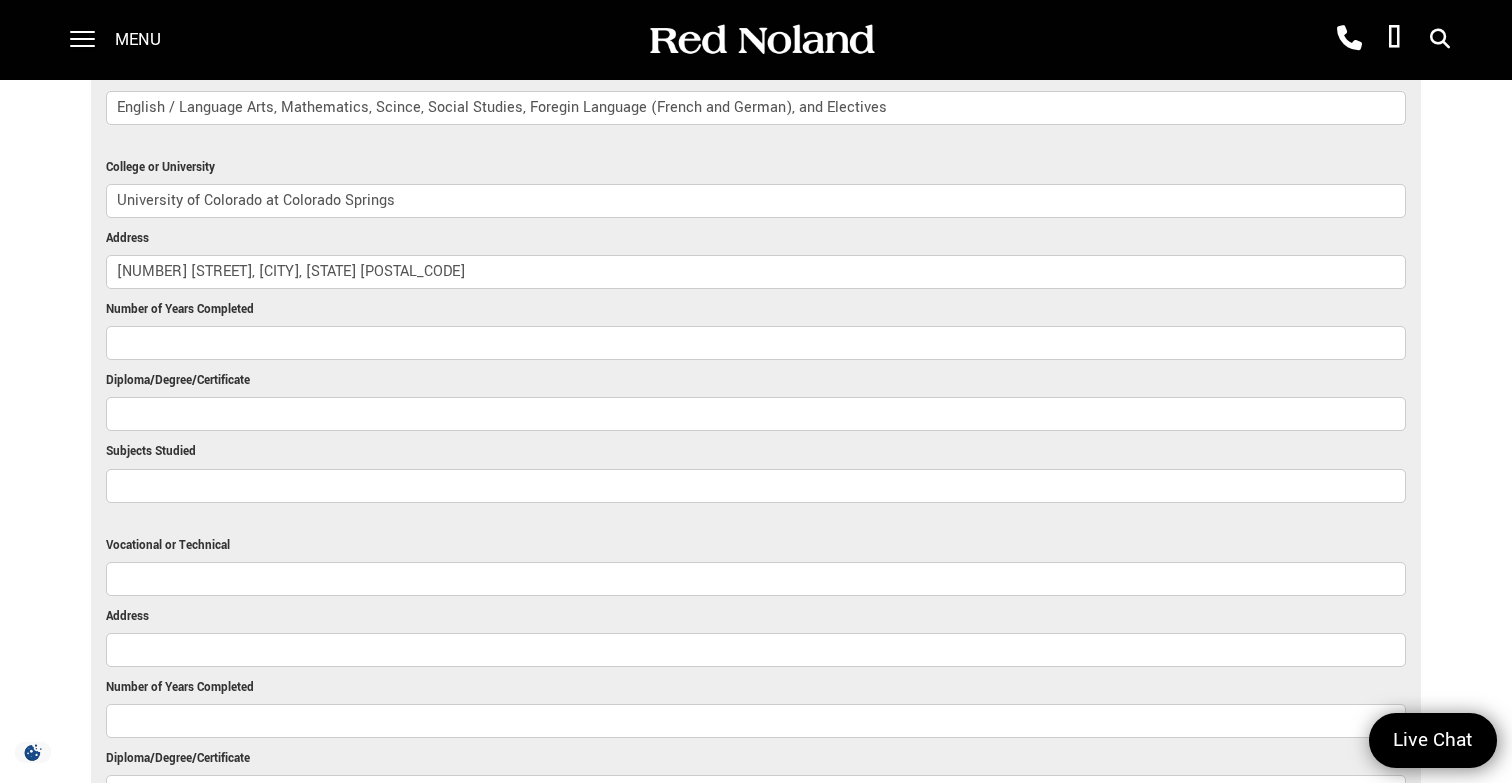 type on "[NUMBER] [STREET], [CITY], [STATE] [POSTAL_CODE]" 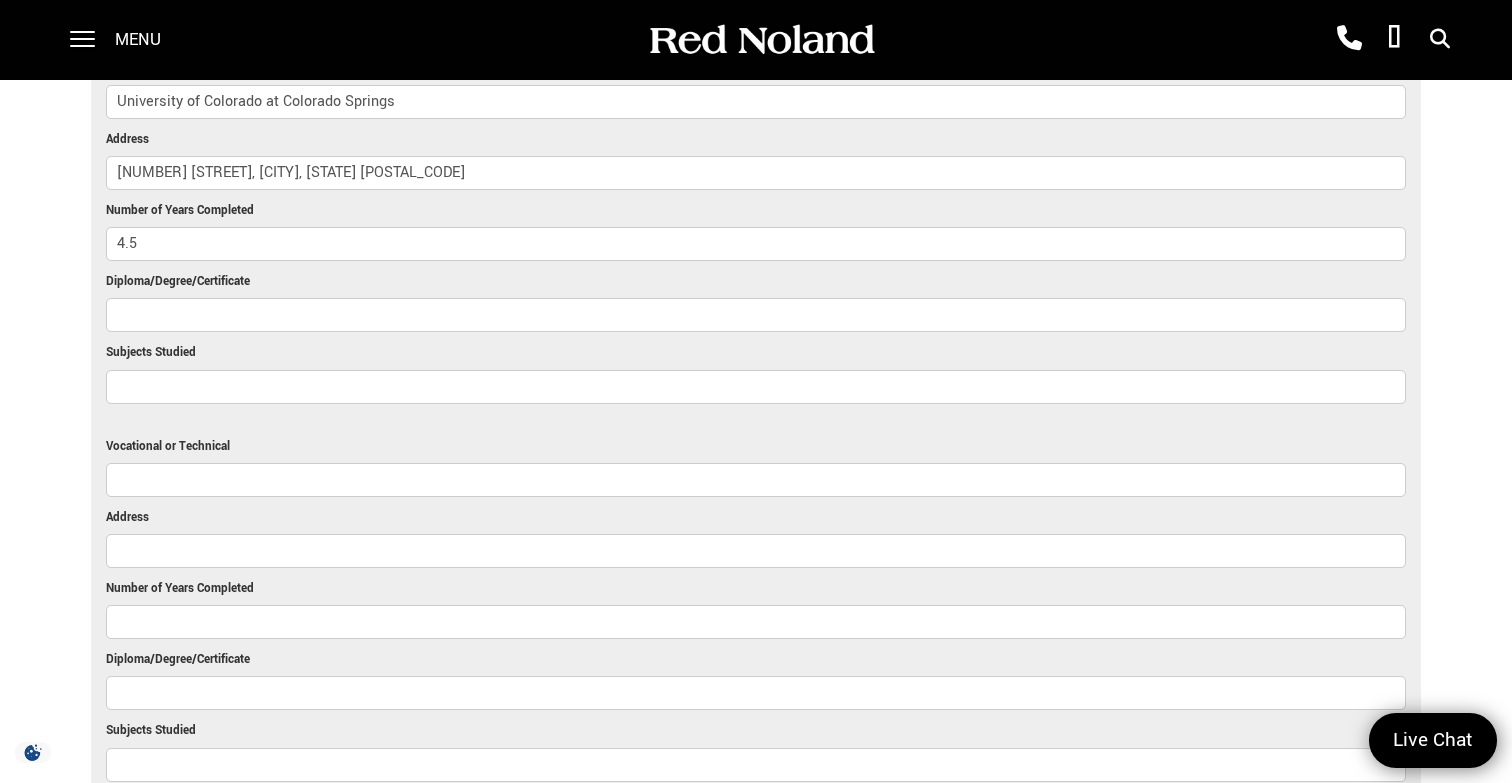scroll, scrollTop: 2473, scrollLeft: 0, axis: vertical 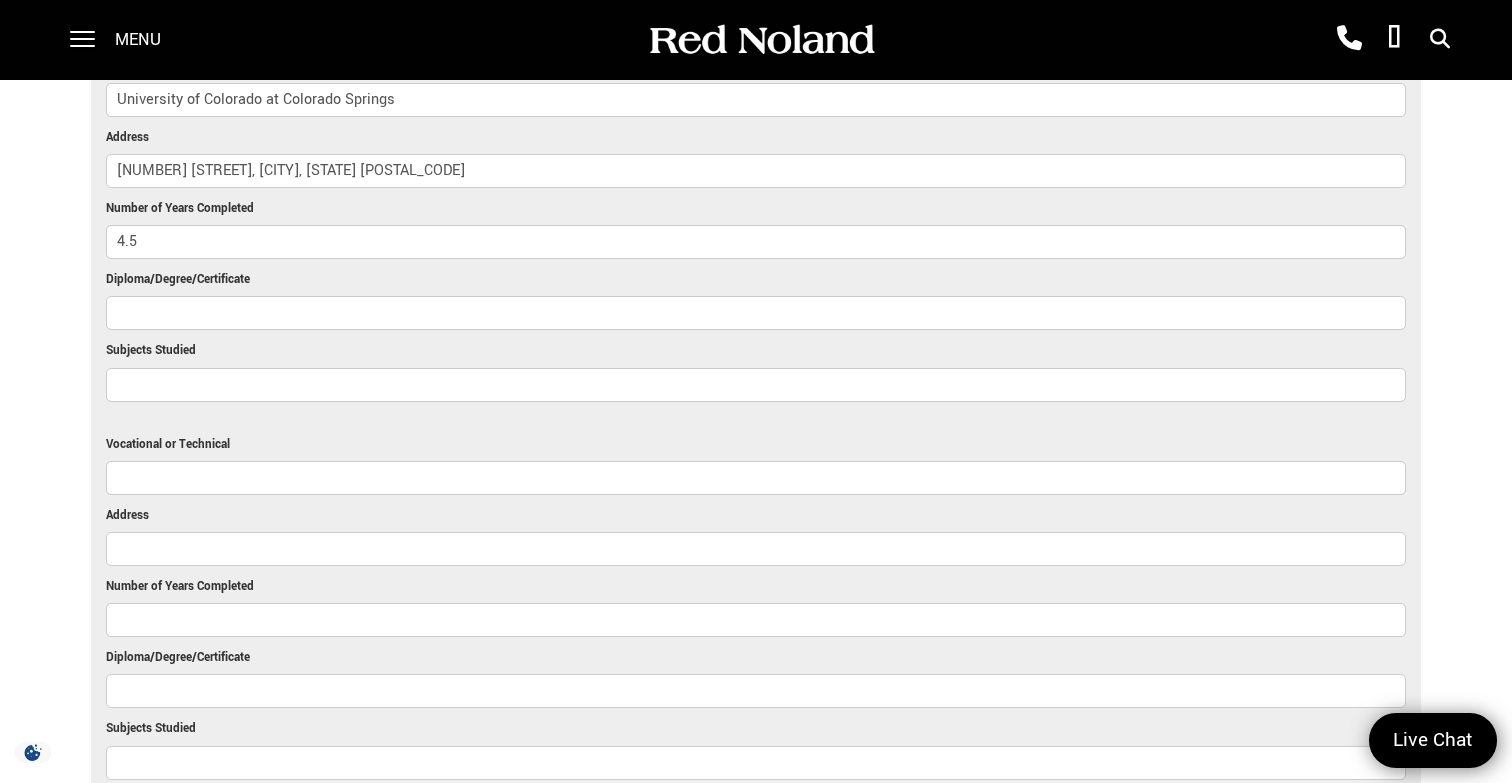 type on "4.5" 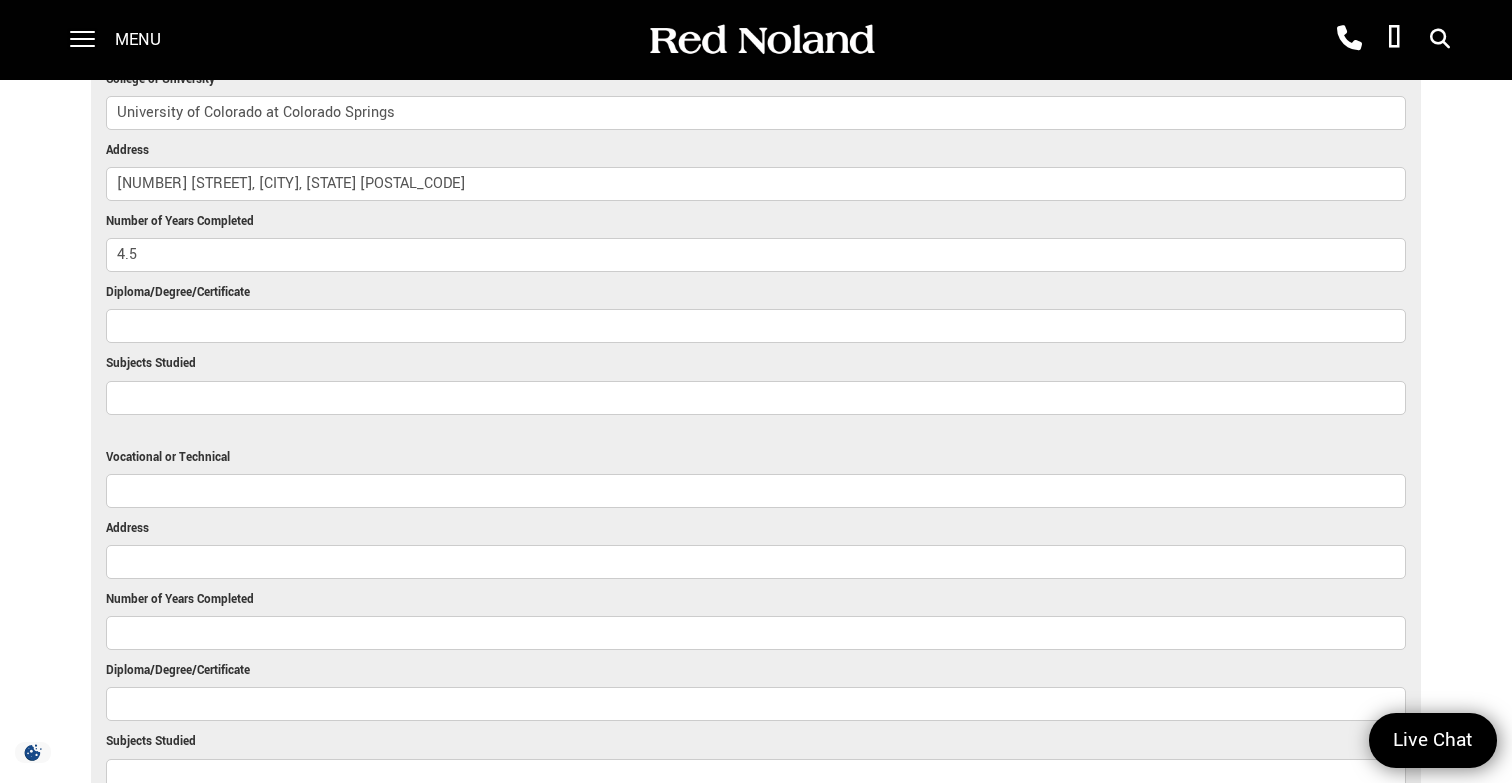 scroll, scrollTop: 2445, scrollLeft: 0, axis: vertical 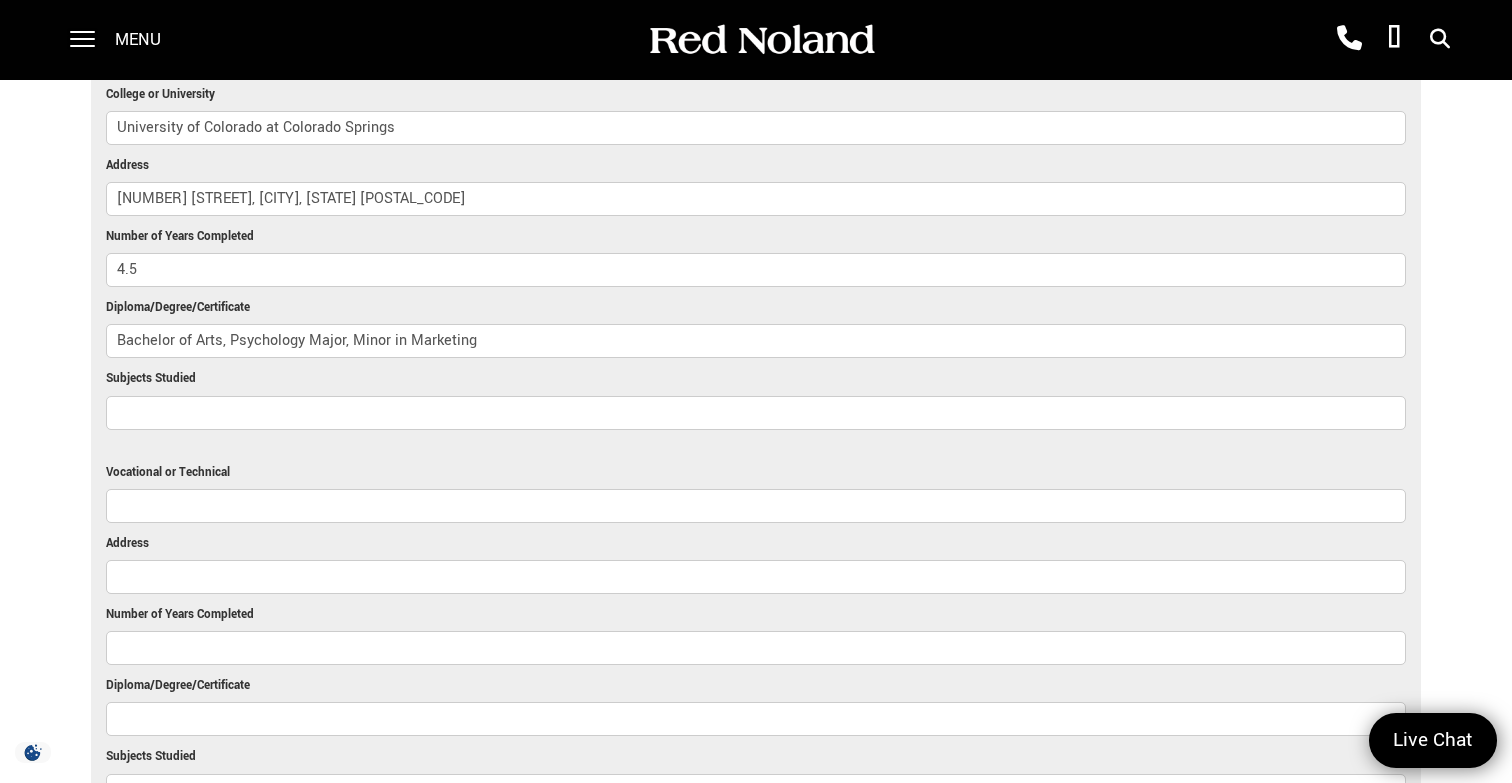 type on "Bachelor of Arts, Psychology Major, Minor in Marketing" 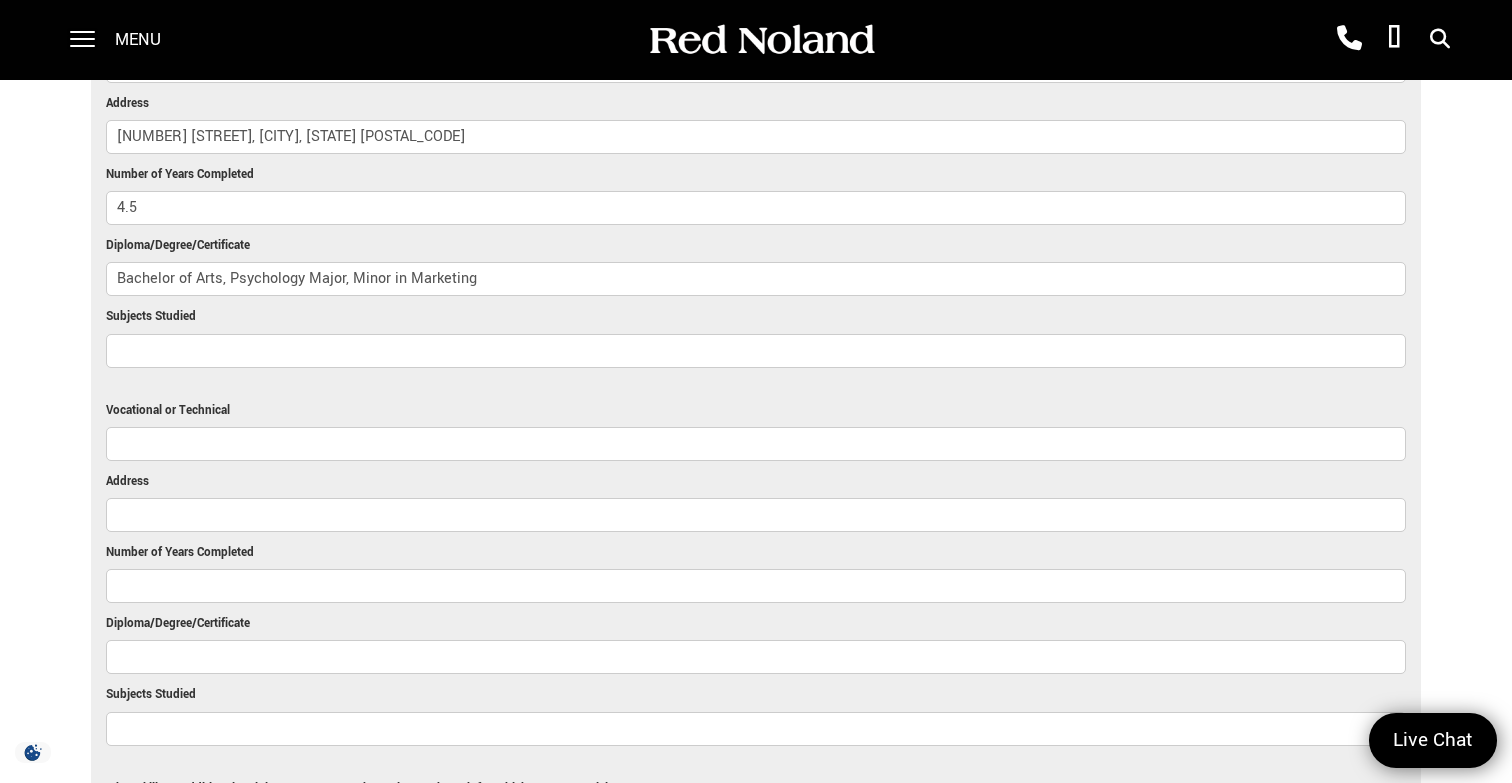 scroll, scrollTop: 2511, scrollLeft: 0, axis: vertical 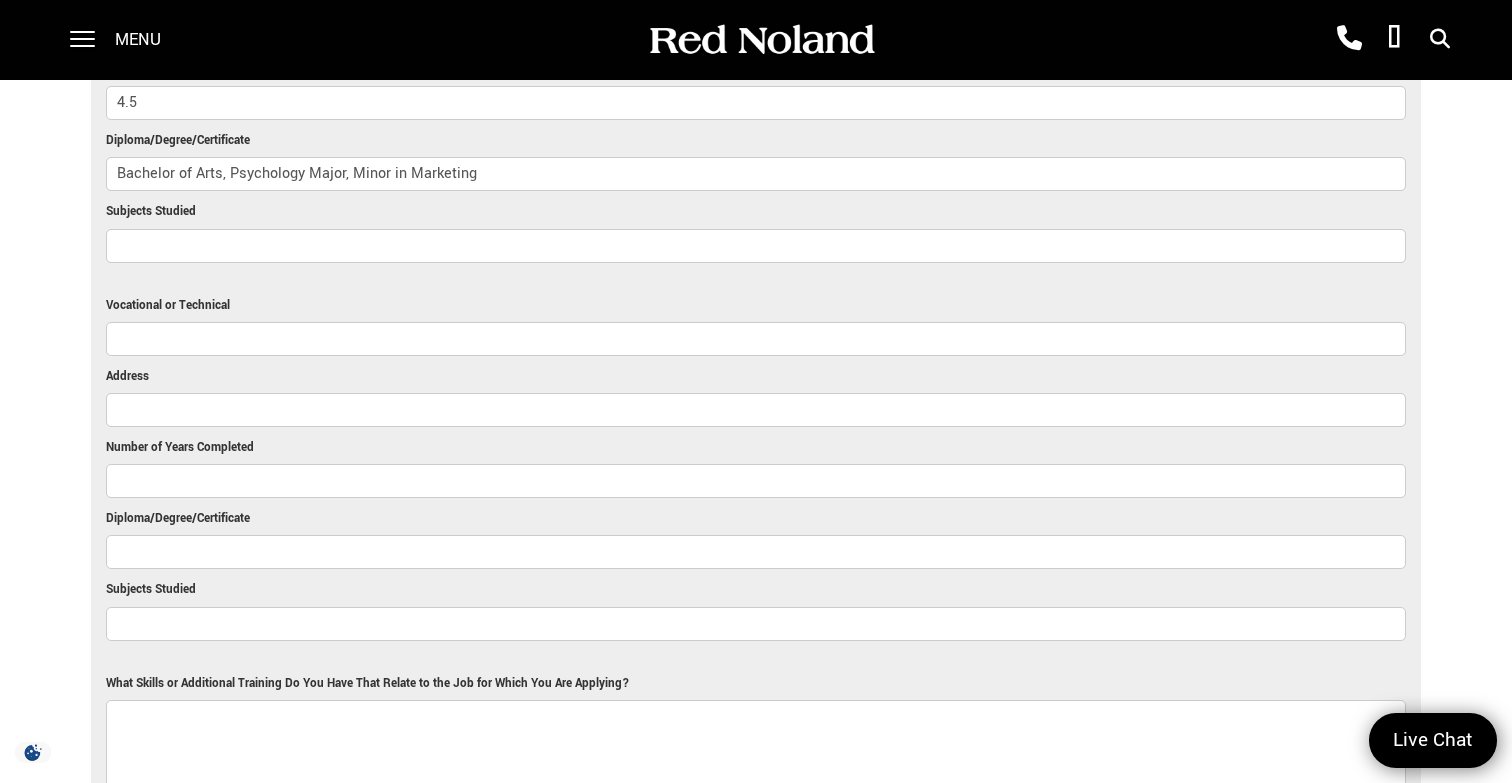 click on "Subjects Studied" at bounding box center [756, 246] 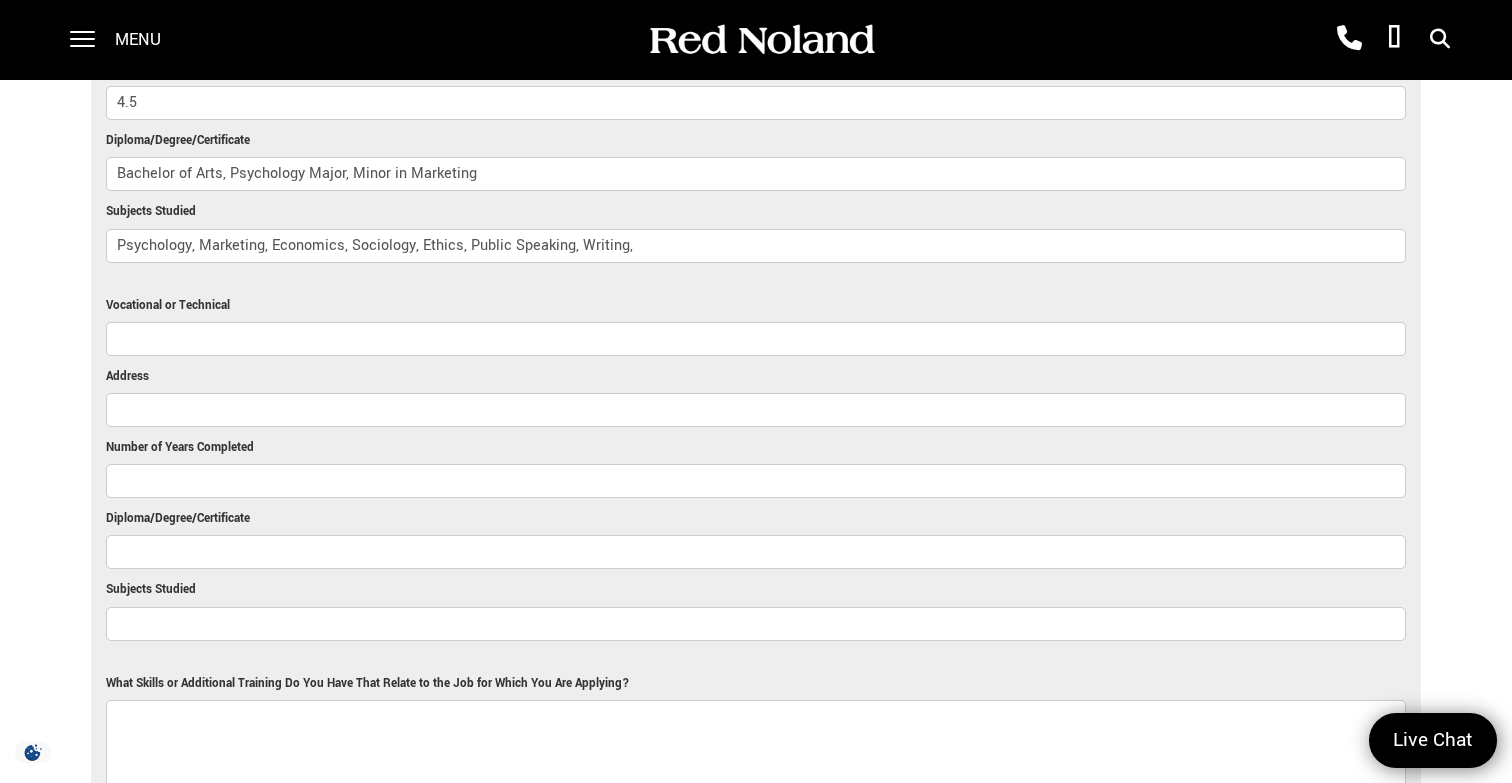click on "Psychology, Marketing, Economics, Sociology, Ethics, Public Speaking, Writing," at bounding box center (756, 246) 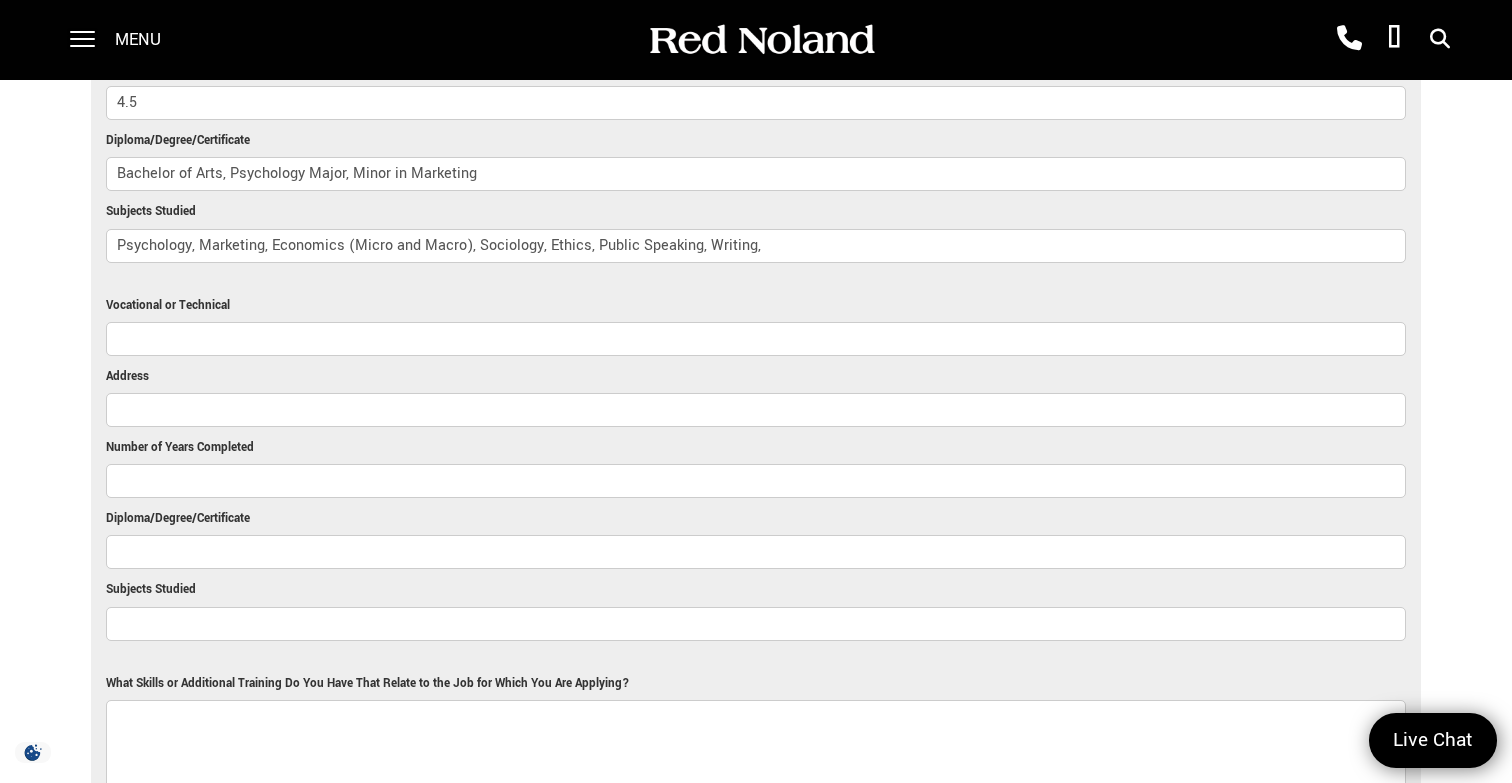 click on "Psychology, Marketing, Economics (Micro and Macro), Sociology, Ethics, Public Speaking, Writing," at bounding box center (756, 246) 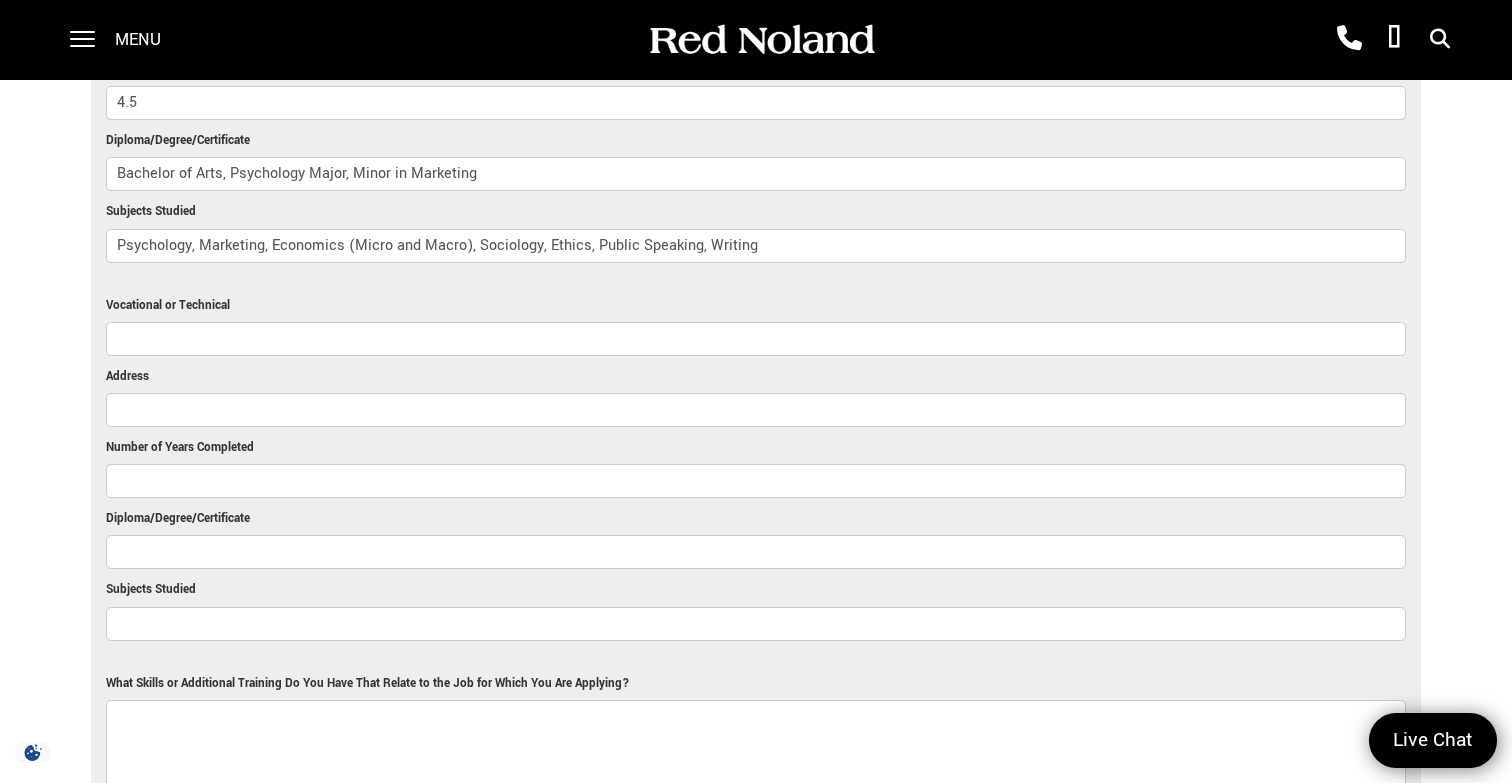 click on "Vocational or Technical" at bounding box center (756, 330) 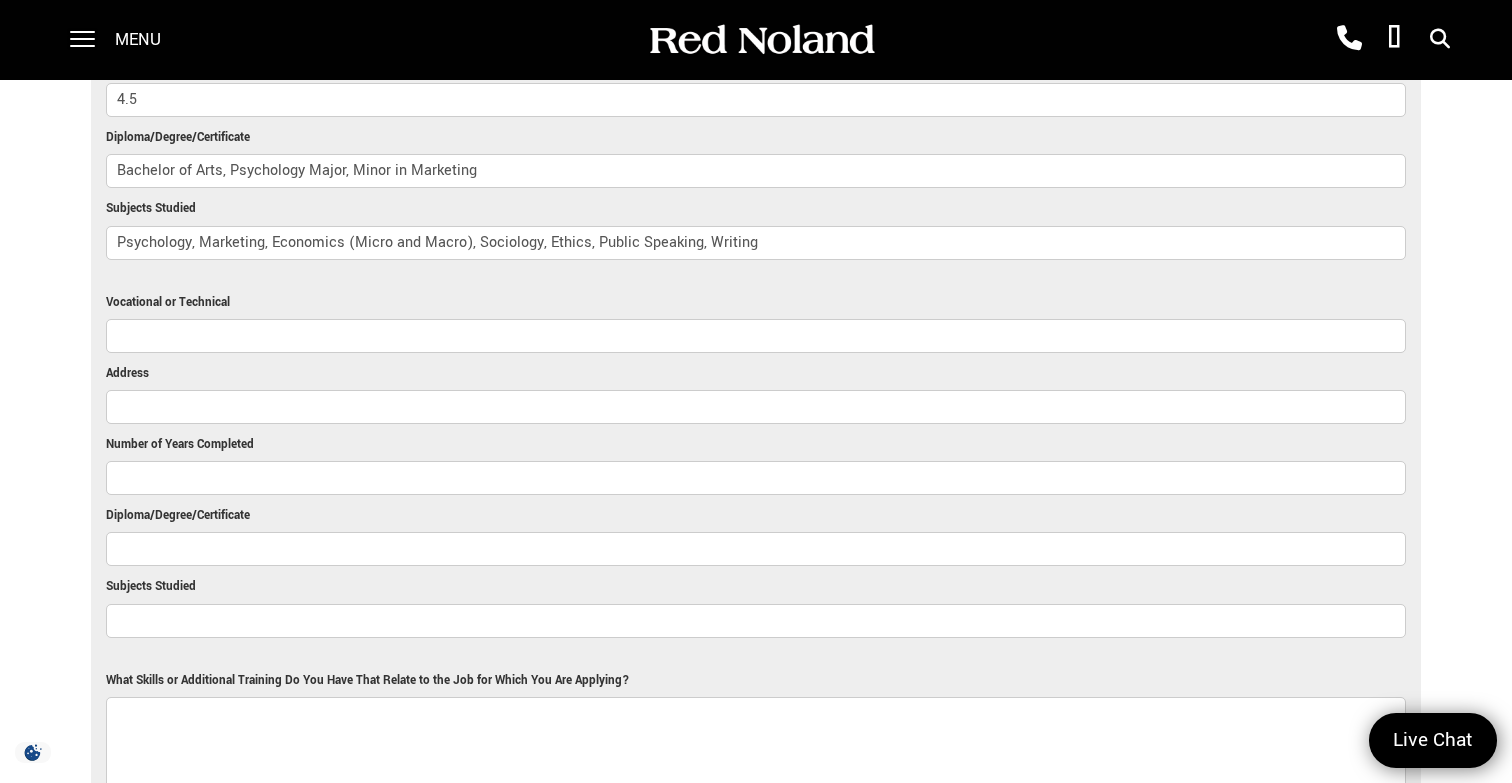 click on "Subjects Studied Psychology, Marketing, Economics (Micro and Macro), Sociology, Ethics, Public Speaking, Writing" at bounding box center [756, 233] 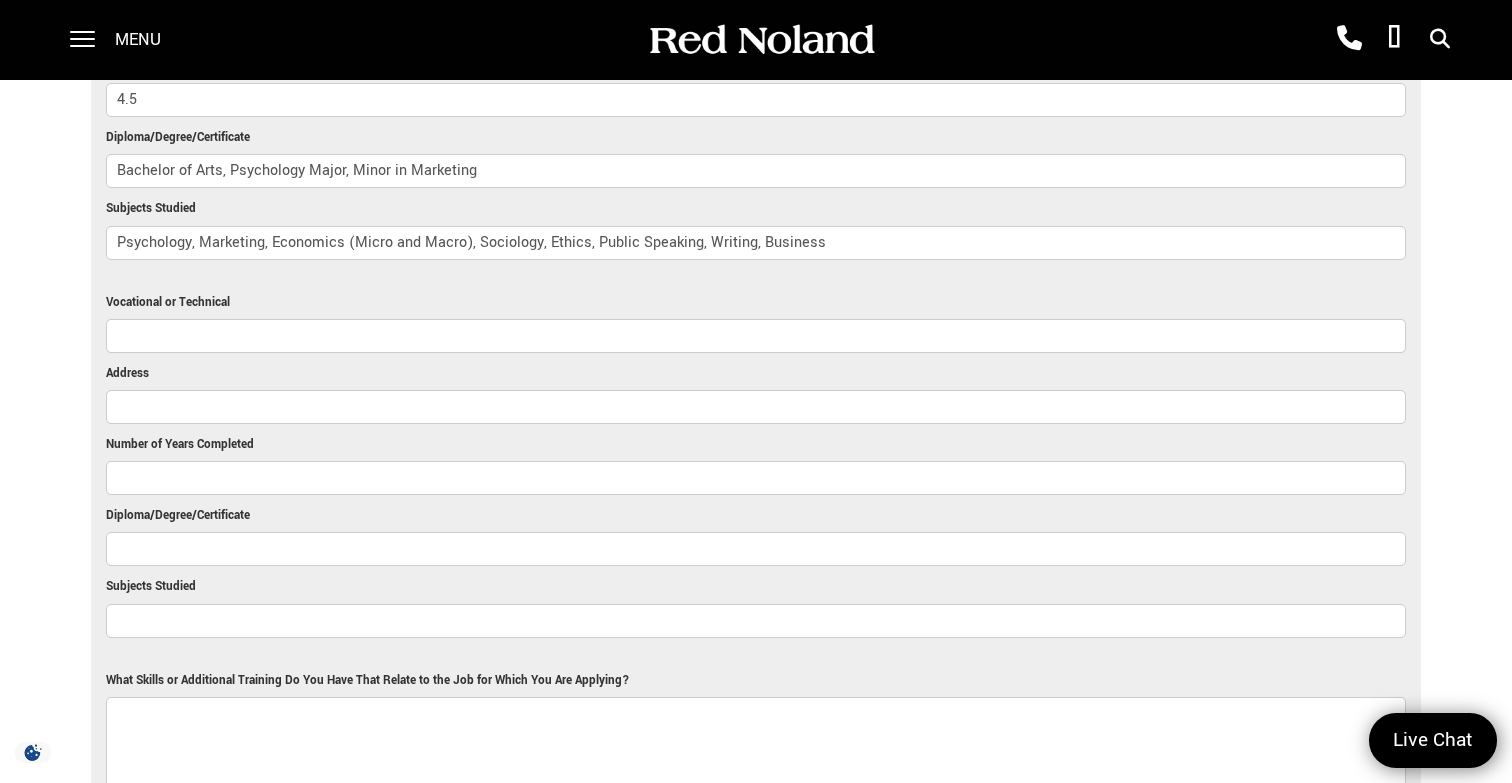 type on "Psychology, Marketing, Economics (Micro and Macro), Sociology, Ethics, Public Speaking, Writing, Business" 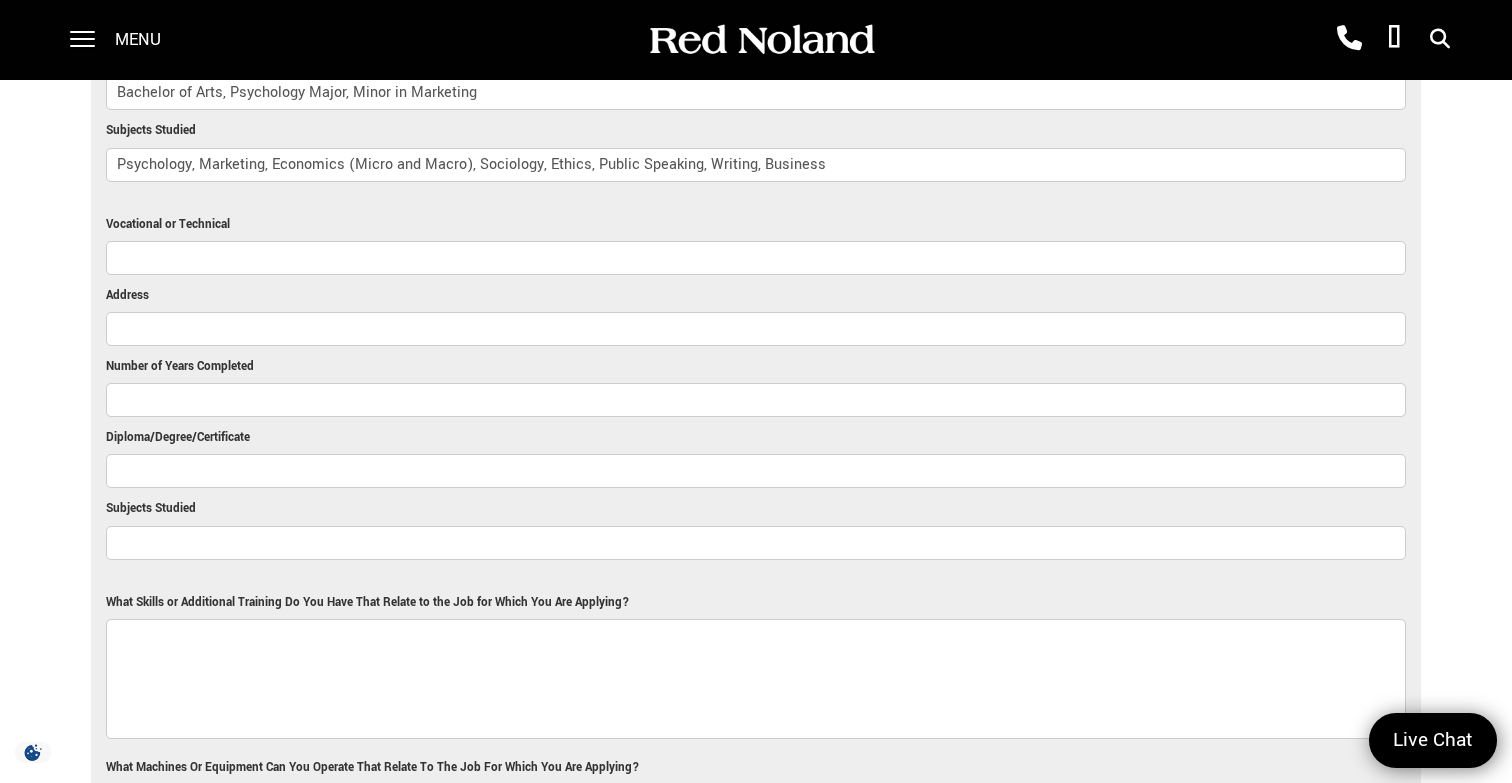scroll, scrollTop: 2700, scrollLeft: 0, axis: vertical 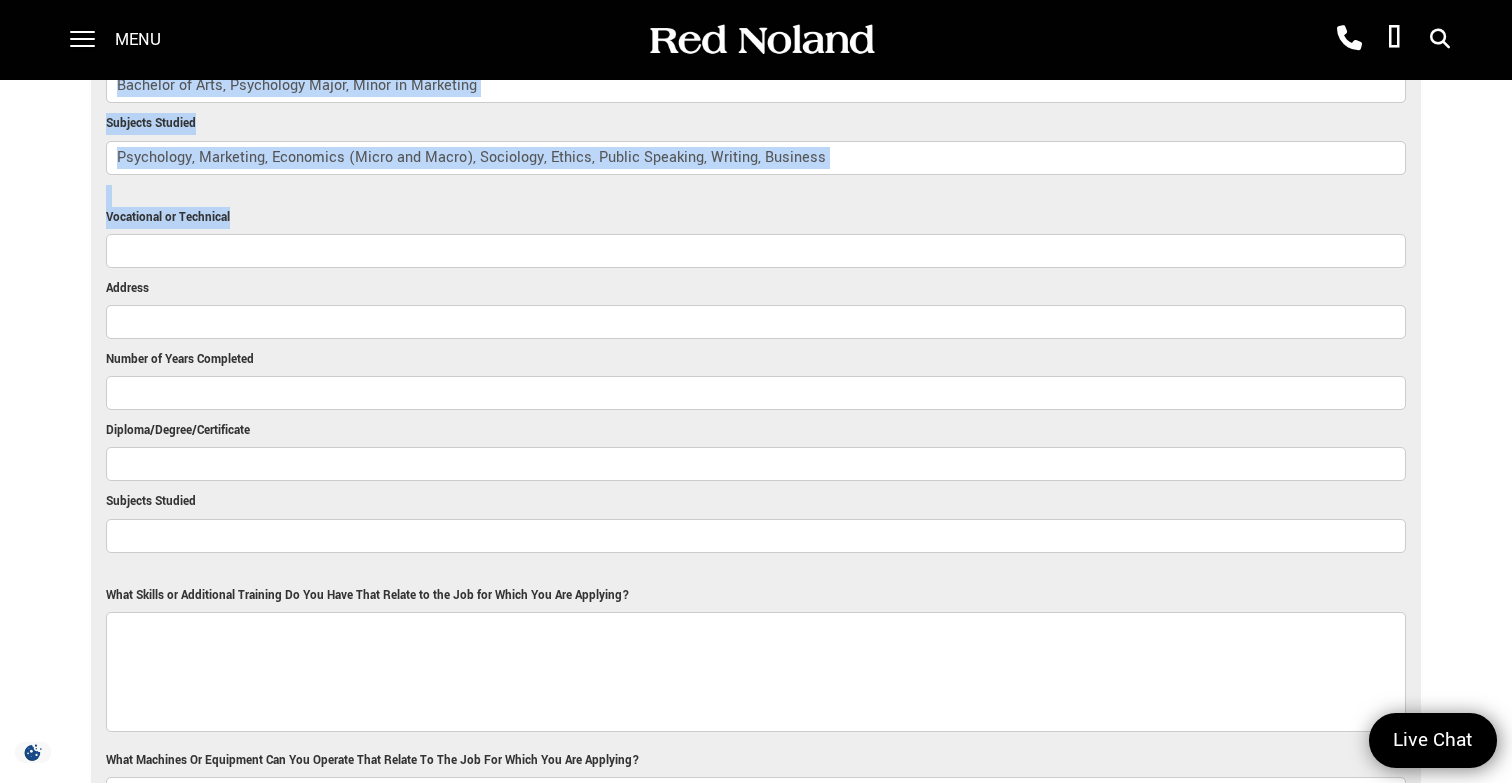 drag, startPoint x: 99, startPoint y: 210, endPoint x: 321, endPoint y: 211, distance: 222.00226 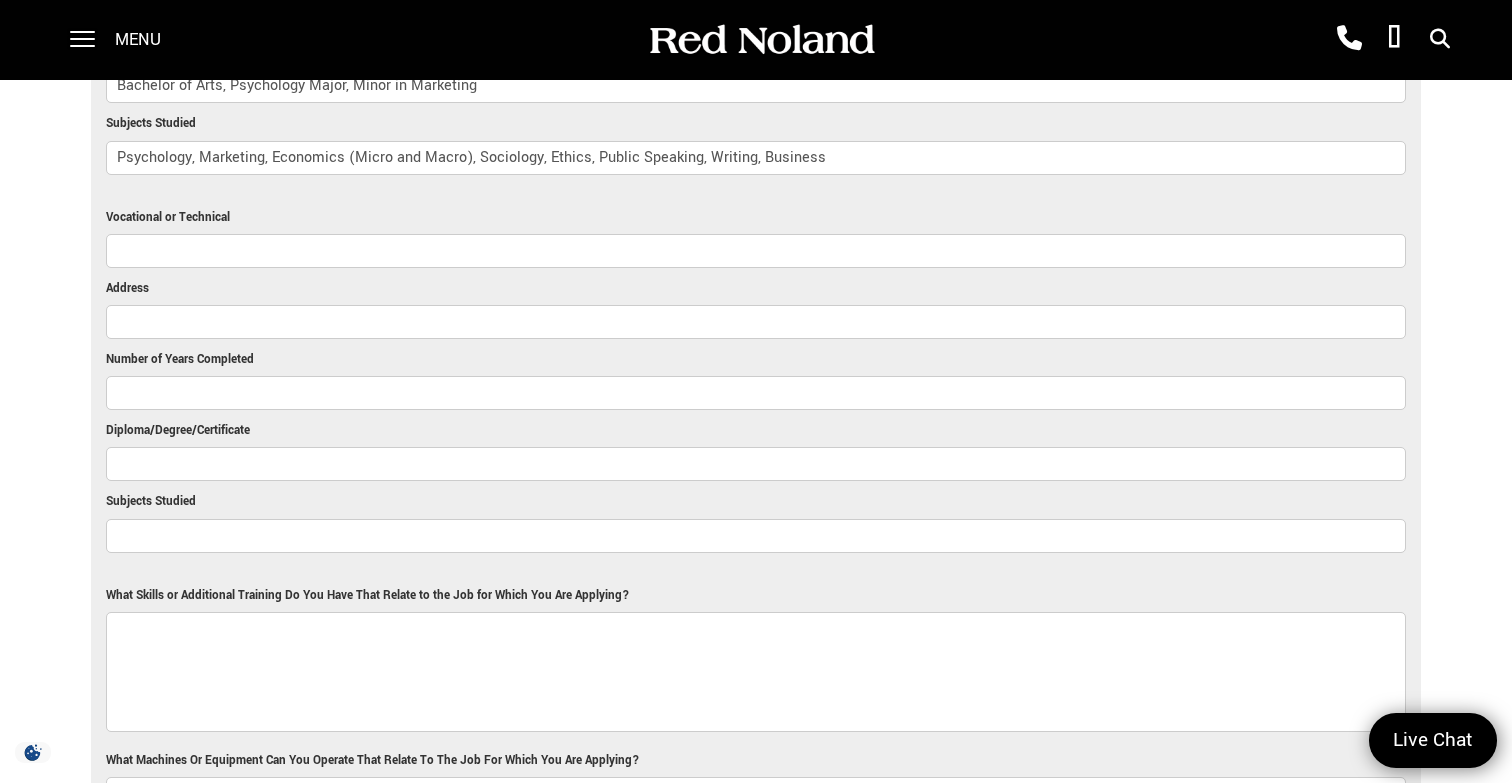 click on "Vocational or Technical" at bounding box center [168, 218] 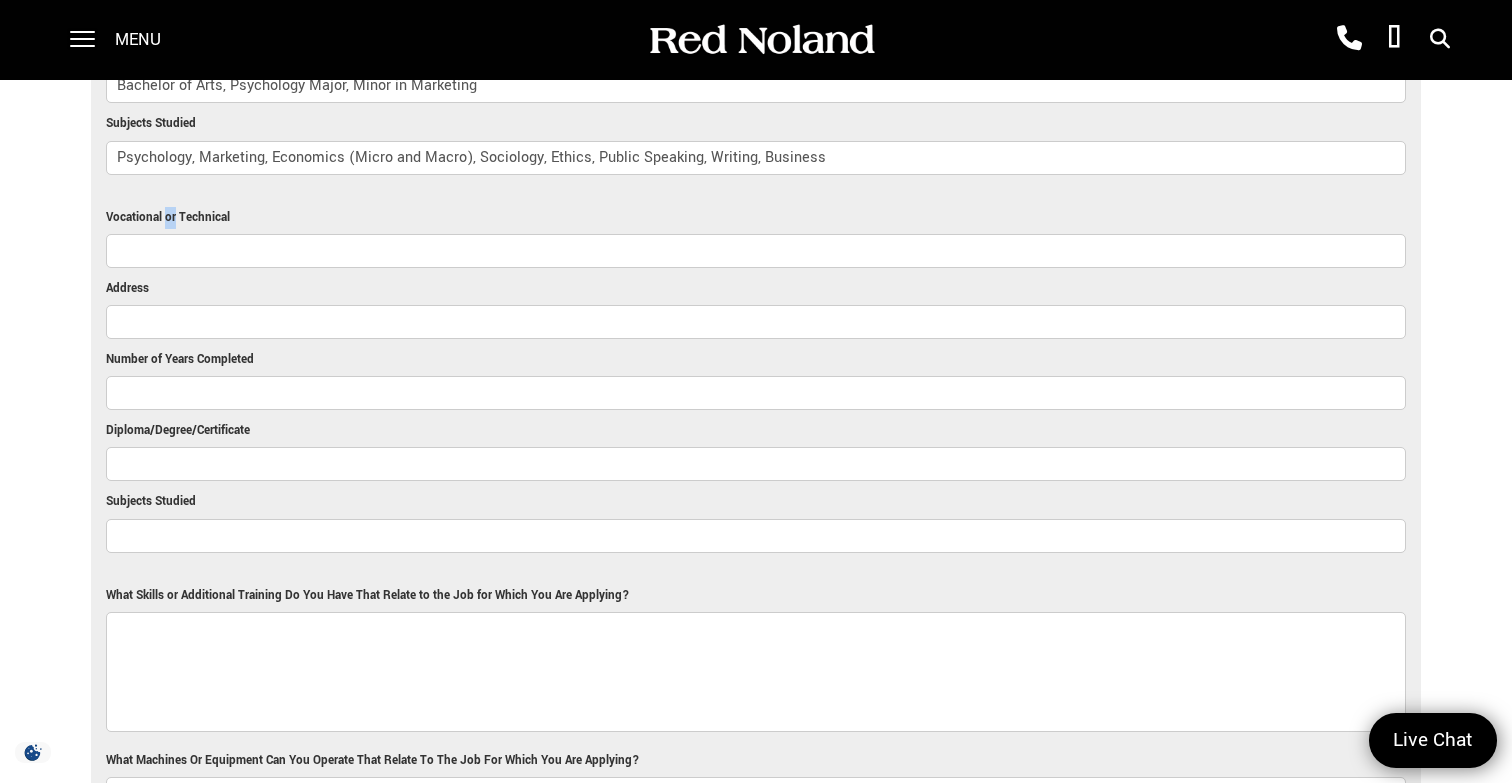 click on "Vocational or Technical" at bounding box center [168, 218] 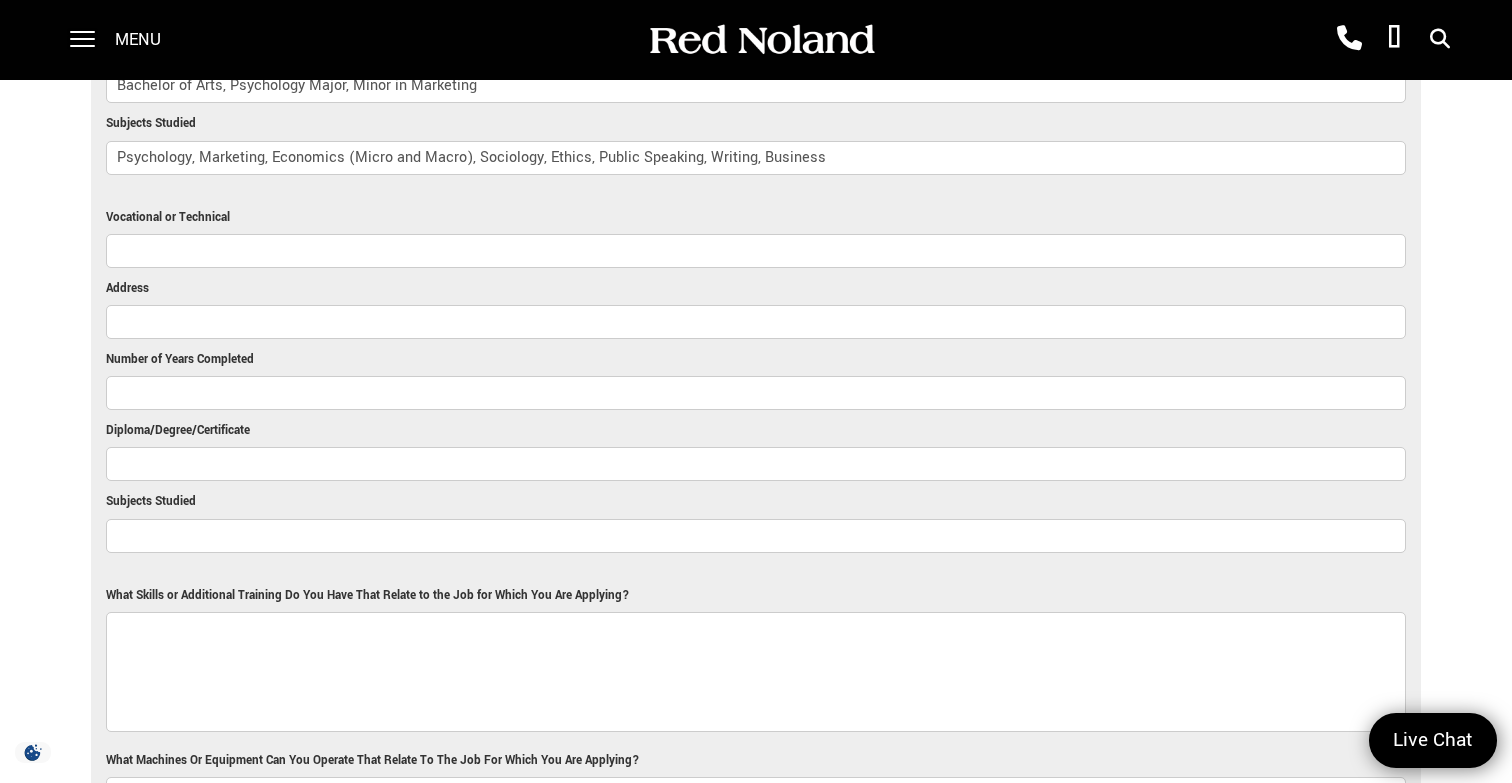 click on "Vocational or Technical" at bounding box center (168, 218) 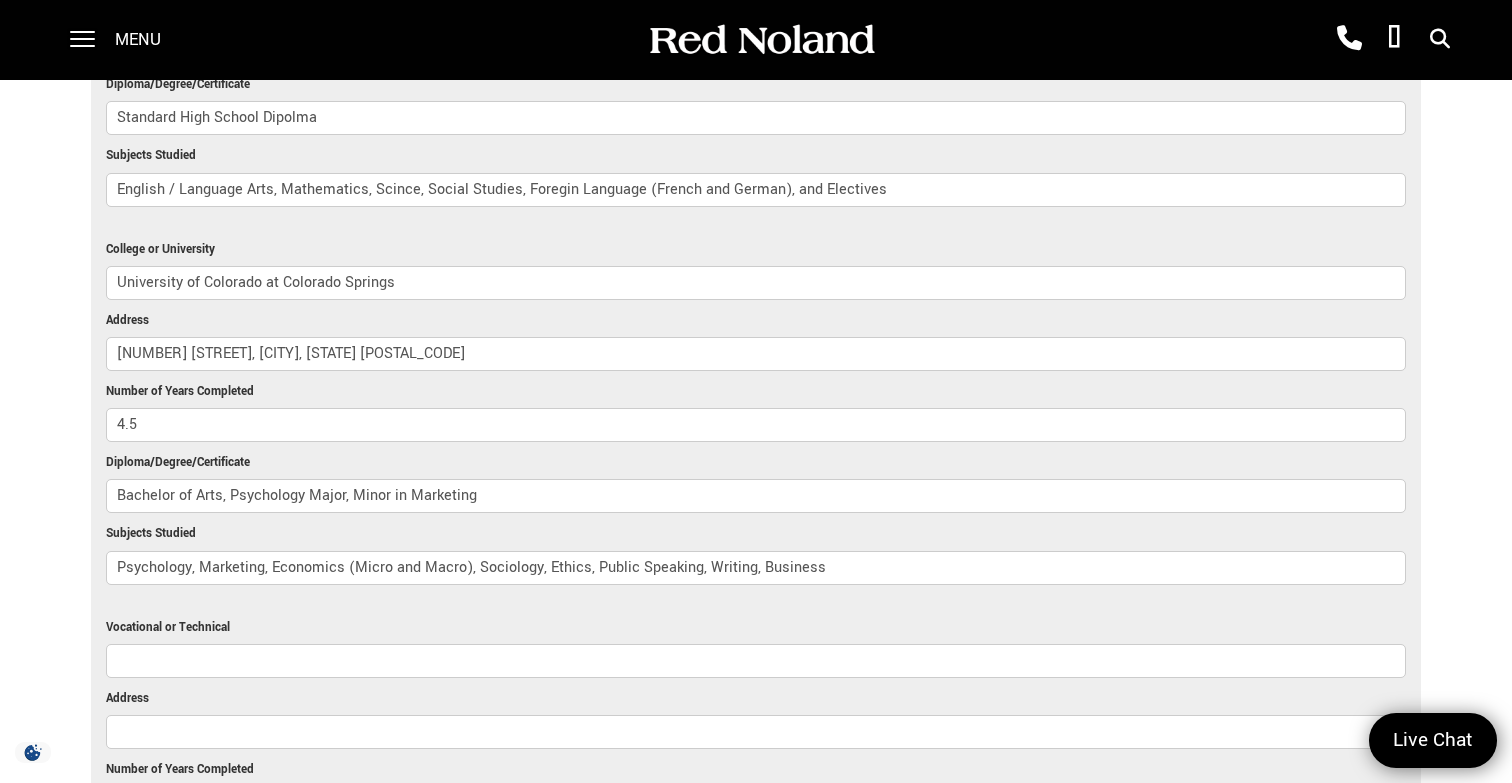 click on "You Are Here:
Home  >  Careers  >  Employment Application
Employment Application
AN EQUAL OPPORTUNITY EMPLOYER
We do not discriminate on the basis of race, color, religion, national origin, sex, age, disability, genetic information, or any other status protected by law. It is our intention that all qualified applicants are given equal opportunity and that selection decisions be based on job-related factors.
Job Applied For Entry Level Automotive Sales Consultant Today's Date
[DATE]
Type of Employment you are seeking:
Full-time
Part-time ASAP *" at bounding box center [756, 1140] 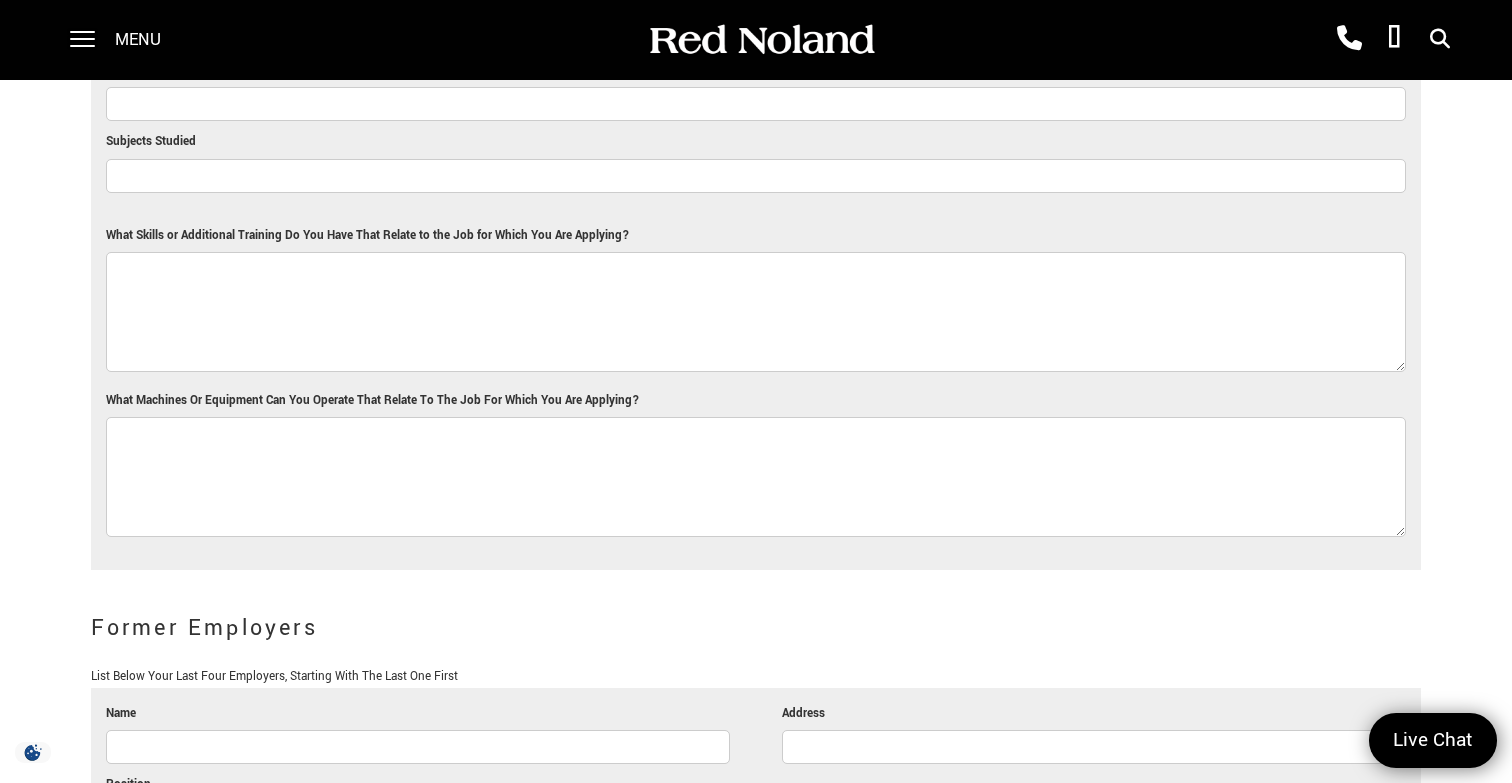 scroll, scrollTop: 3061, scrollLeft: 0, axis: vertical 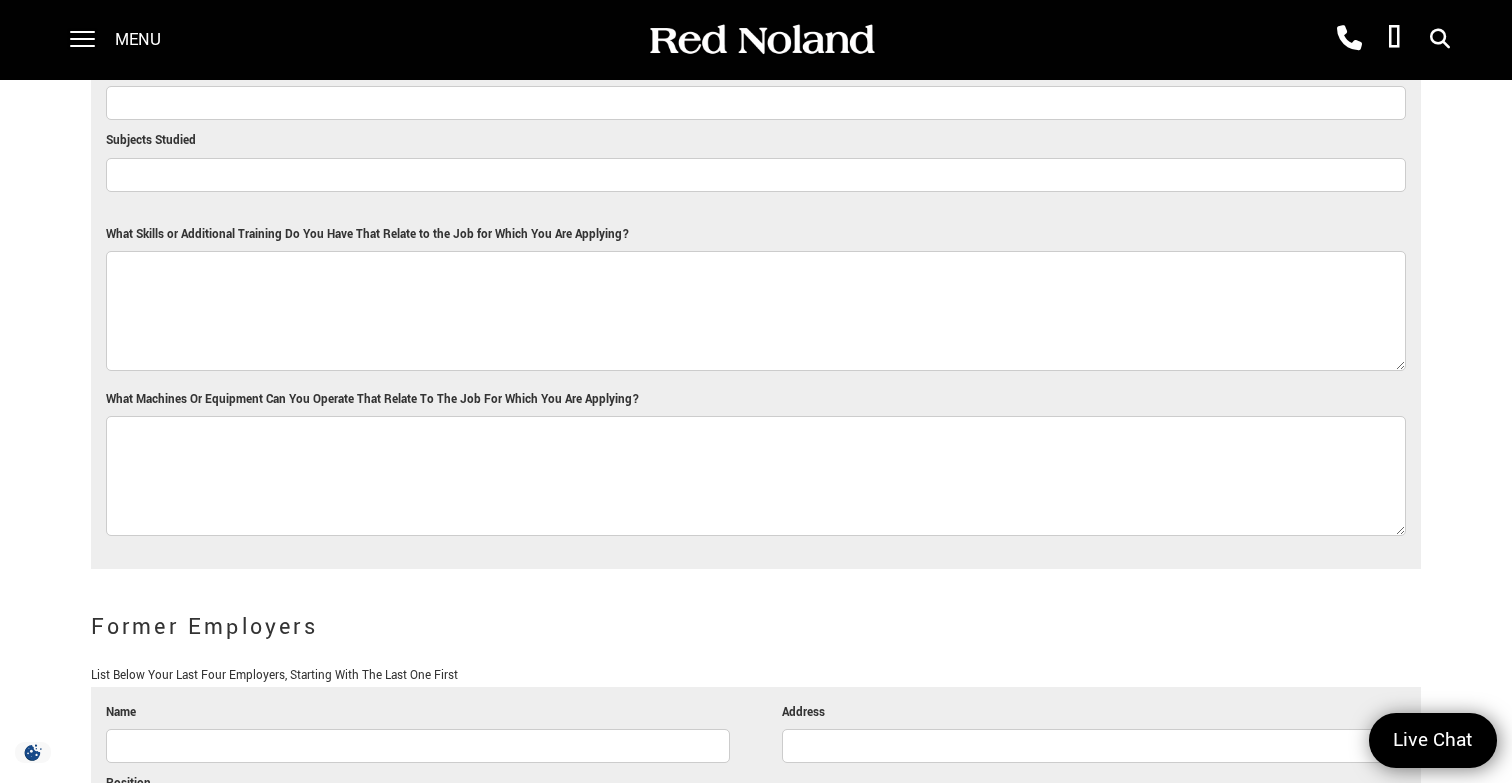 click on "What Skills or Additional Training Do You Have That Relate to the Job for Which You Are Applying?" at bounding box center [756, 311] 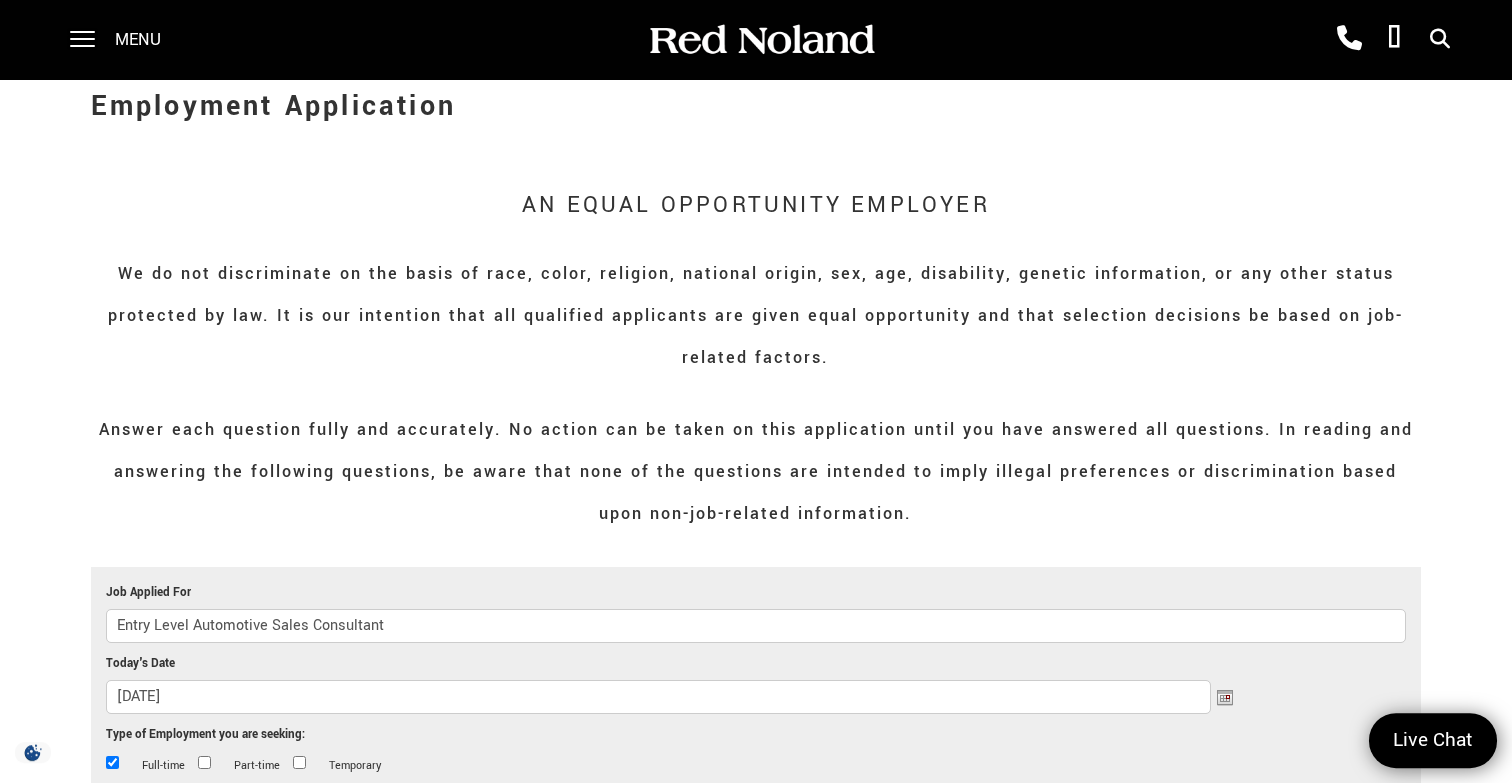 scroll, scrollTop: 0, scrollLeft: 0, axis: both 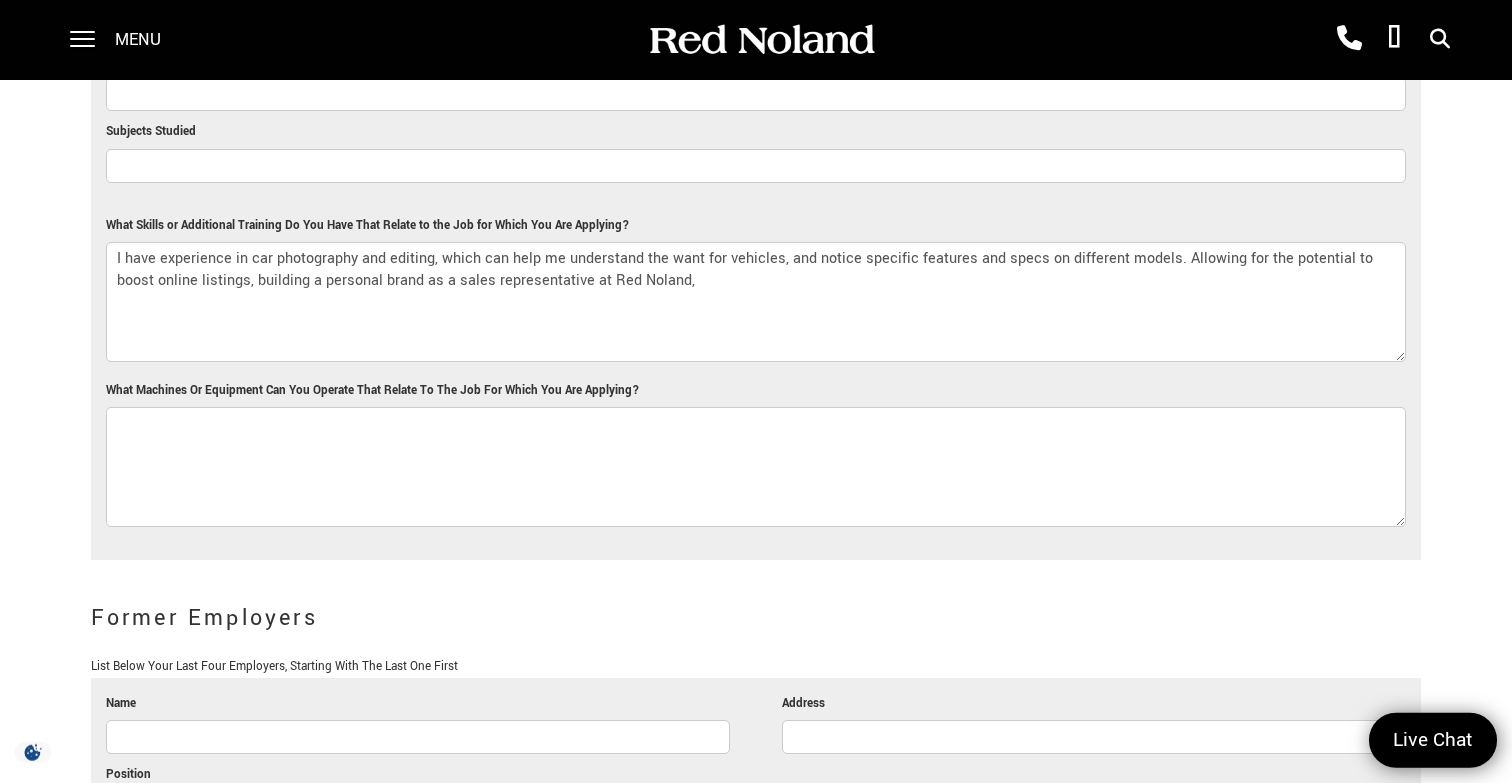 drag, startPoint x: 546, startPoint y: 283, endPoint x: 693, endPoint y: 287, distance: 147.05441 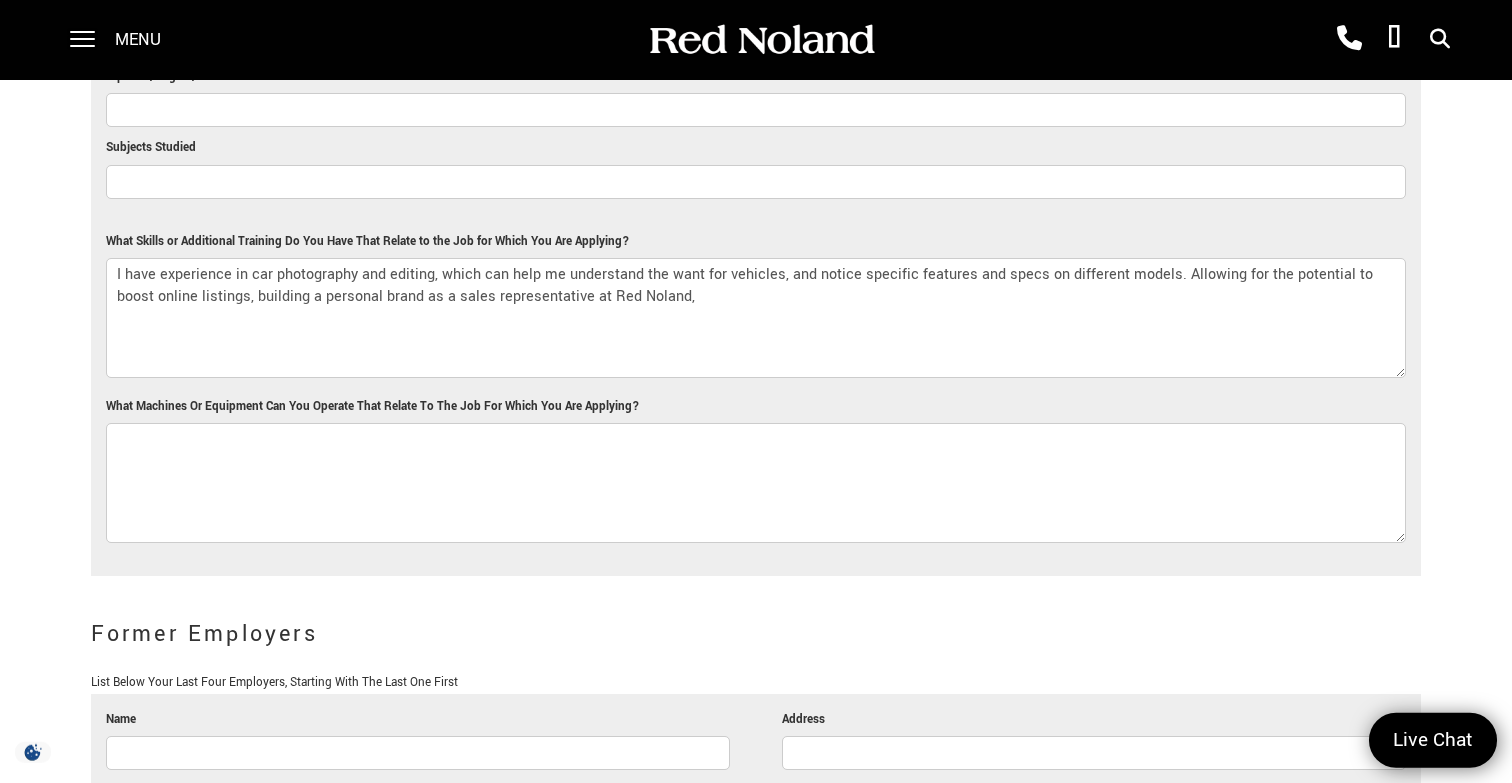 click on "I have experience in car photography and editing, which can help me understand the want for vehicles, and notice specific features and specs on different models. Allowing for the potential to boost online listings, building a personal brand as a sales representative at Red Noland," at bounding box center (756, 318) 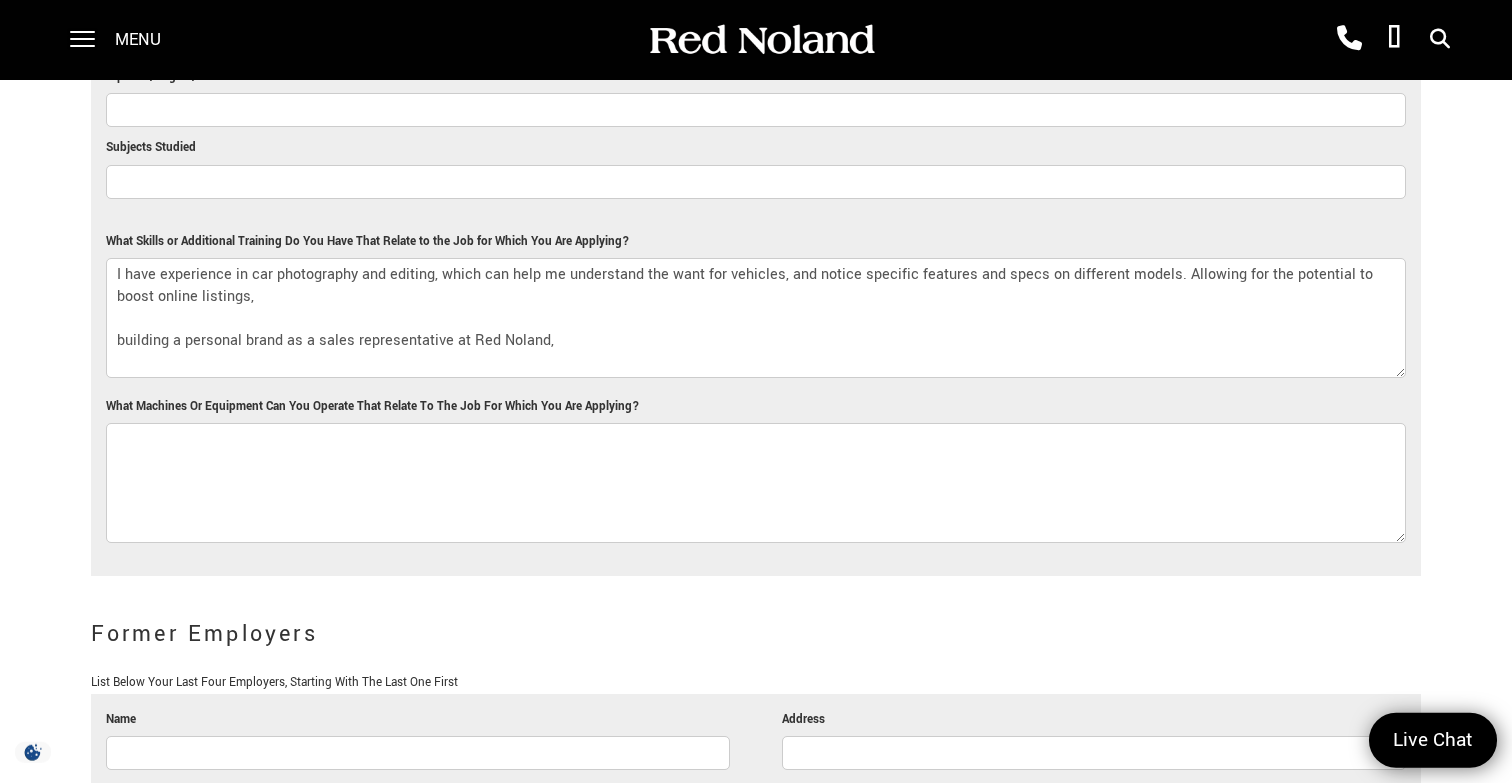 click on "I have experience in car photography and editing, which can help me understand the want for vehicles, and notice specific features and specs on different models. Allowing for the potential to boost online listings,
building a personal brand as a sales representative at Red Noland," at bounding box center (756, 318) 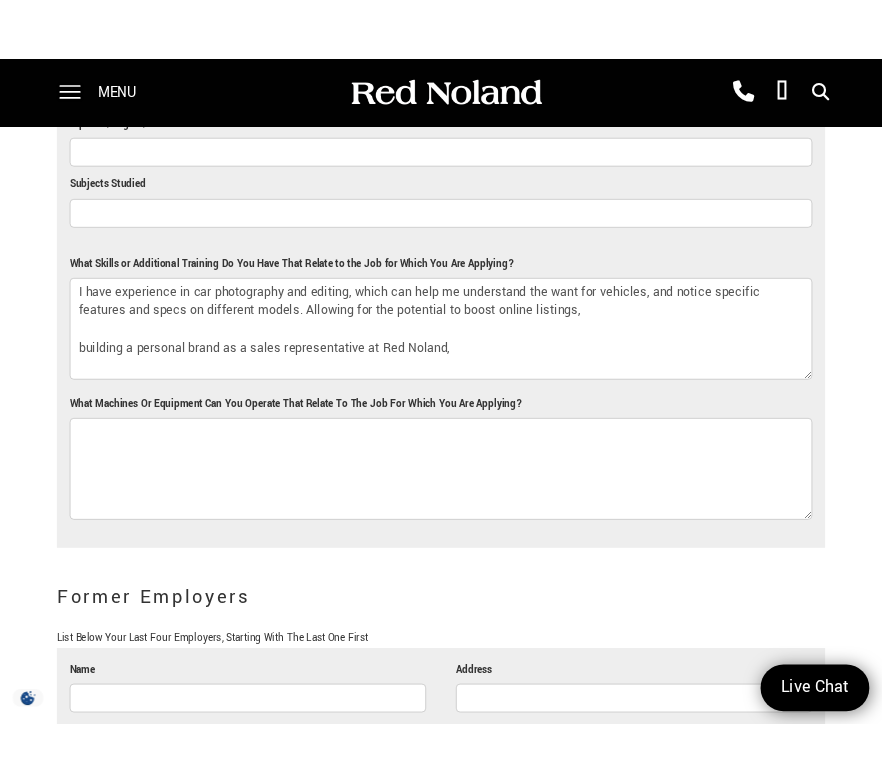 scroll, scrollTop: 3140, scrollLeft: 0, axis: vertical 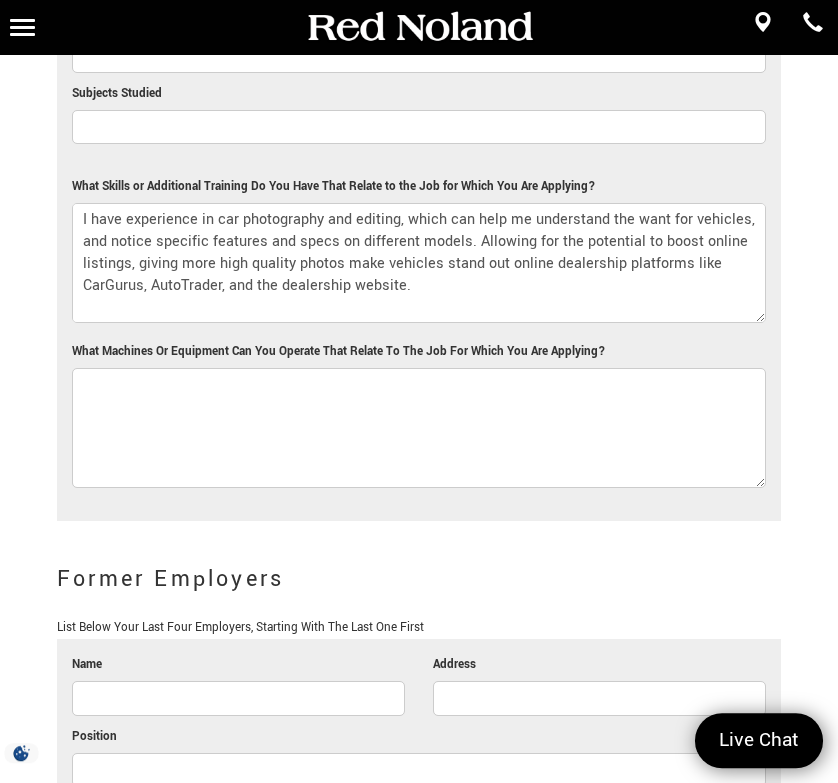 click on "I have experience in car photography and editing, which can help me understand the want for vehicles, and notice specific features and specs on different models. Allowing for the potential to boost online listings, giving more high quality photos make vehicles stand out online dealership platforms like CarGurus, AutoTrader, and the dealership website.
building a personal brand as a sales representative at [COMPANY]," at bounding box center (419, 263) 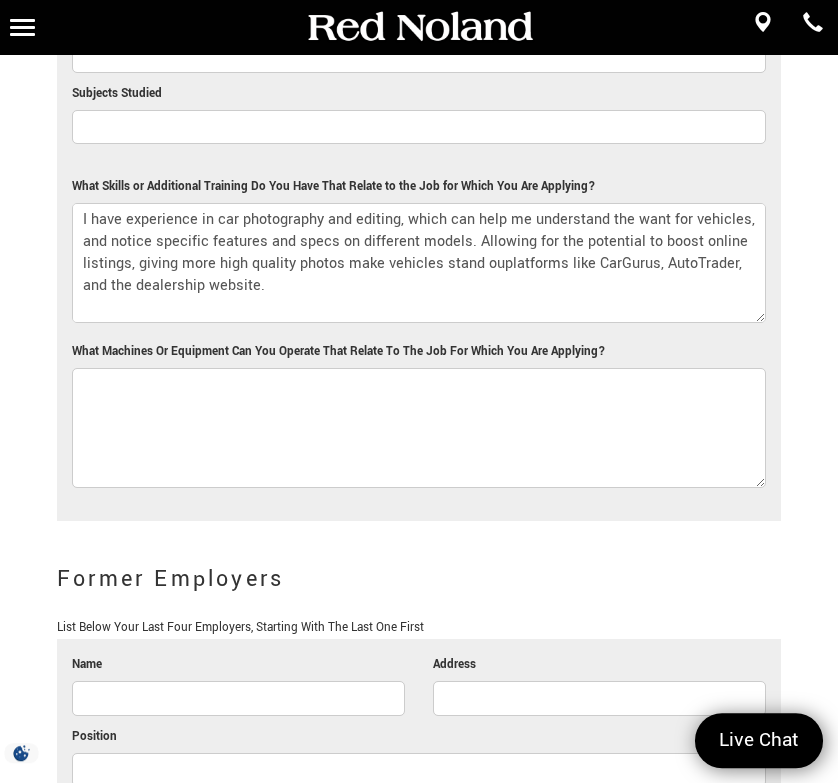 click on "I have experience in car photography and editing, which can help me understand the want for vehicles, and notice specific features and specs on different models. Allowing for the potential to boost online listings, giving more high quality photos make vehicles stand ouplatforms like CarGurus, AutoTrader, and the dealership website.
building a personal brand as a sales representative at [COMPANY] [NAME]," at bounding box center (419, 263) 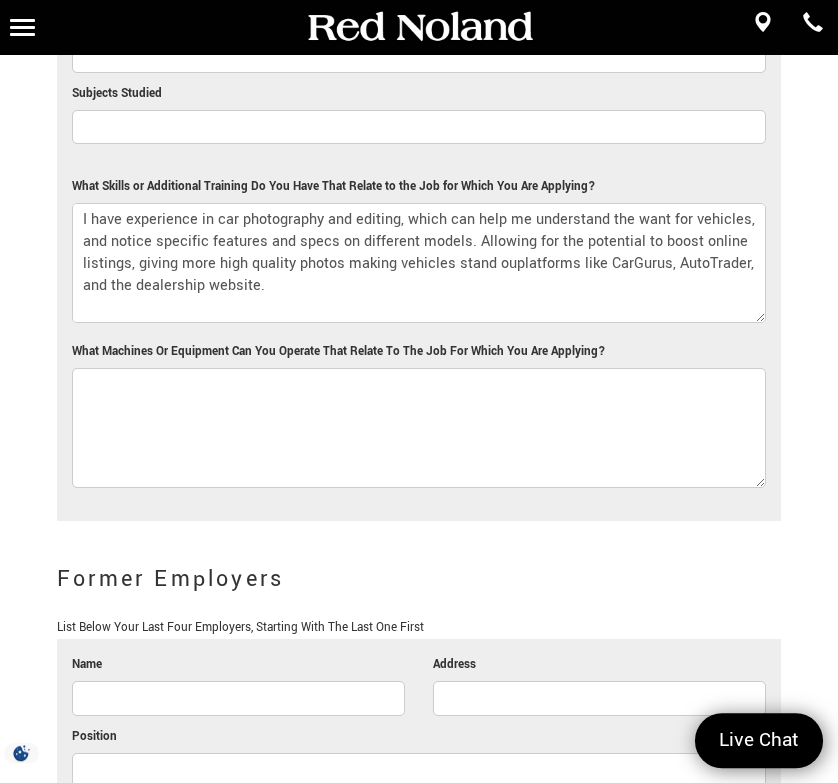 drag, startPoint x: 493, startPoint y: 257, endPoint x: 672, endPoint y: 303, distance: 184.81613 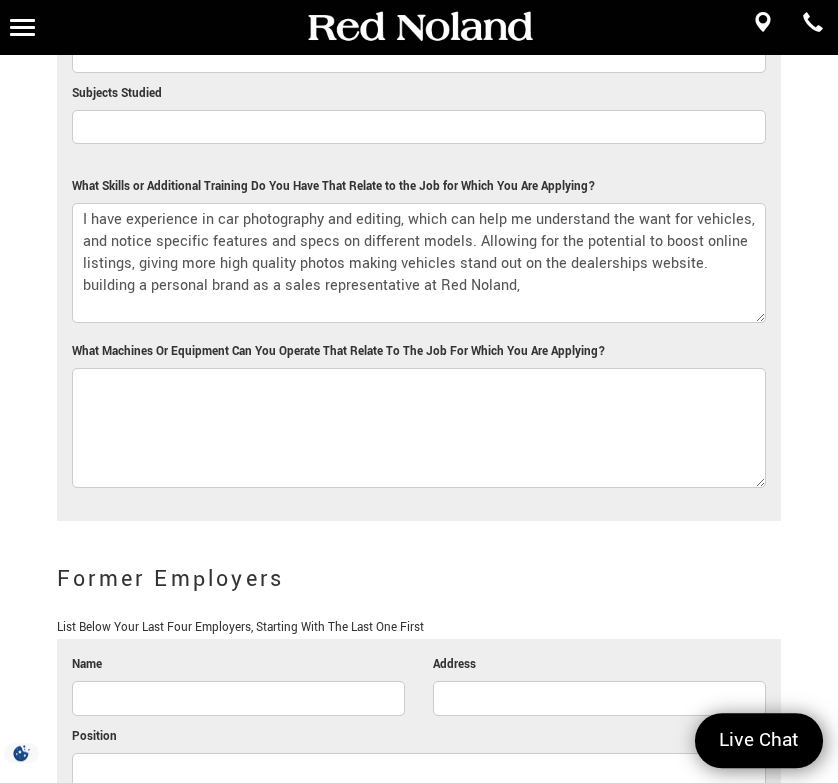 click on "I have experience in car photography and editing, which can help me understand the want for vehicles, and notice specific features and specs on different models. Allowing for the potential to boost online listings, giving more high quality photos making vehicles stand out on the dealerships website.
building a personal brand as a sales representative at Red Noland," at bounding box center (419, 263) 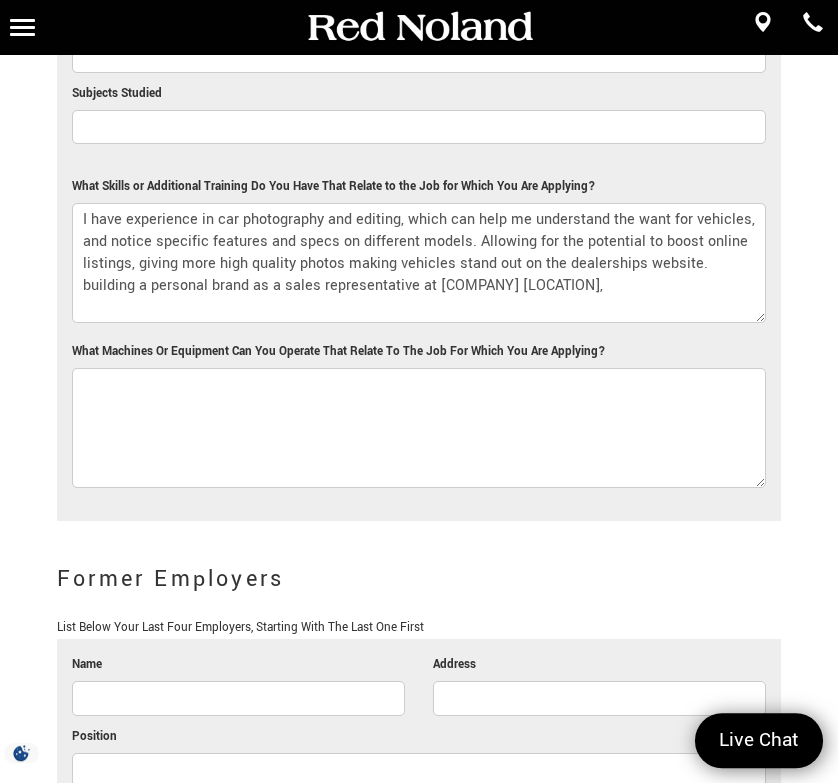 click on "I have experience in car photography and editing, which can help me understand the want for vehicles, and notice specific features and specs on different models. Allowing for the potential to boost online listings, giving more high quality photos making vehicles stand out on the dealerships website. building a personal brand as a sales representative at [COMPANY] [LOCATION]," at bounding box center (419, 263) 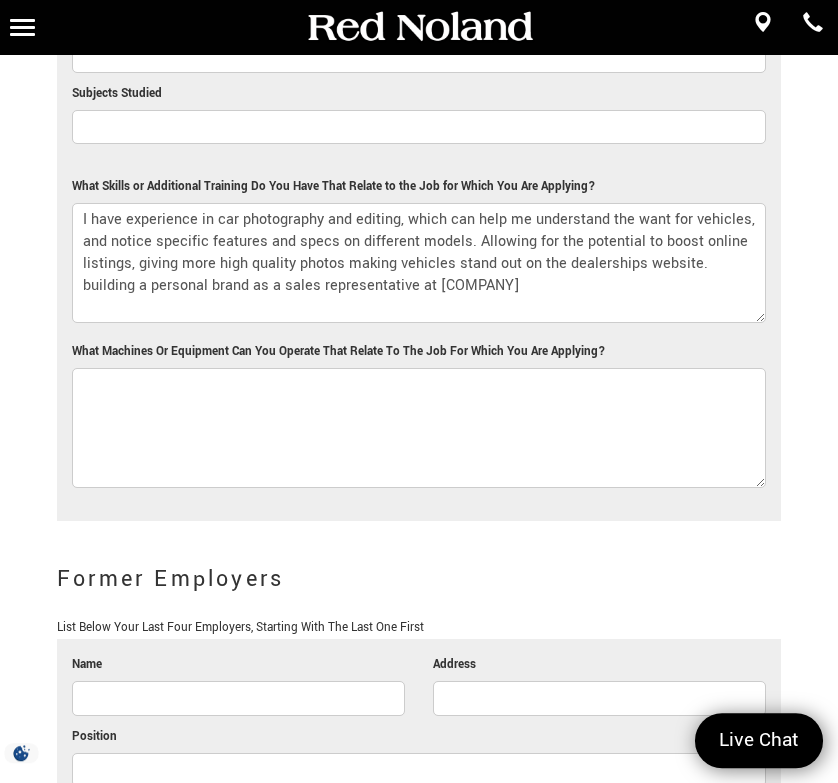 drag, startPoint x: 572, startPoint y: 282, endPoint x: 126, endPoint y: 280, distance: 446.0045 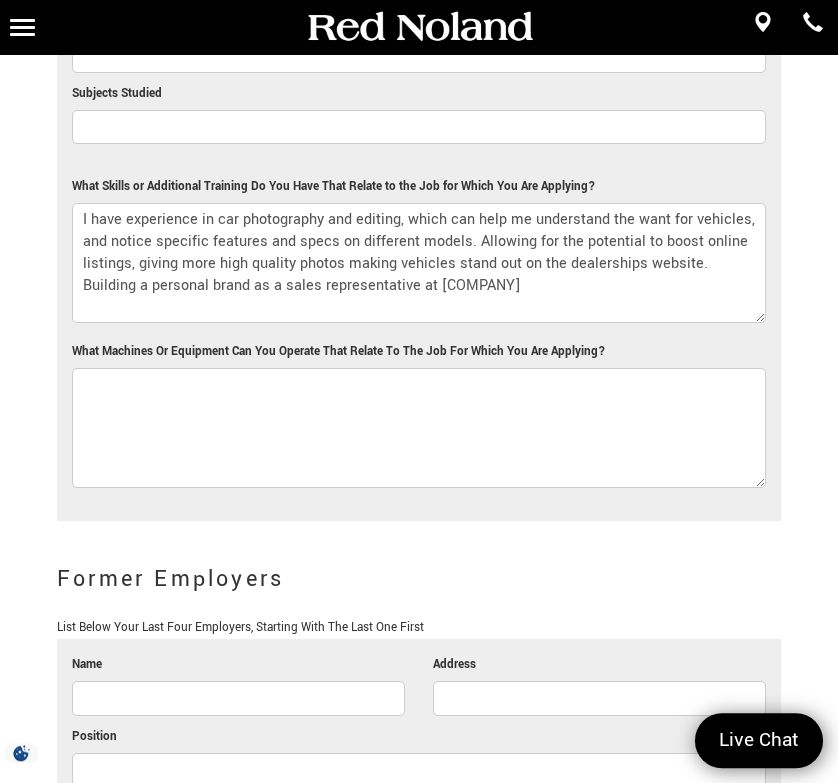 click on "I have experience in car photography and editing, which can help me understand the want for vehicles, and notice specific features and specs on different models. Allowing for the potential to boost online listings, giving more high quality photos making vehicles stand out on the dealerships website. Building a personal brand as a sales representative at [COMPANY]" at bounding box center (419, 263) 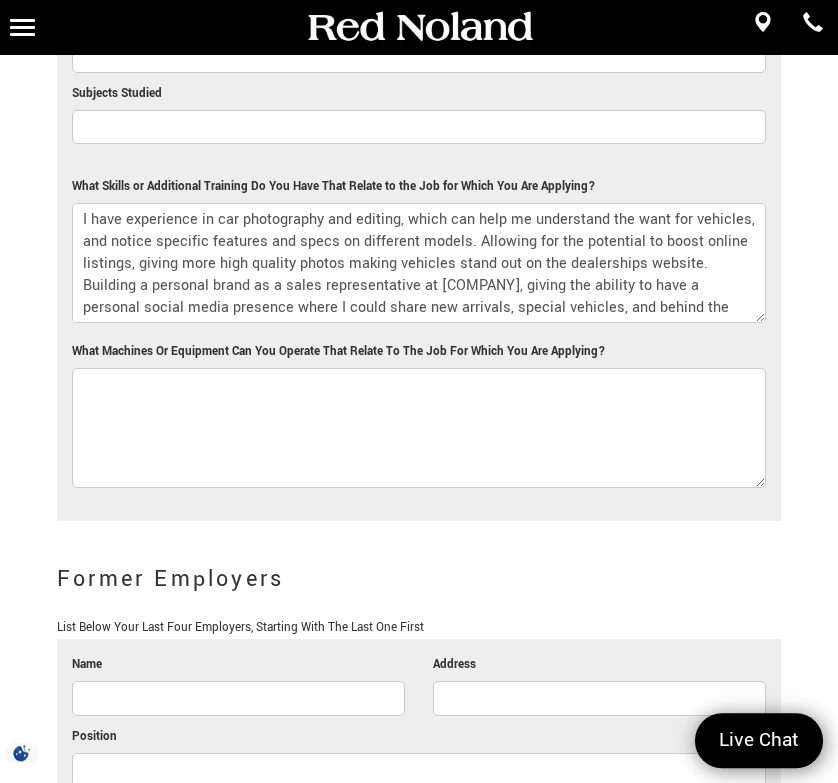 scroll, scrollTop: 25, scrollLeft: 0, axis: vertical 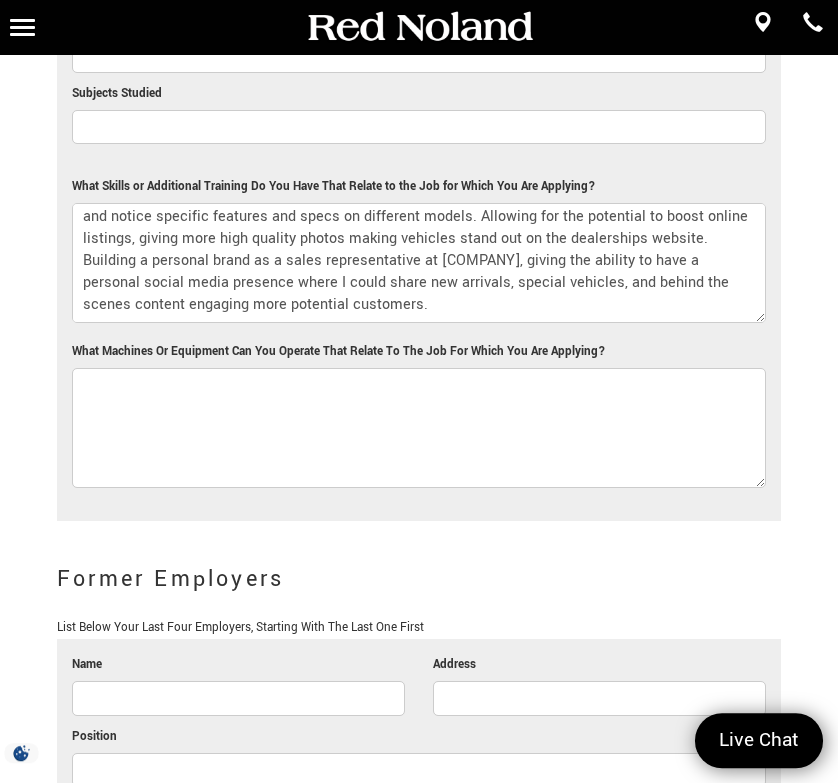 type on "I have experience in car photography and editing, which can help me understand the want for vehicles, and notice specific features and specs on different models. Allowing for the potential to boost online listings, giving more high quality photos making vehicles stand out on the dealerships website. Building a personal brand as a sales representative at [COMPANY], giving the ability to have a personal social media presence where I could share new arrivals, special vehicles, and behind the scenes content engaging more potential customers." 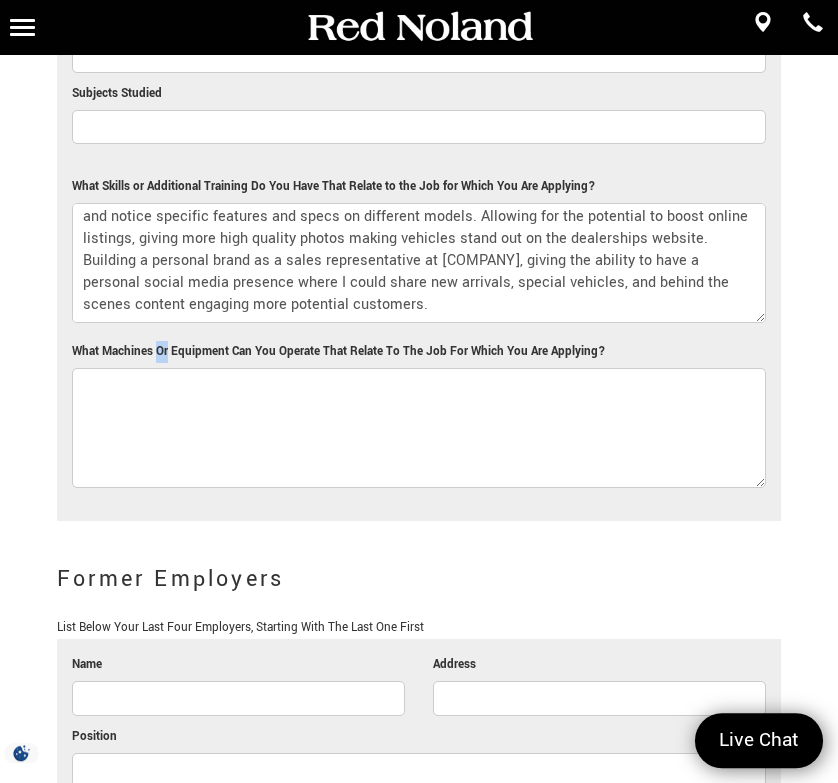 click on "What Machines Or Equipment Can You Operate That Relate To The Job For Which You Are Applying?" at bounding box center (338, 352) 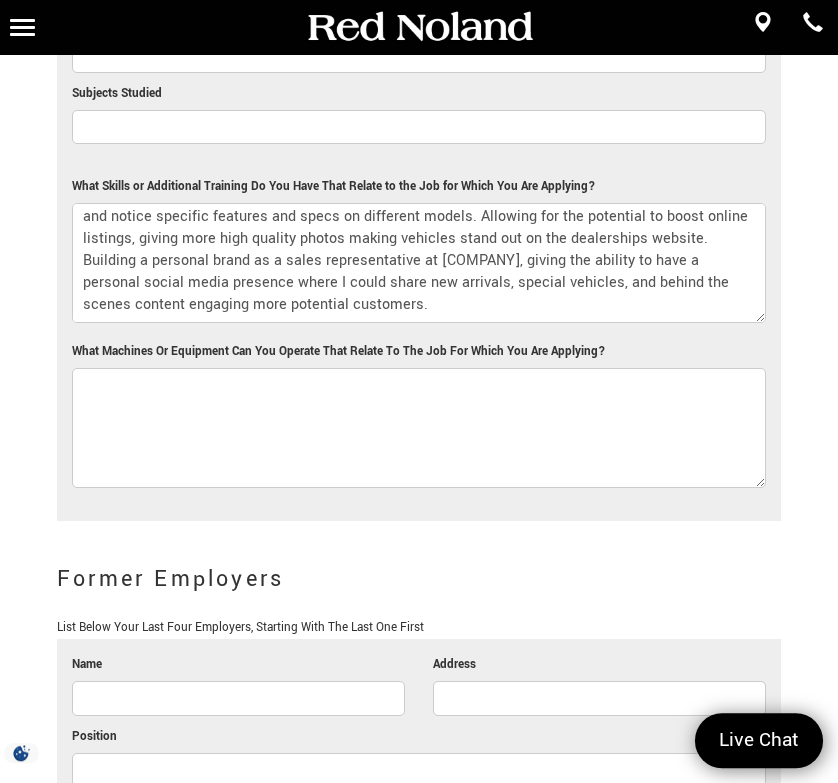click on "What Machines Or Equipment Can You Operate That Relate To The Job For Which You Are Applying?" at bounding box center [338, 352] 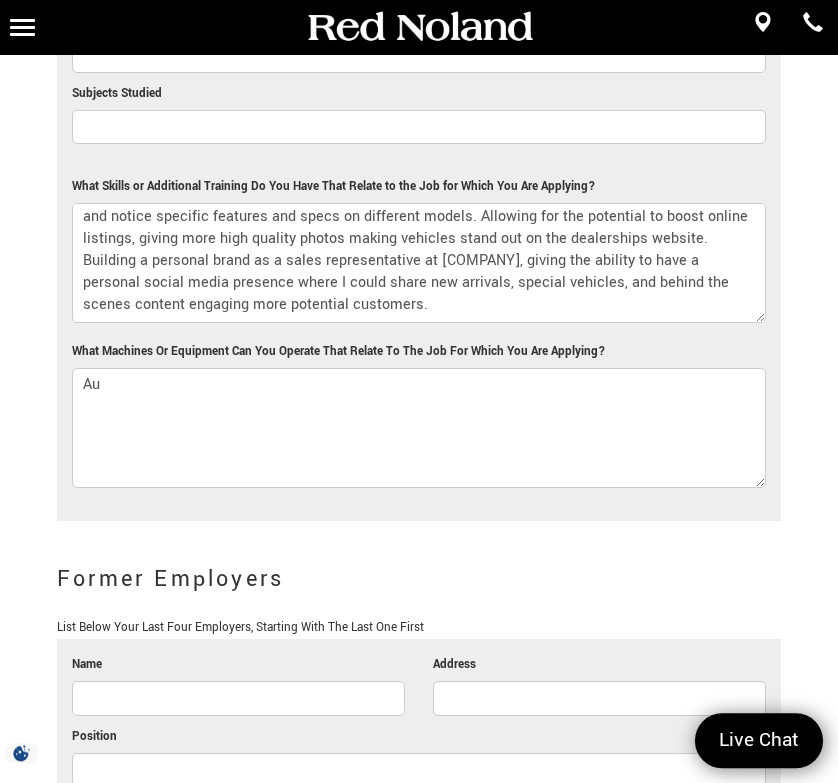 type on "A" 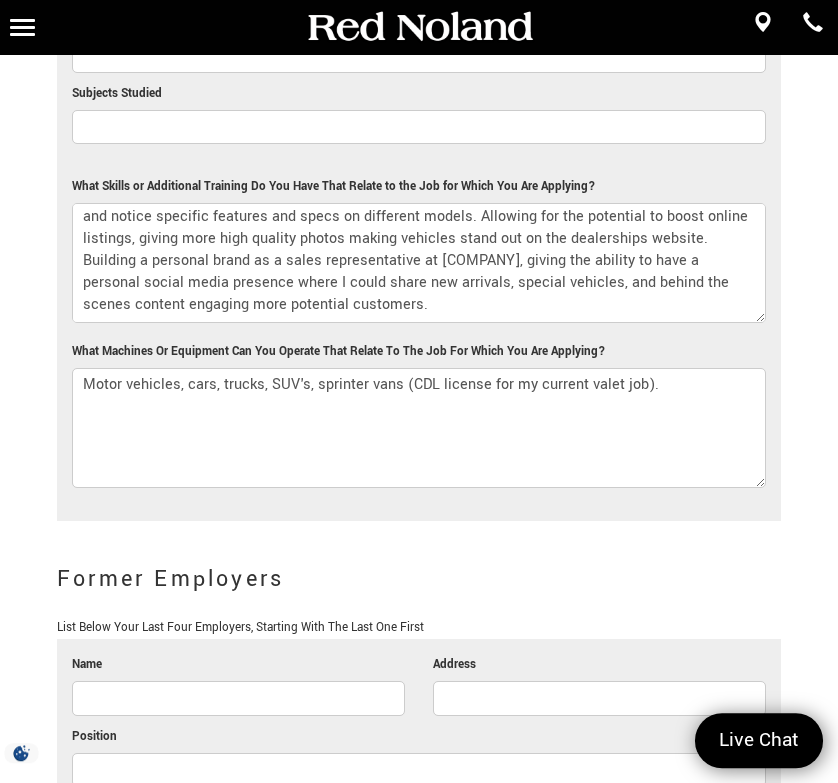 click on "Motor vehicles, cars, trucks, SUV's, sprinter vans (CDL license for my current valet job)." at bounding box center (419, 428) 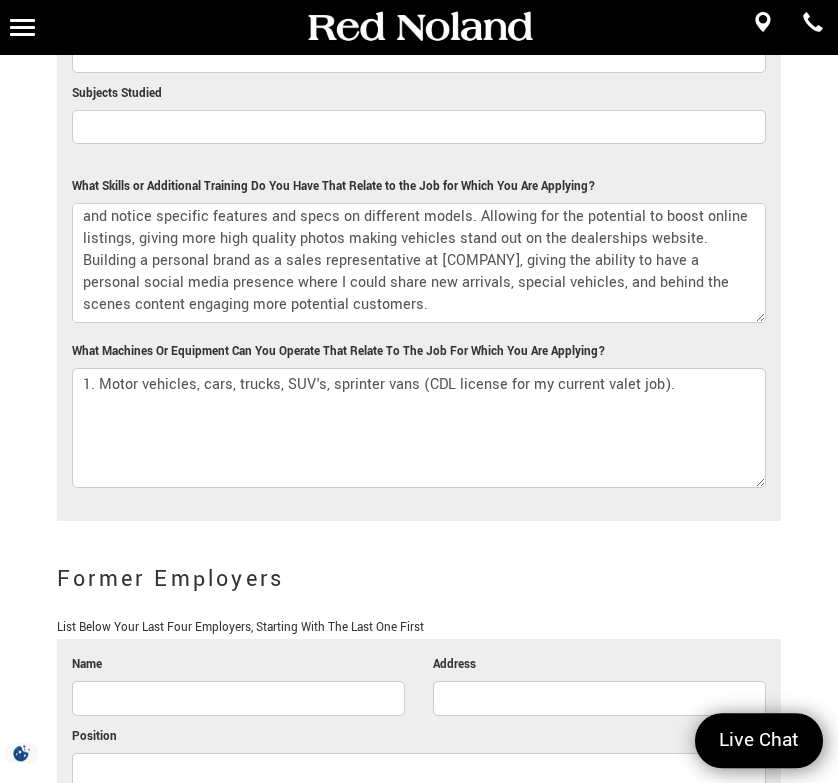 click on "1. Motor vehicles, cars, trucks, SUV's, sprinter vans (CDL license for my current valet job)." at bounding box center (419, 428) 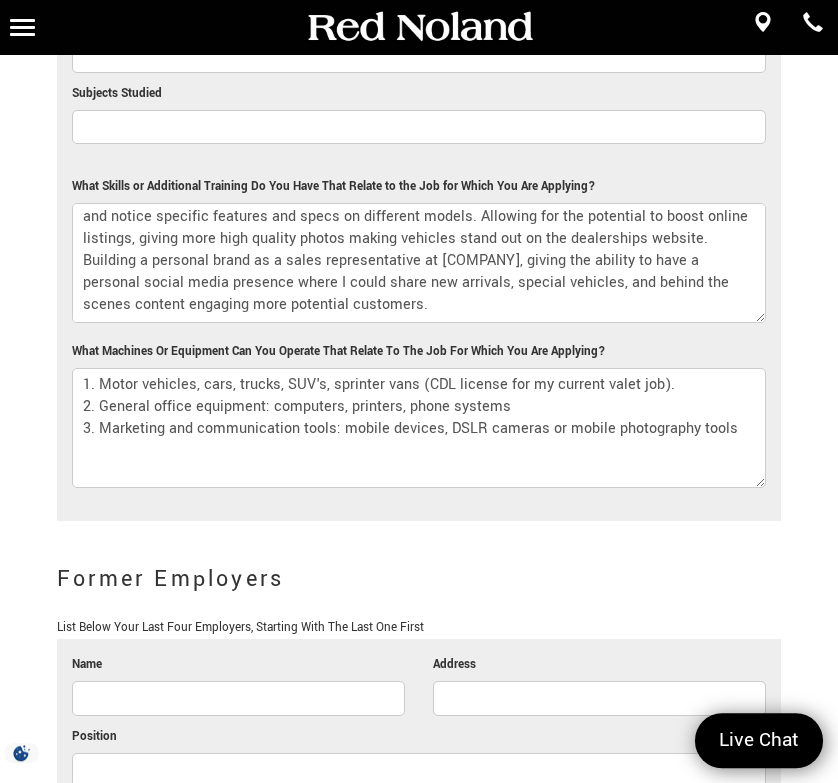 click on "1. Motor vehicles, cars, trucks, SUV's, sprinter vans (CDL license for my current valet job).
2. General office equipment: computers, printers, phone systems
3. Marketing and communication tools: mobile devices, DSLR cameras or mobile photography tools" at bounding box center [419, 428] 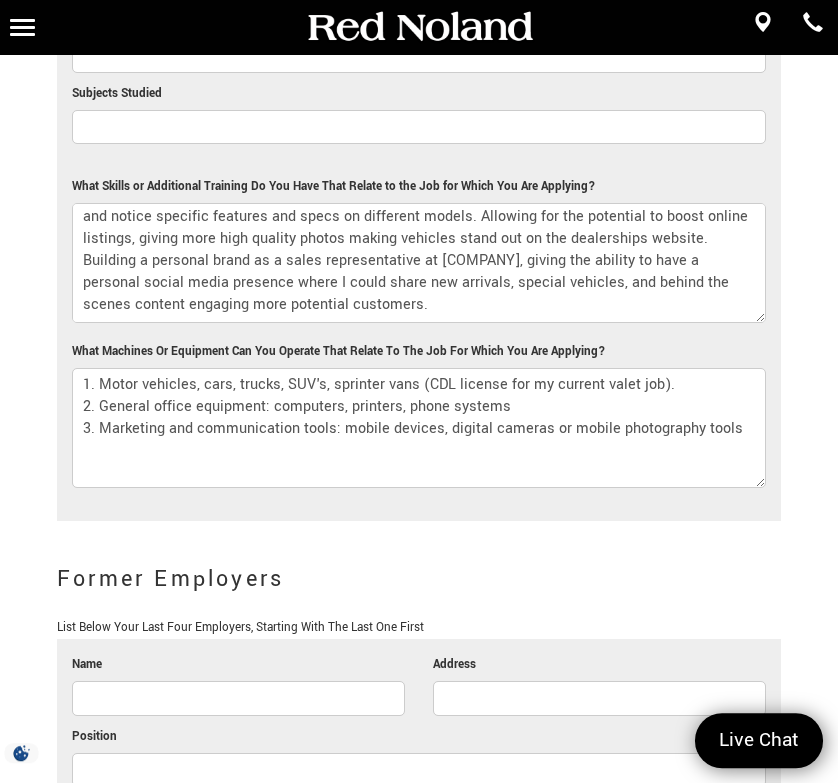 click on "1. Motor vehicles, cars, trucks, SUV's, sprinter vans (CDL license for my current valet job).
2. General office equipment: computers, printers, phone systems
3. Marketing and communication tools: mobile devices, digital cameras or mobile photography tools" at bounding box center [419, 428] 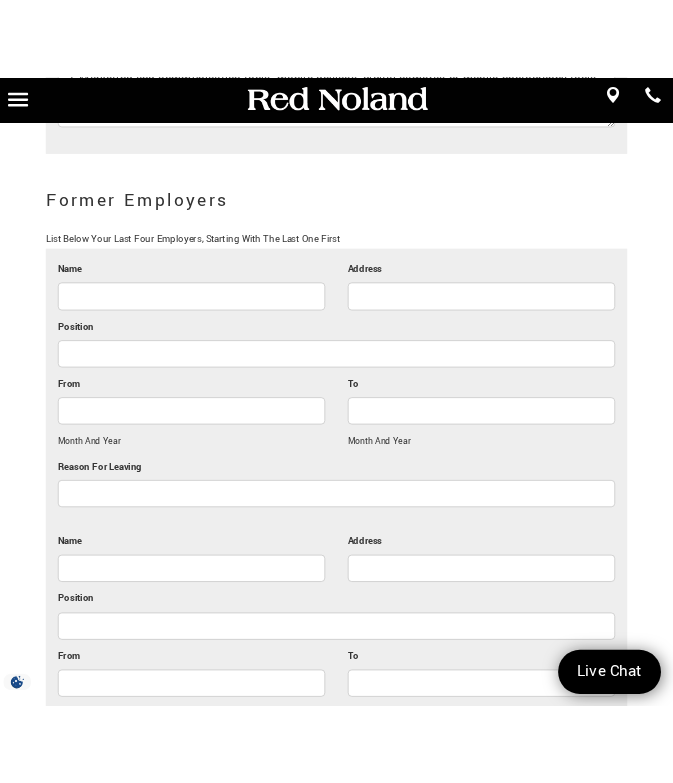 scroll, scrollTop: 3610, scrollLeft: 0, axis: vertical 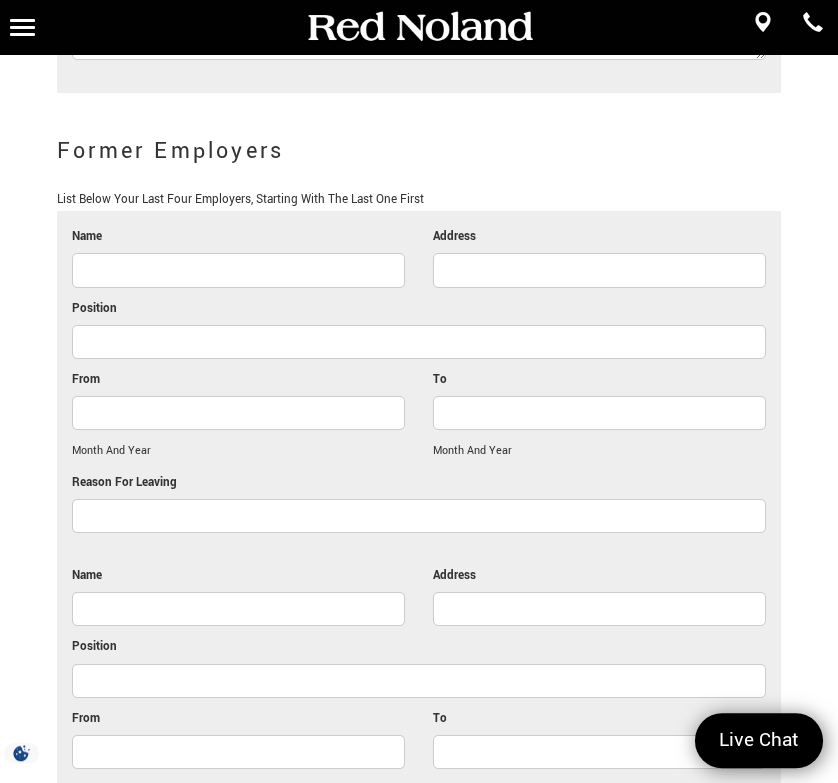 type on "1. Motor vehicles: cars, trucks, SUV's, sprinter vans ([LICENSE] license for my current valet job).
2. General office equipment: computers, printers, phone systems
3. Marketing and communication tools: mobile devices, digital cameras or mobile photography tools" 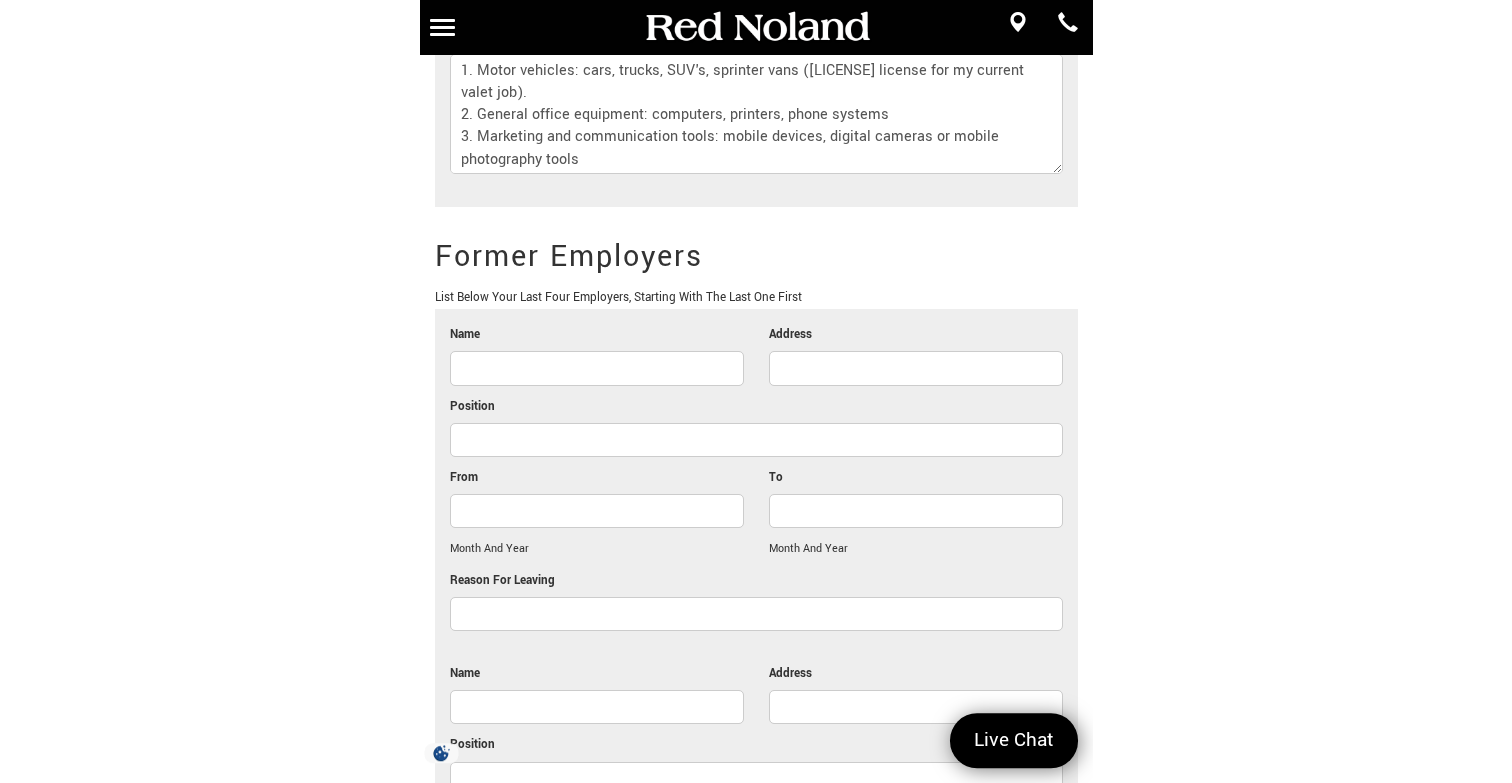 scroll, scrollTop: 3609, scrollLeft: 0, axis: vertical 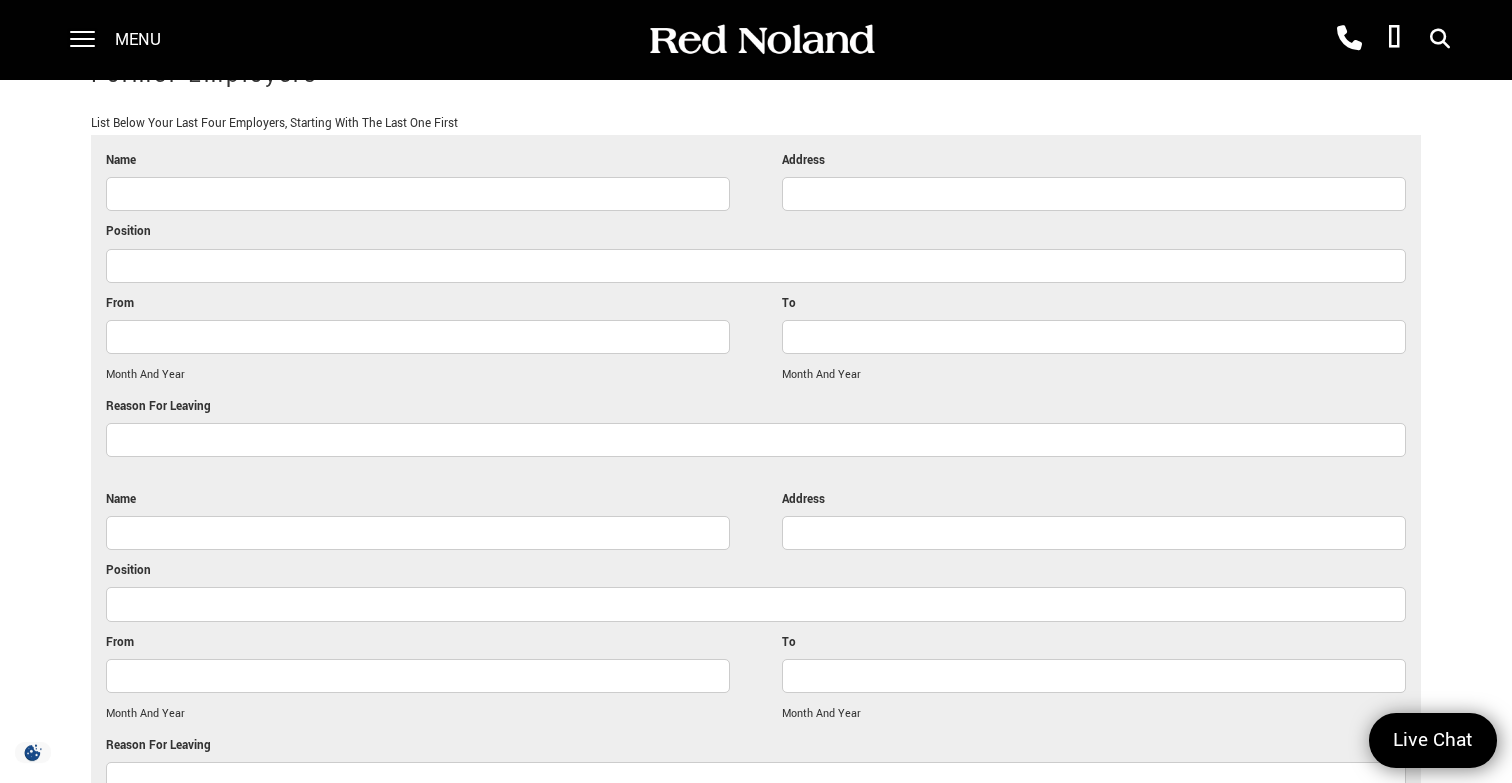 click on "Name" at bounding box center [418, 194] 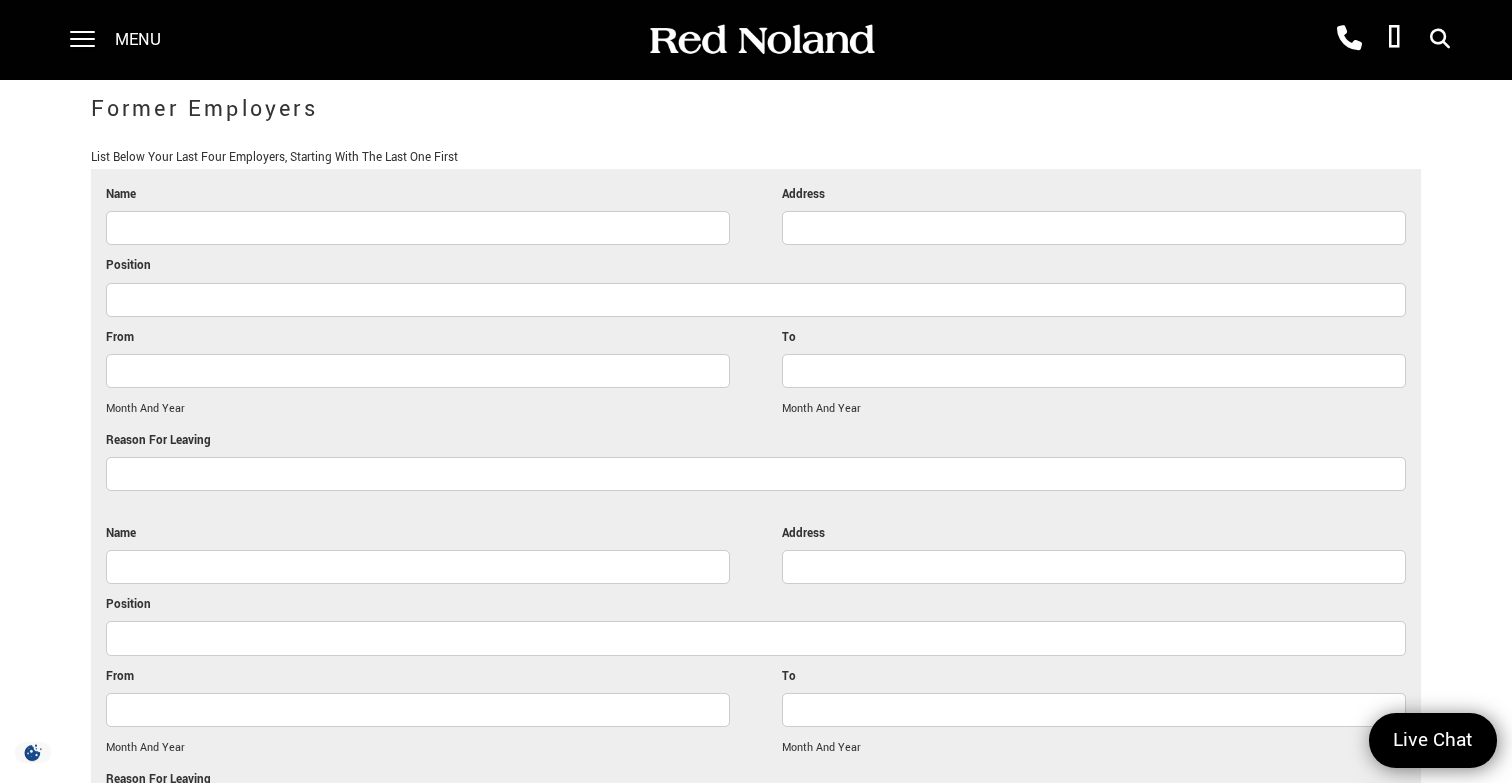 scroll, scrollTop: 3577, scrollLeft: 0, axis: vertical 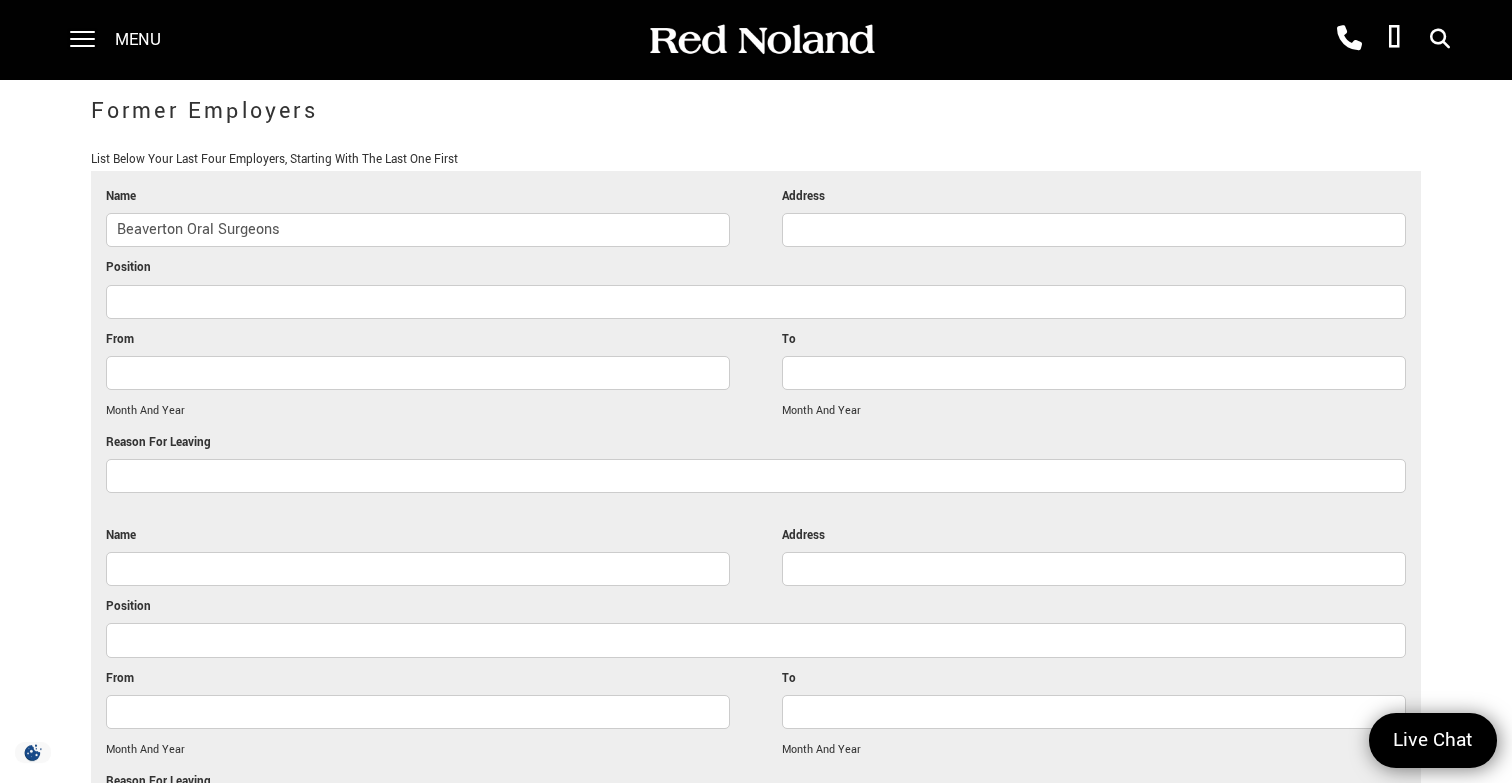 type on "Beaverton Oral Surgeons" 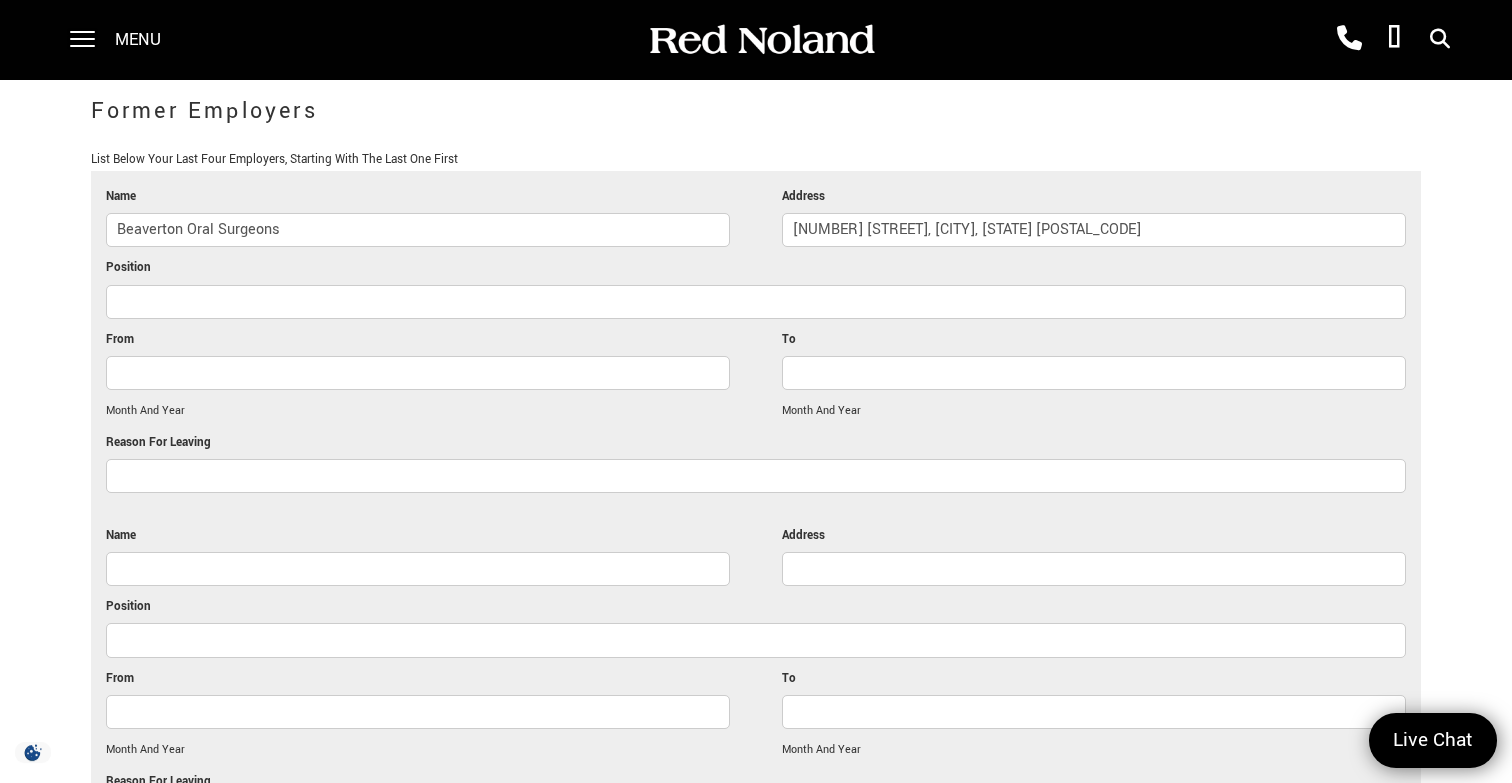 type on "[NUMBER] [STREET], [CITY], [STATE] [POSTAL_CODE]" 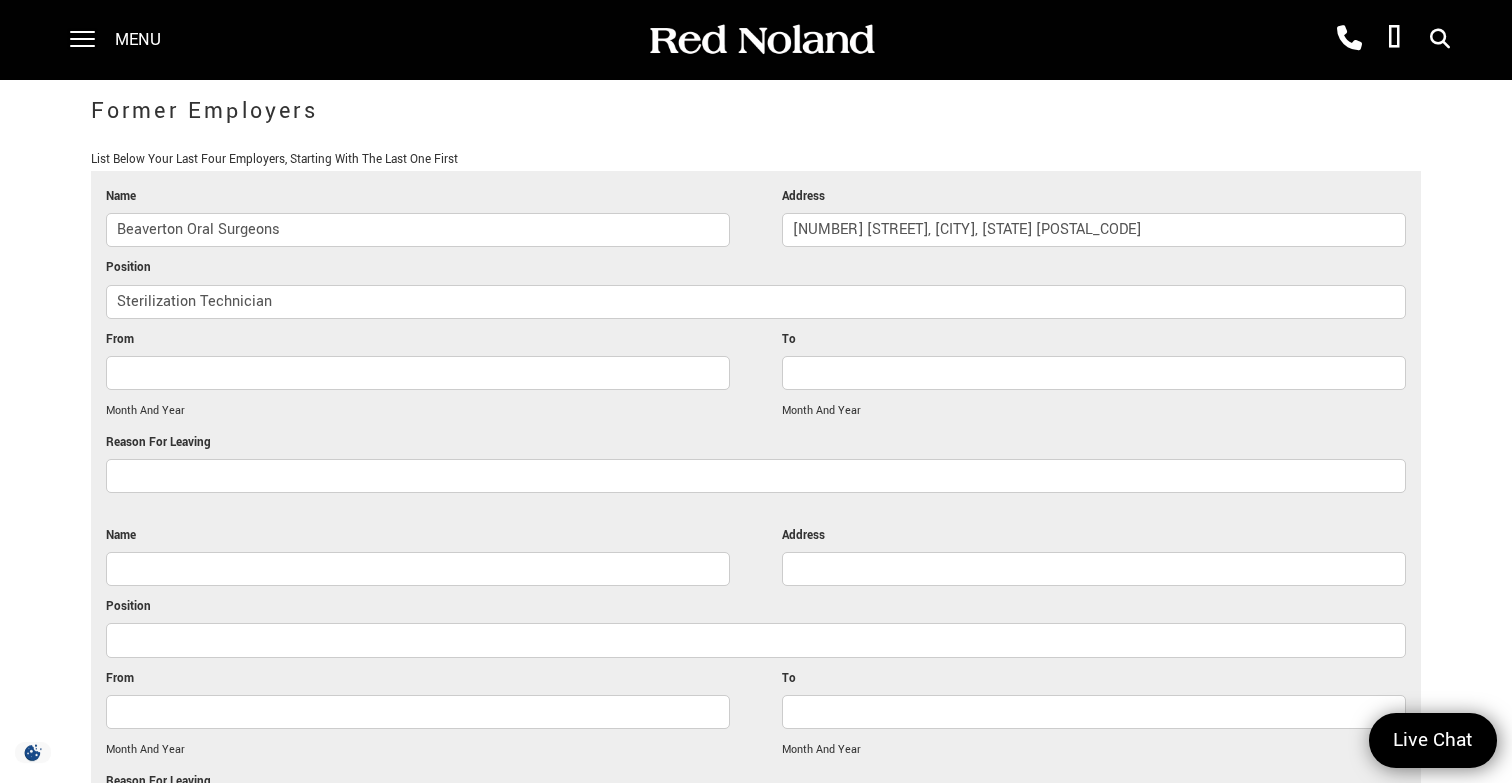 type on "Sterilization Technician" 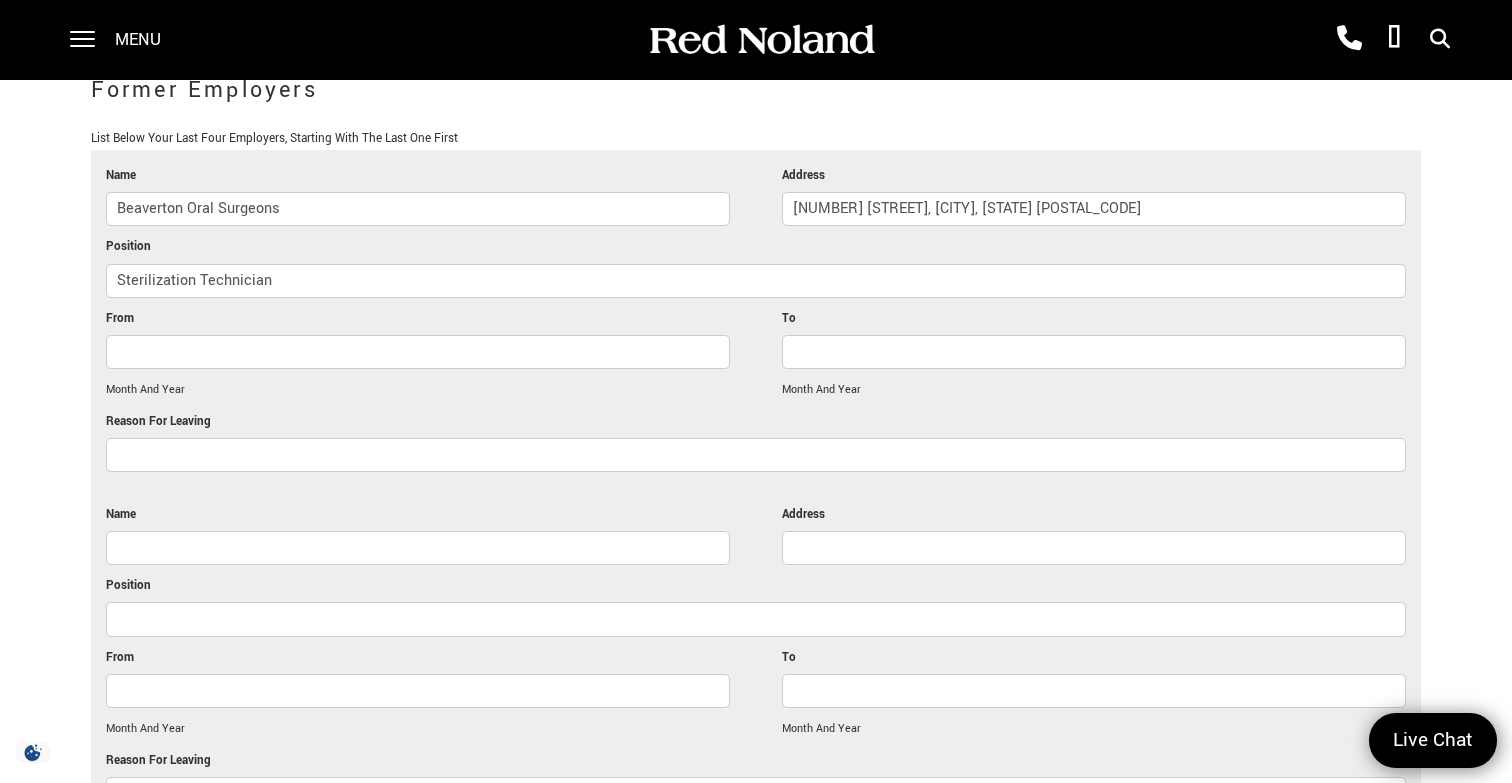 scroll, scrollTop: 3600, scrollLeft: 0, axis: vertical 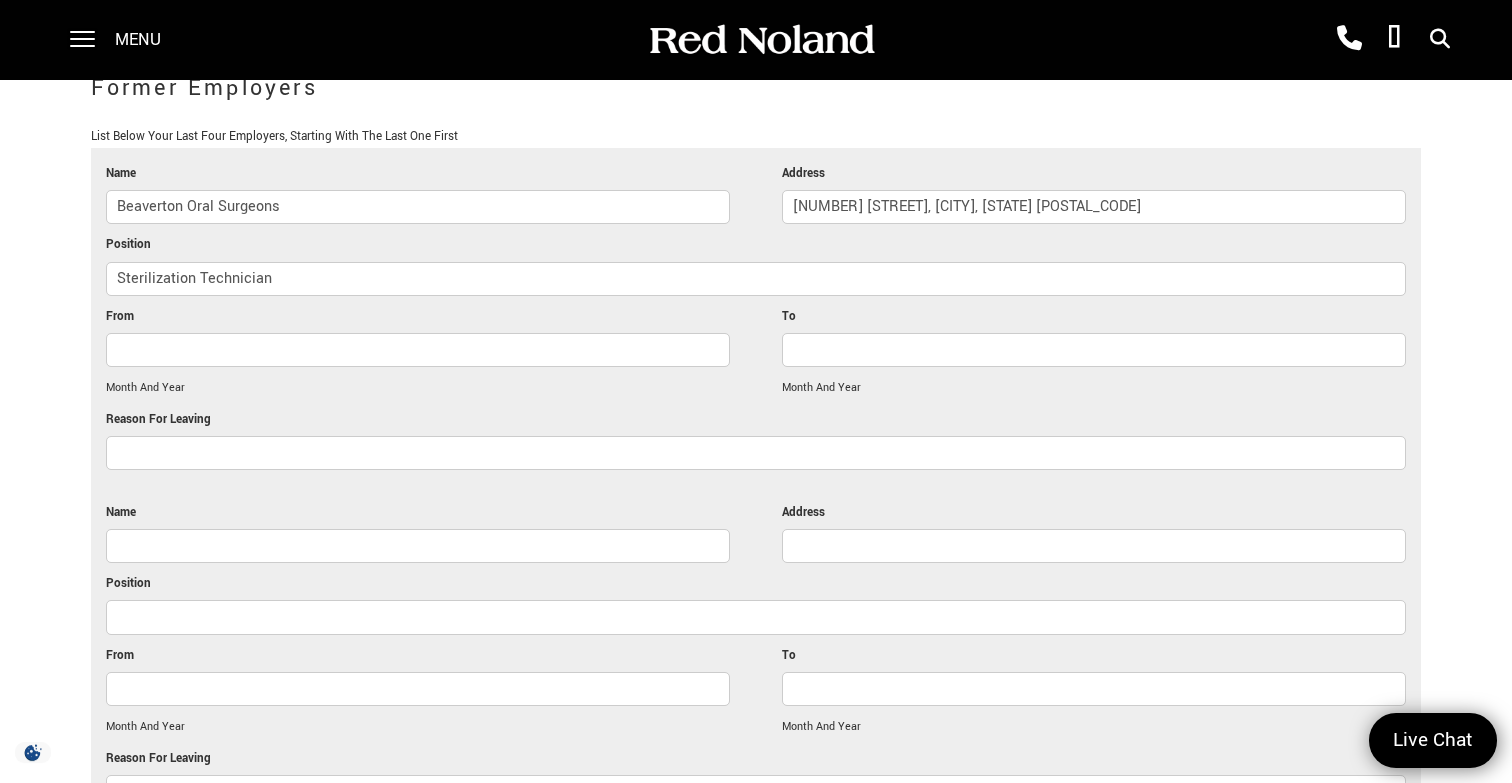 paste on "[MONTH] [YEAR]-[MONTH] [YEAR]" 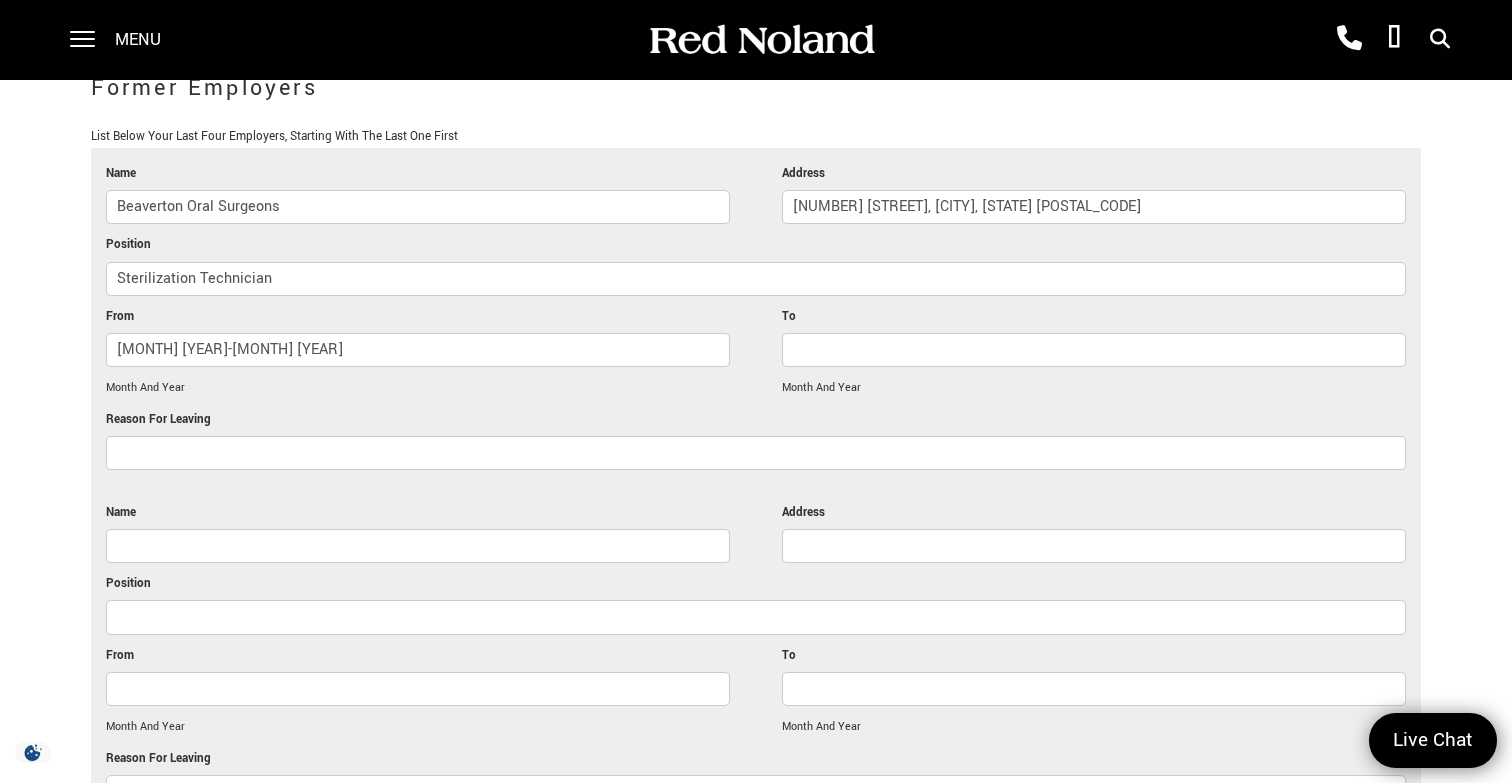 drag, startPoint x: 295, startPoint y: 335, endPoint x: 191, endPoint y: 329, distance: 104.172935 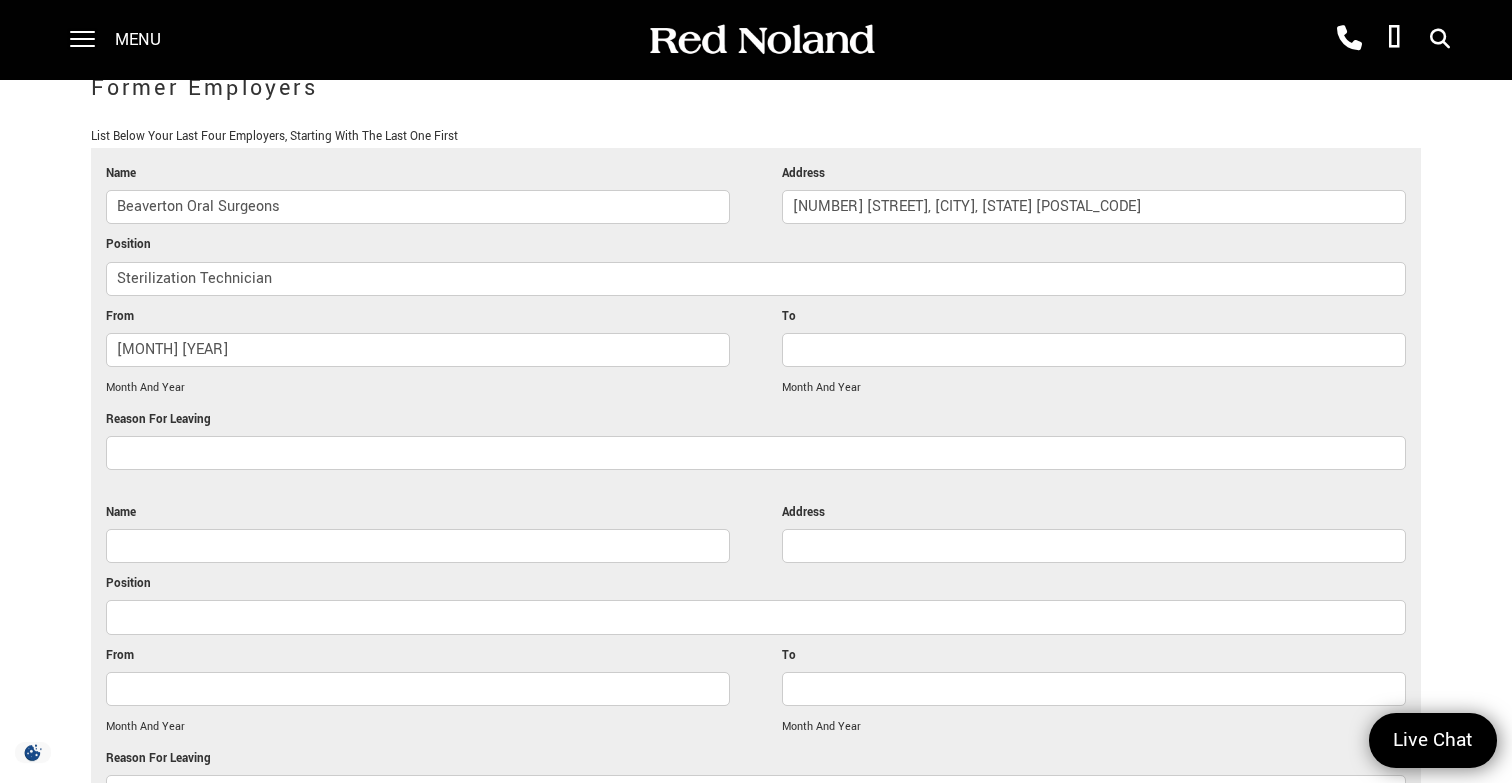 type on "[MONTH] [YEAR]" 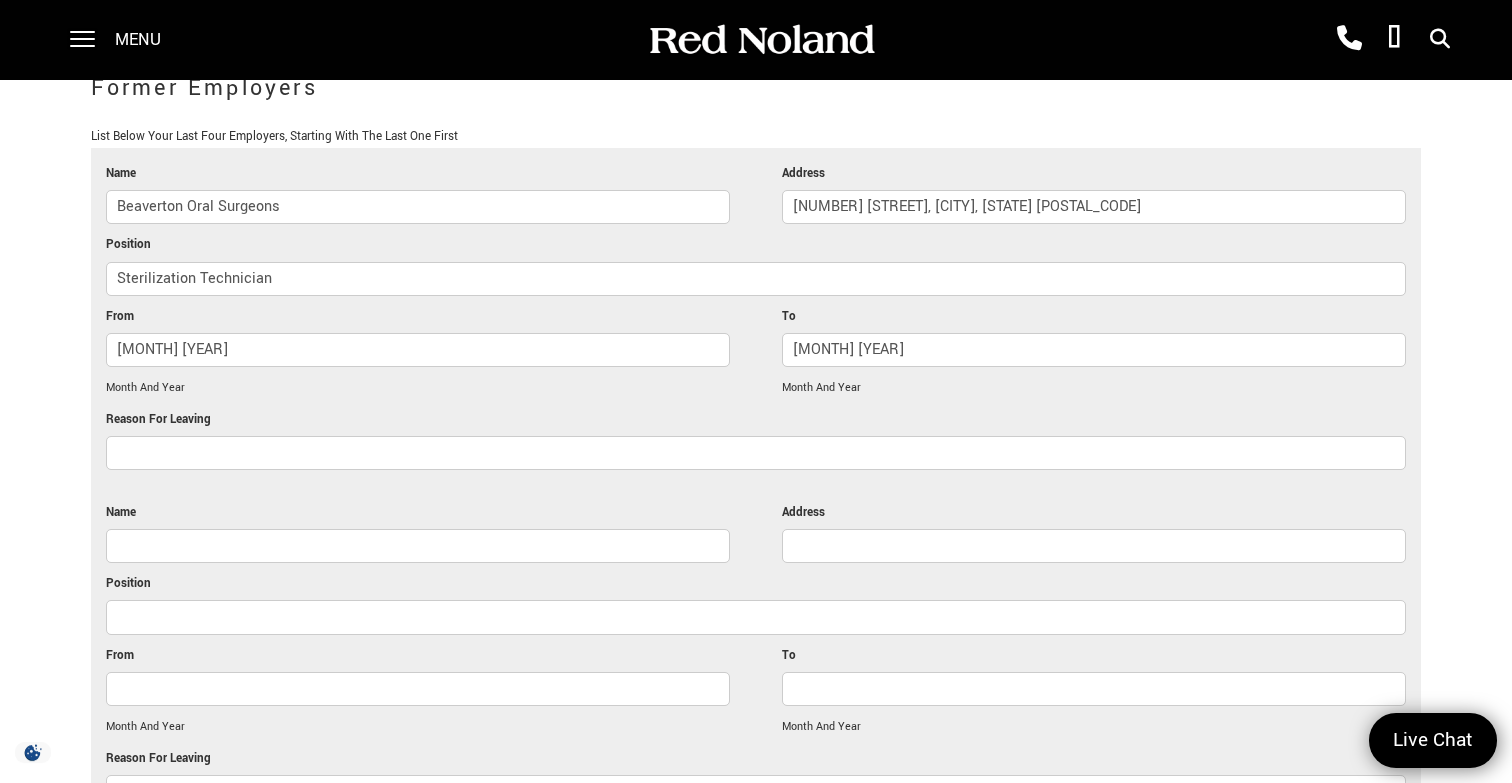 type on "[MONTH] [YEAR]" 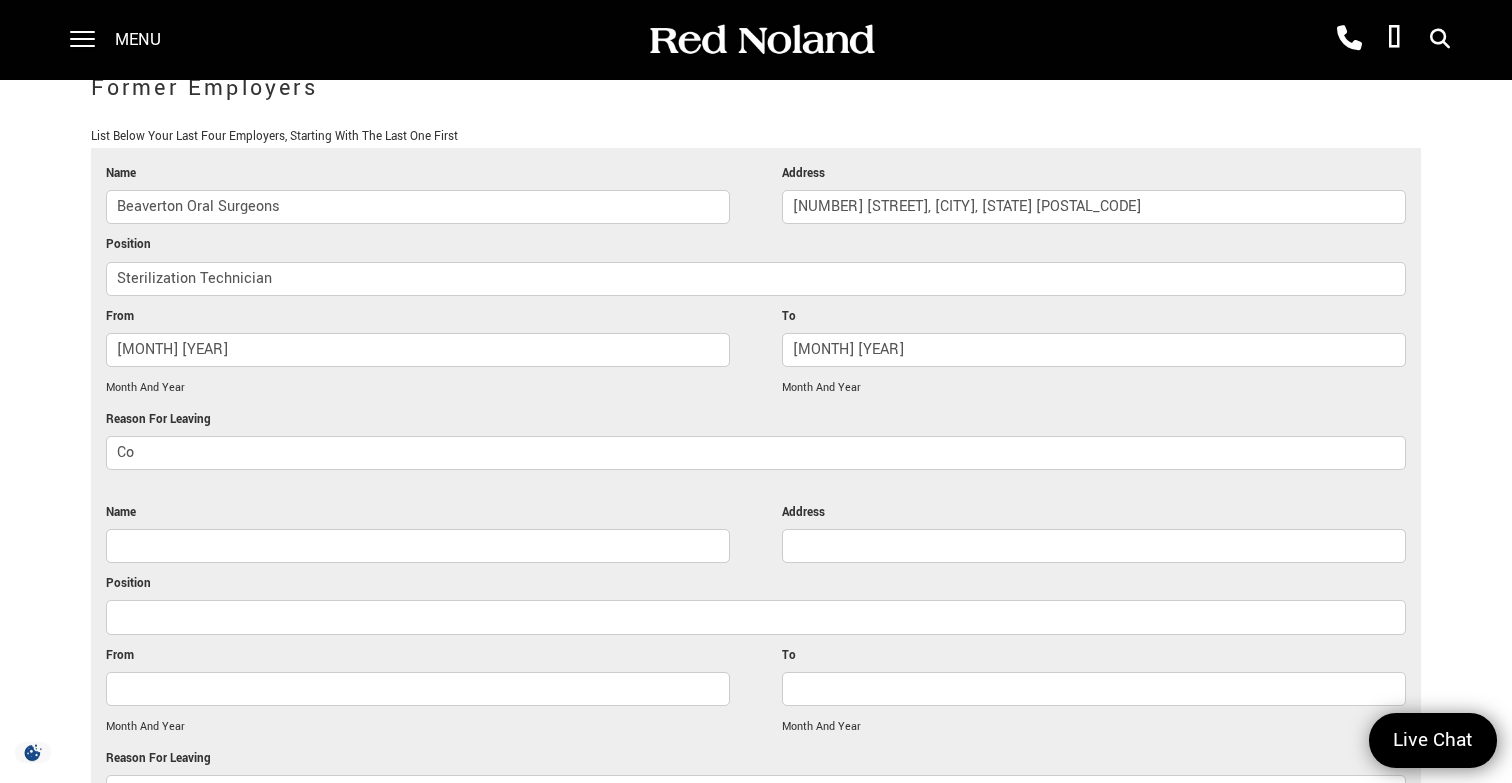 type on "C" 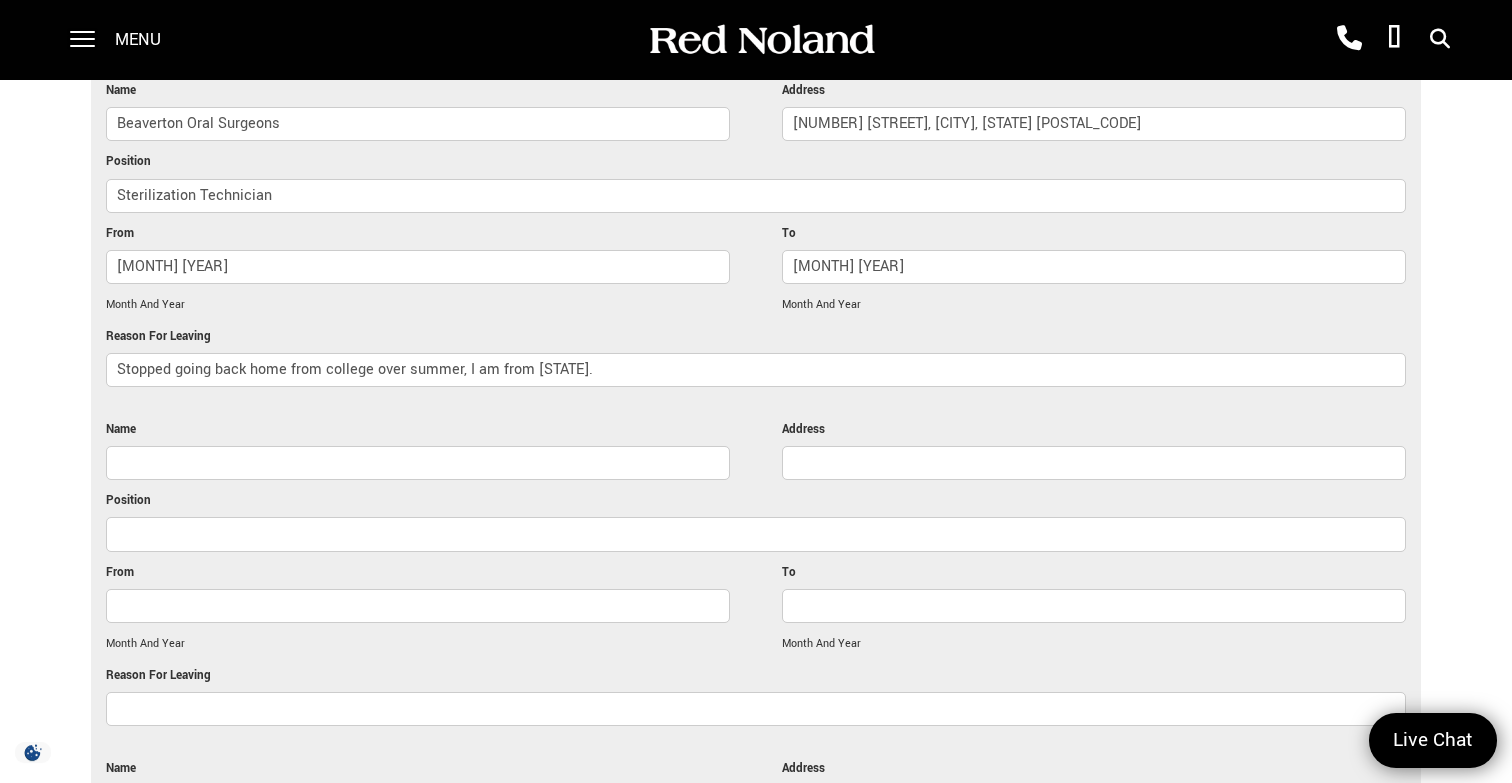 type on "Stopped going back home from college over summer, I am from [STATE]." 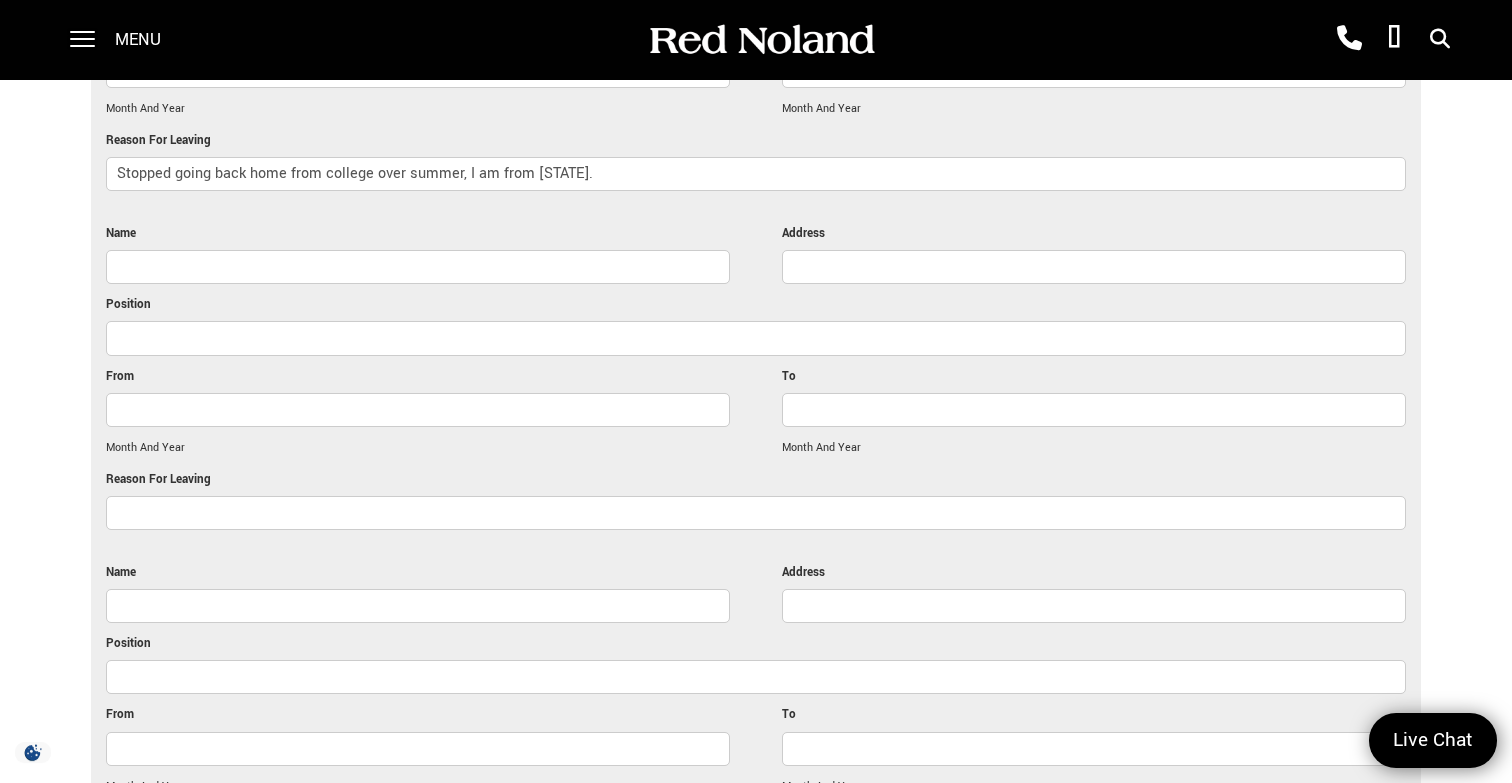 scroll, scrollTop: 3896, scrollLeft: 0, axis: vertical 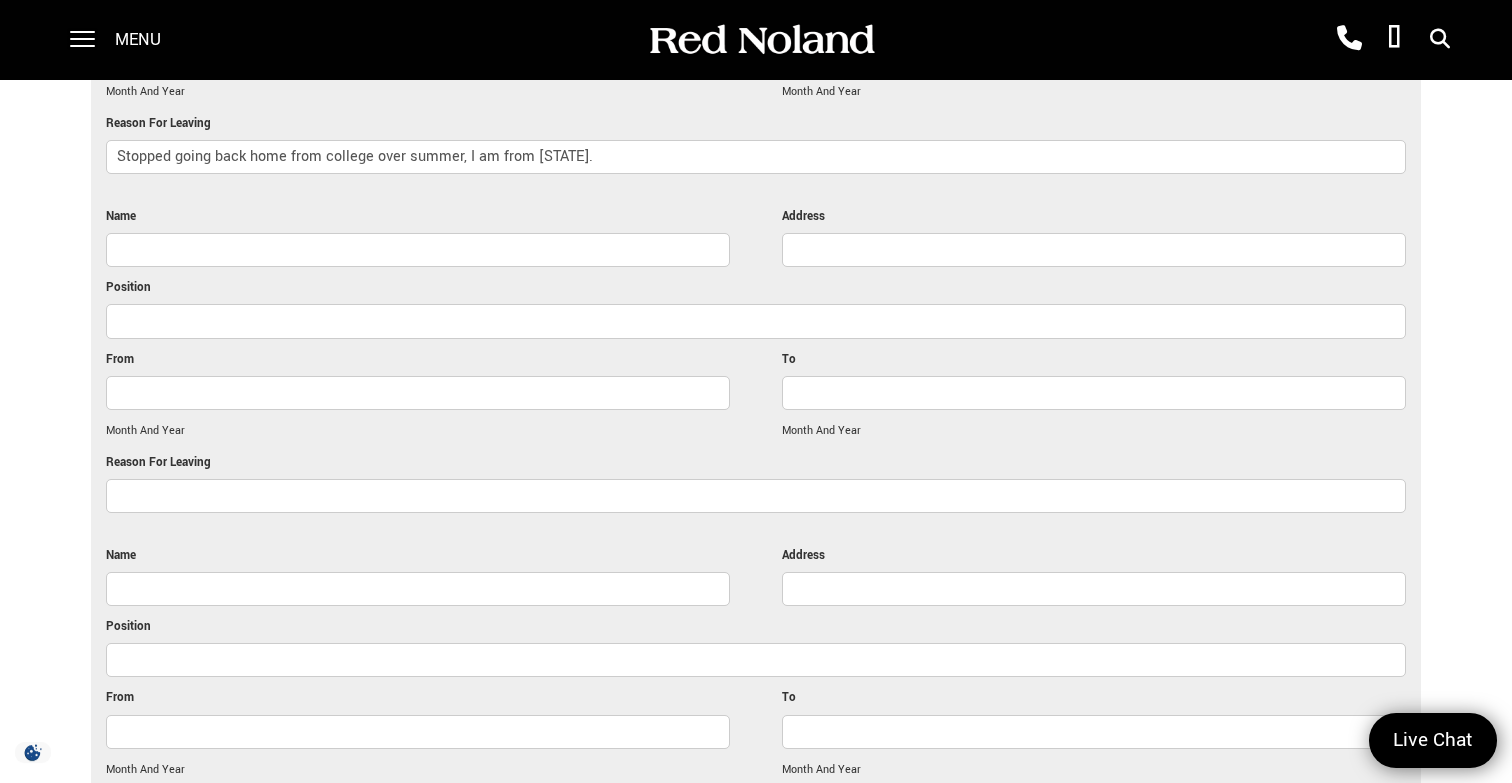 click on "Name" at bounding box center [418, 250] 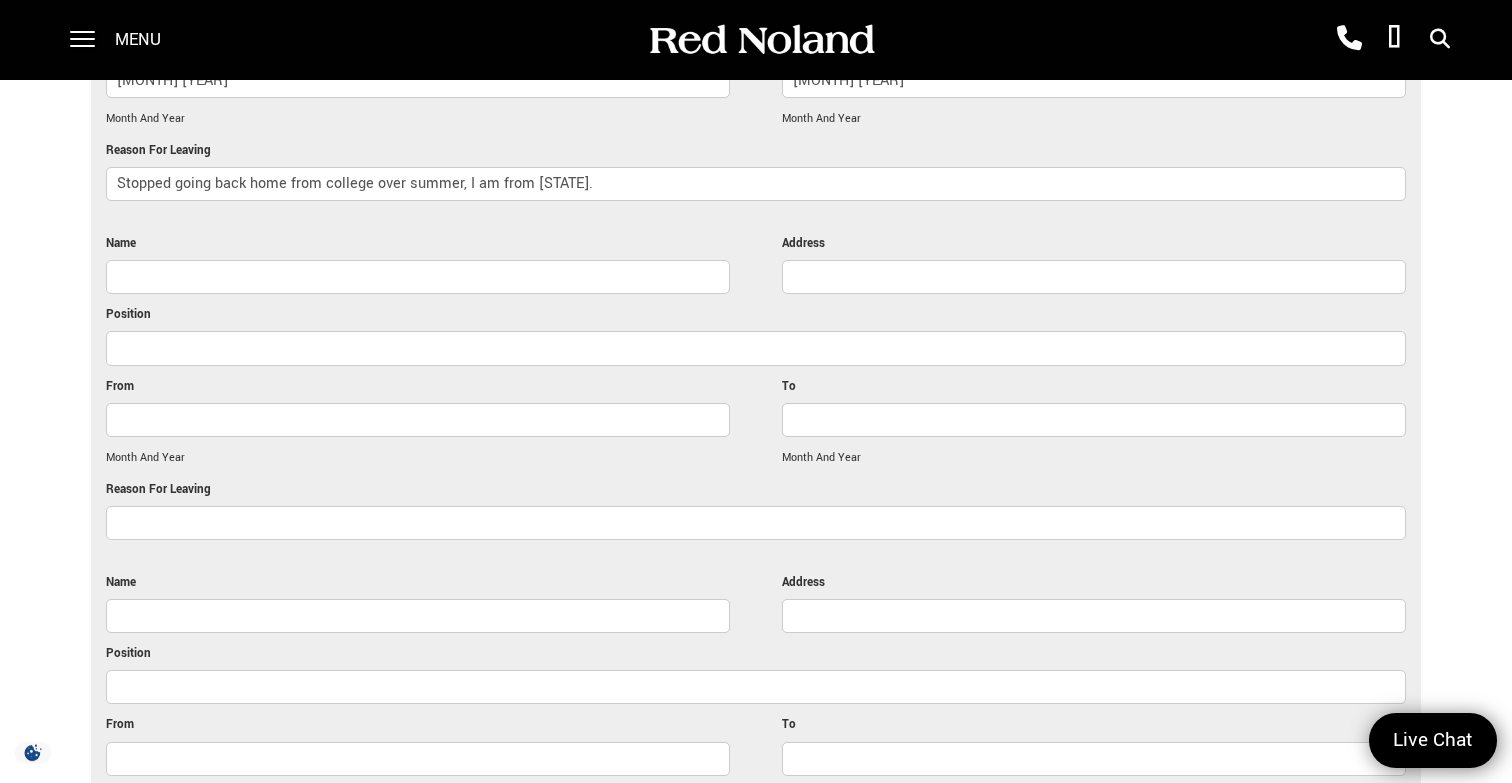 scroll, scrollTop: 3871, scrollLeft: 0, axis: vertical 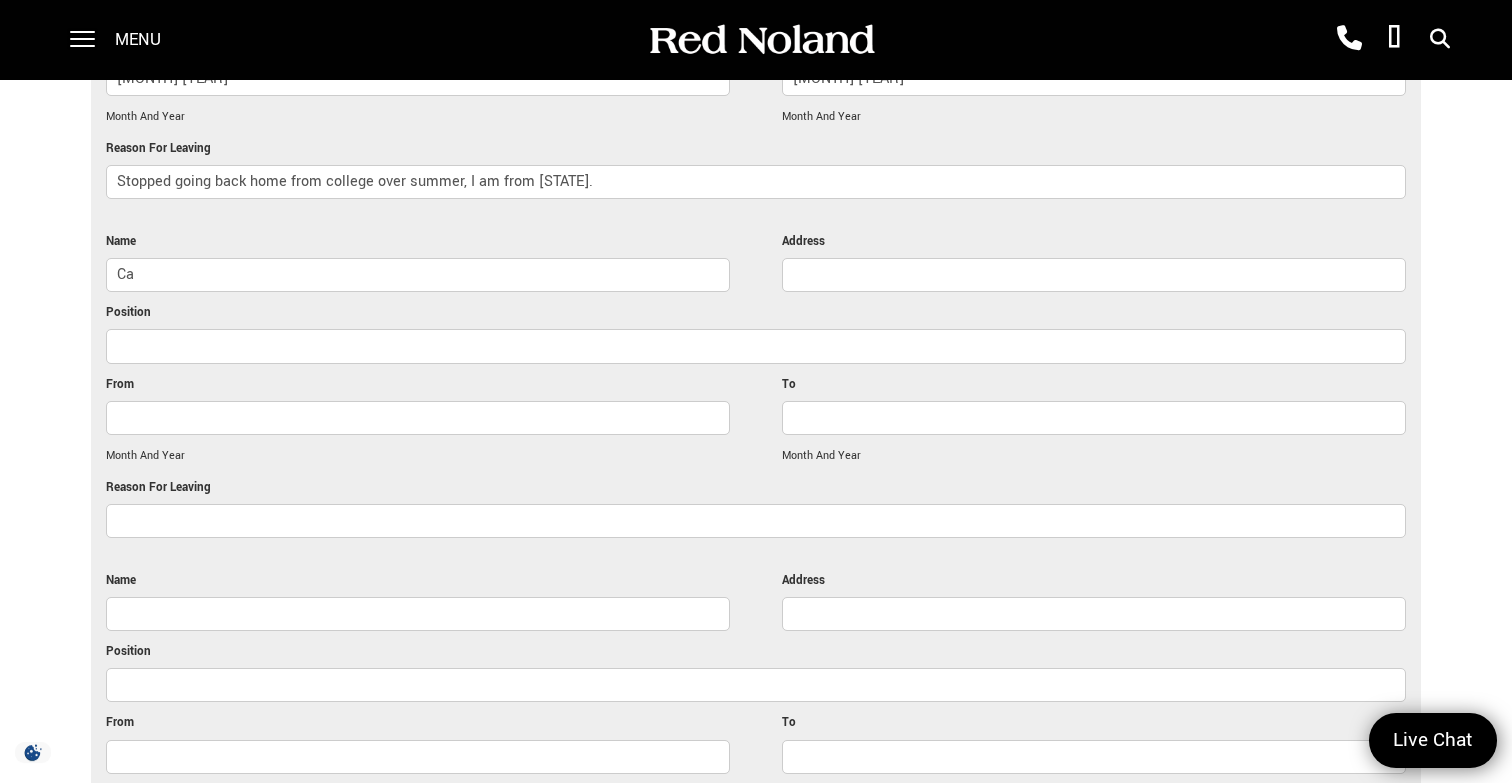 type on "C" 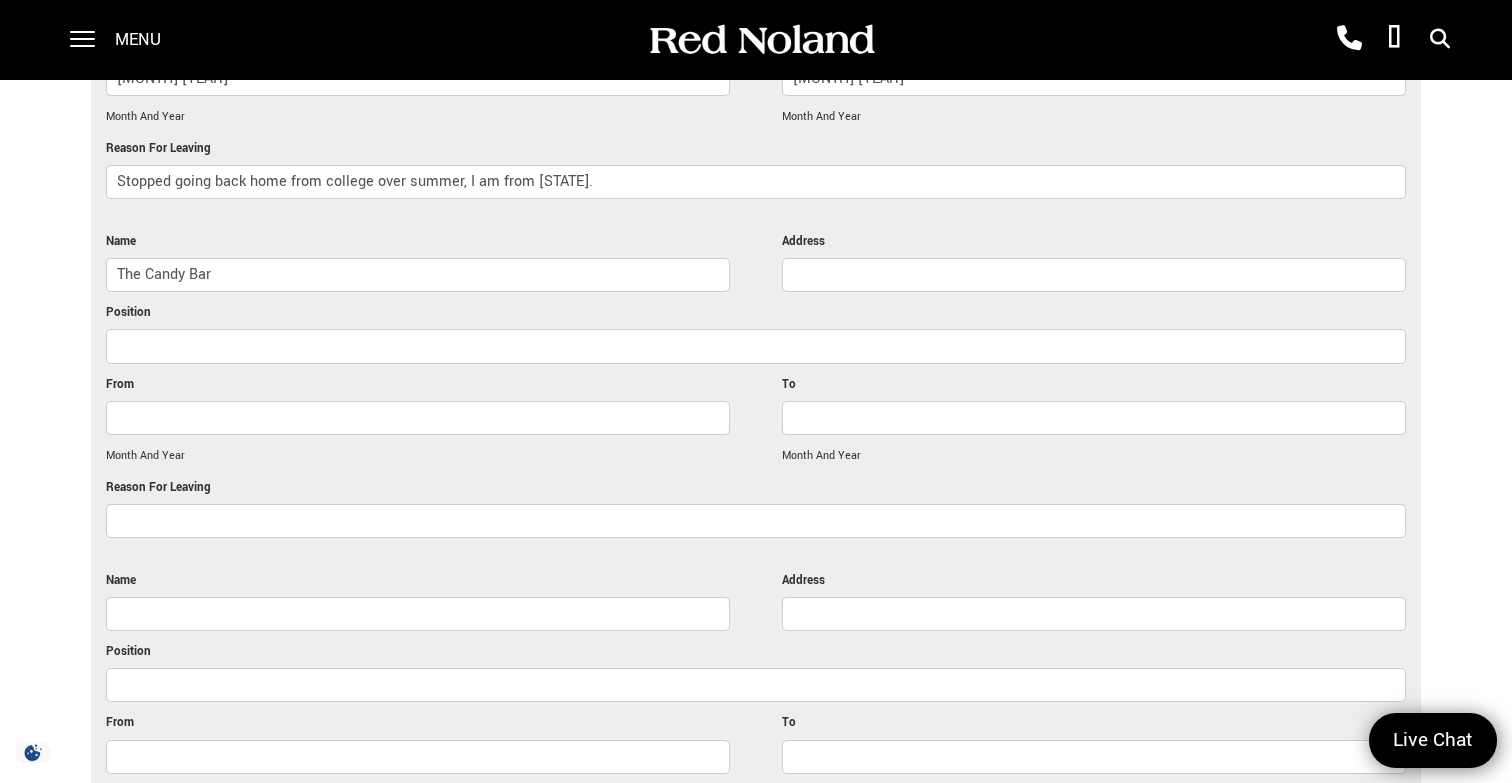type on "The Candy Bar" 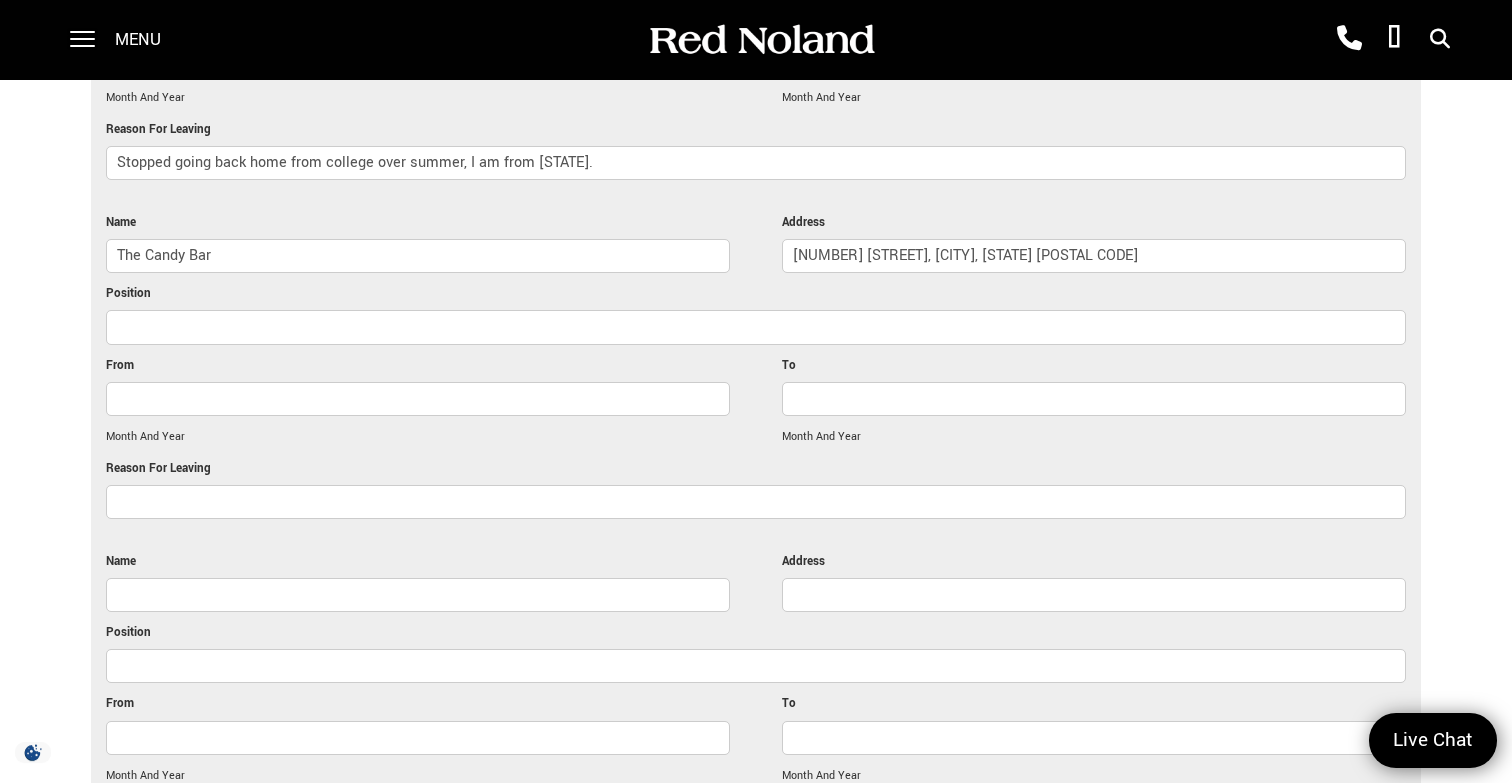 scroll, scrollTop: 3900, scrollLeft: 0, axis: vertical 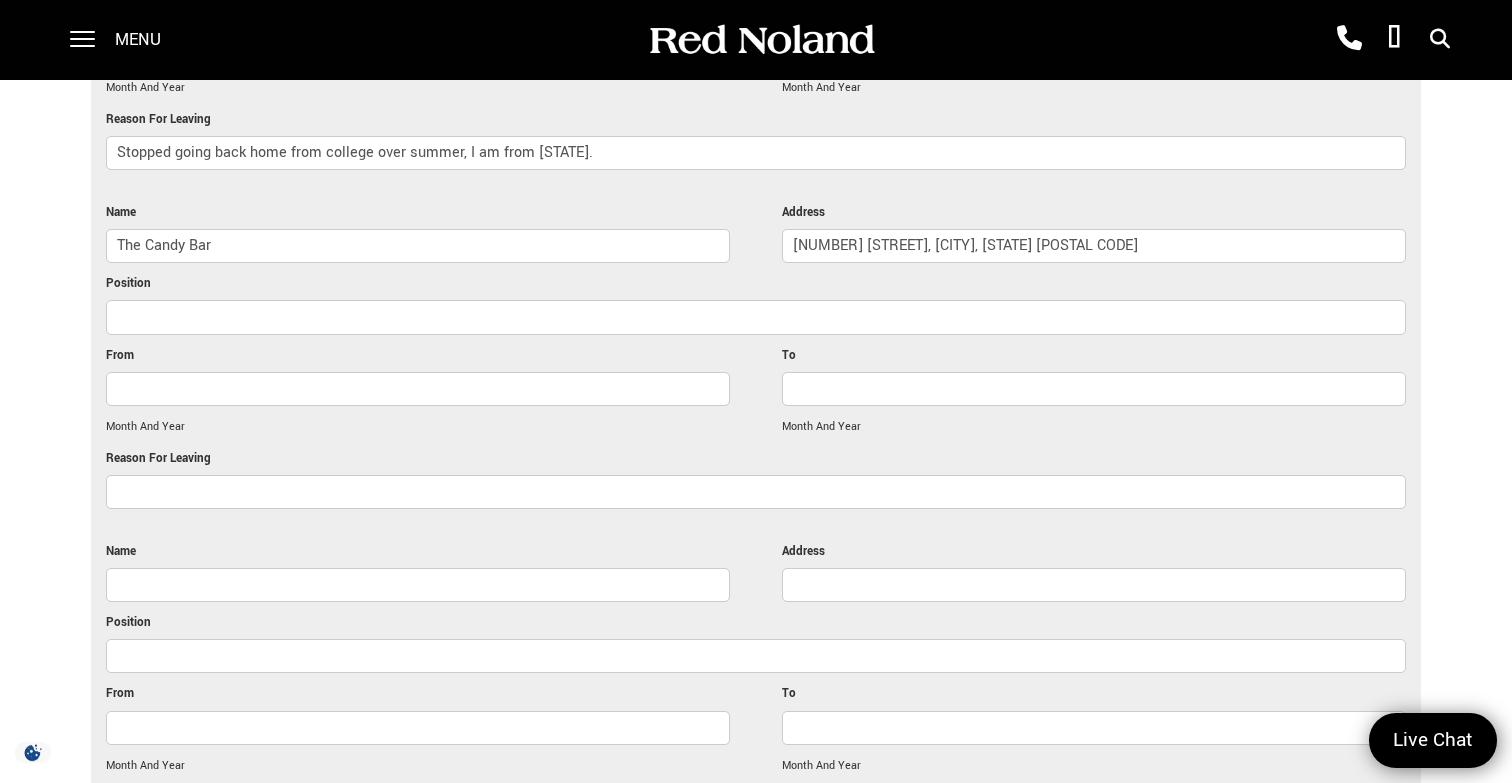 type on "[NUMBER] [STREET], [CITY], [STATE] [POSTAL CODE]" 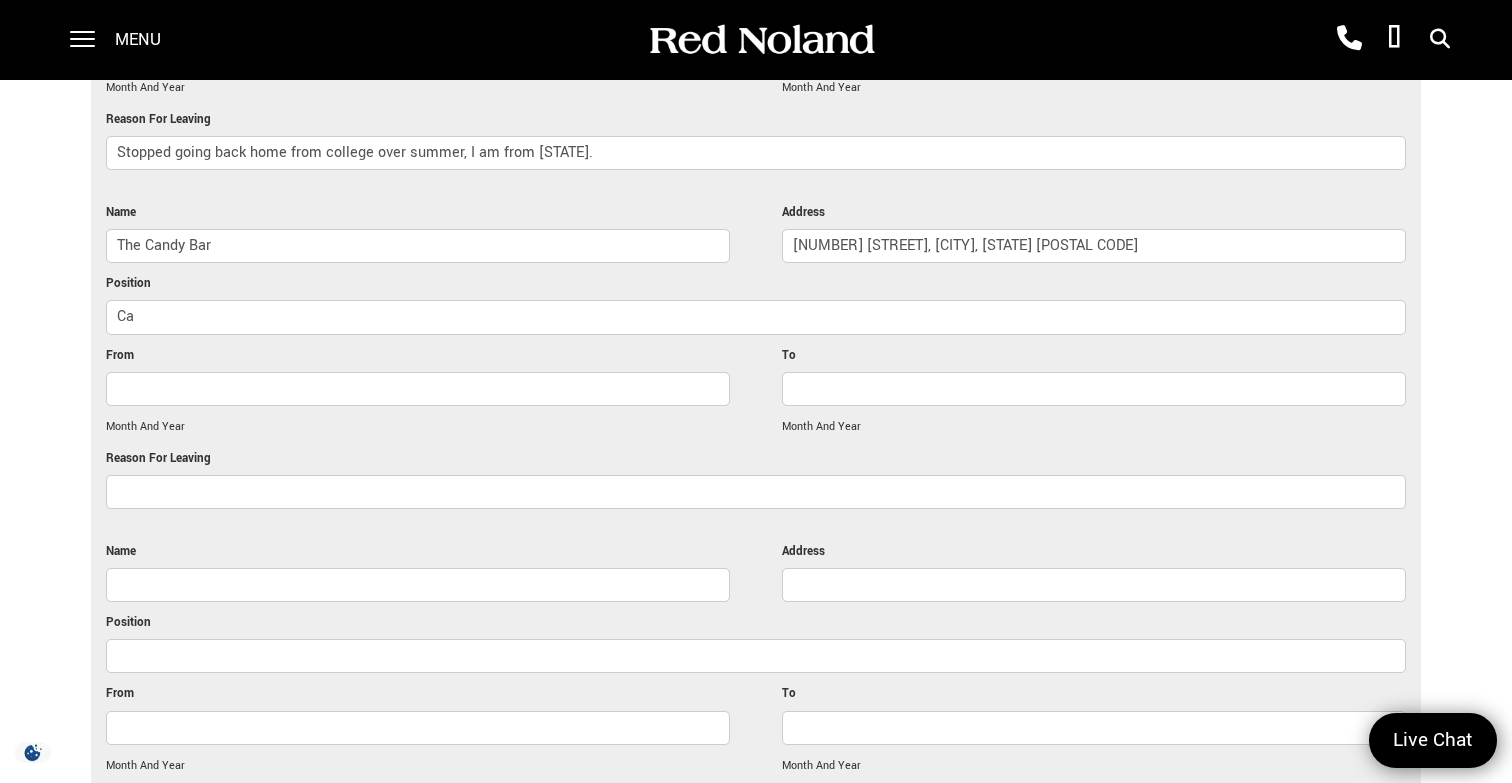 type on "C" 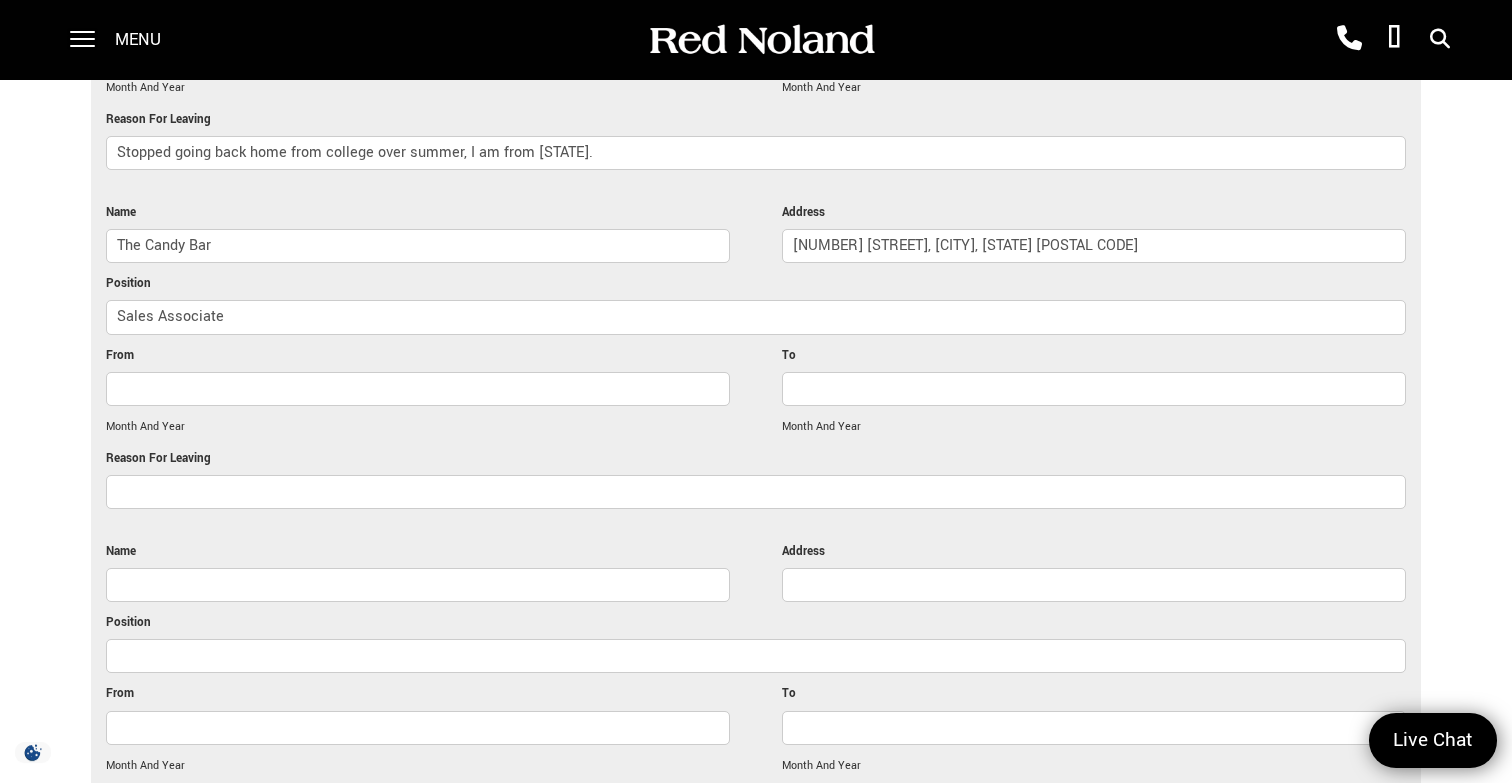 type on "Sales Associate" 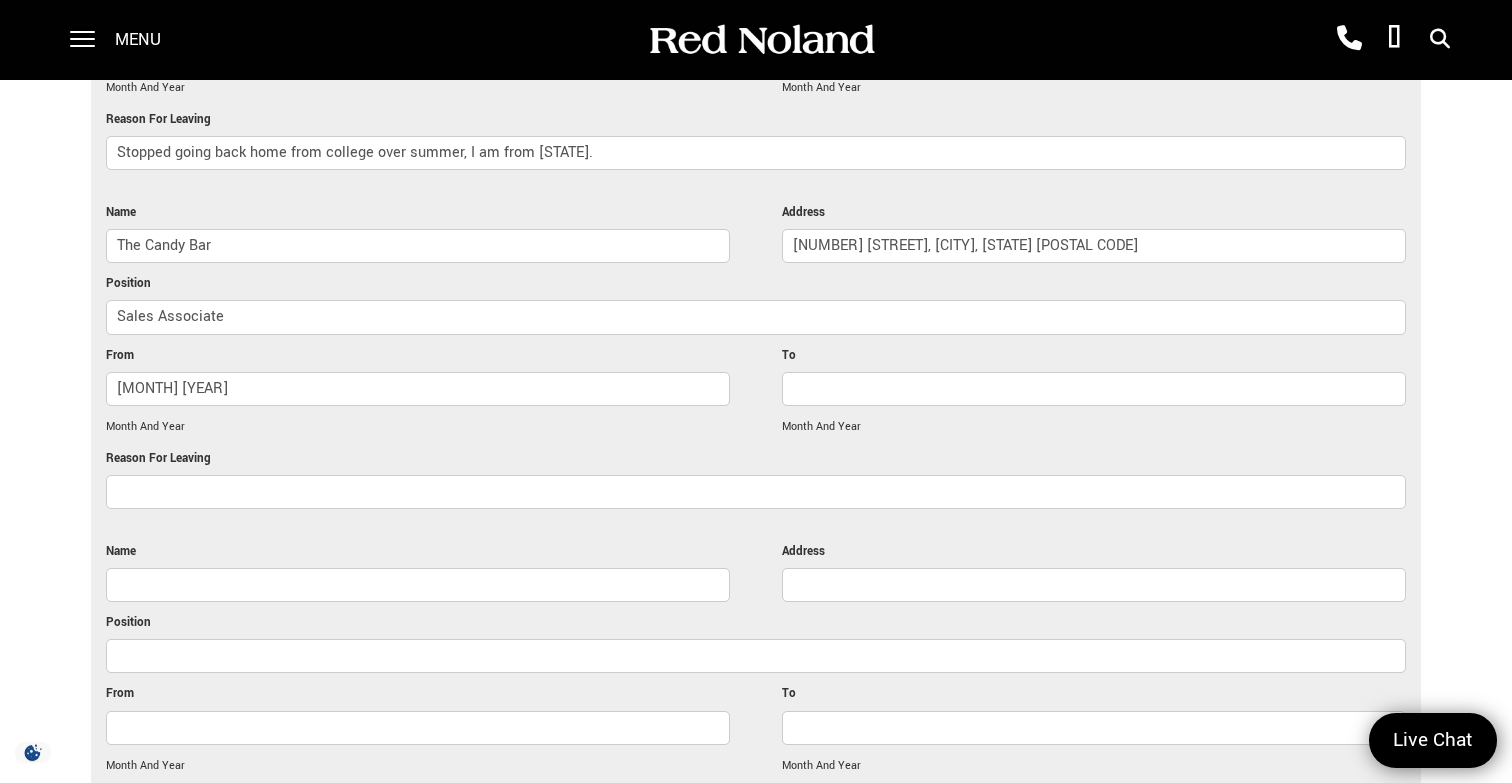 type on "[MONTH] [YEAR]" 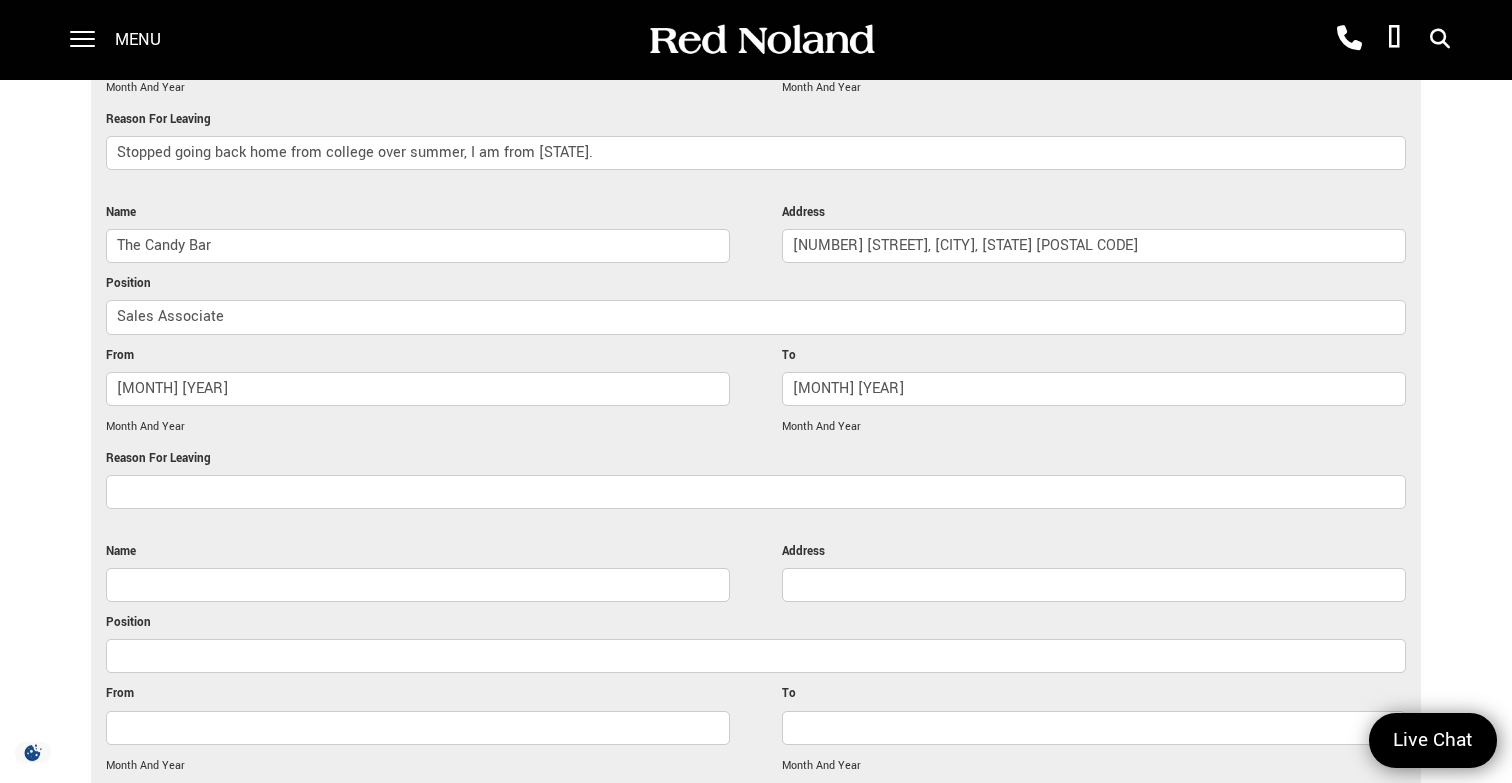 type on "[MONTH] [YEAR]" 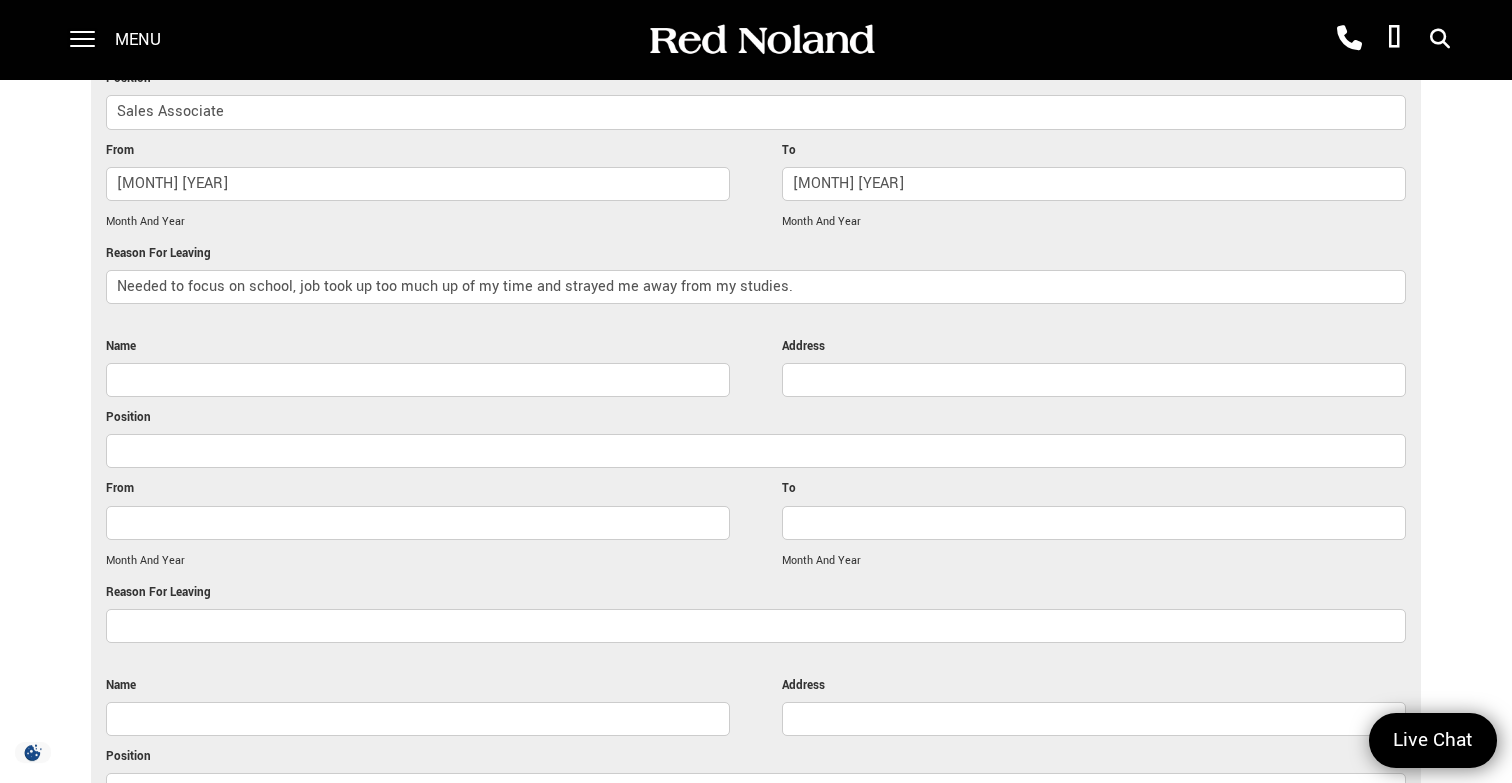 scroll, scrollTop: 4114, scrollLeft: 0, axis: vertical 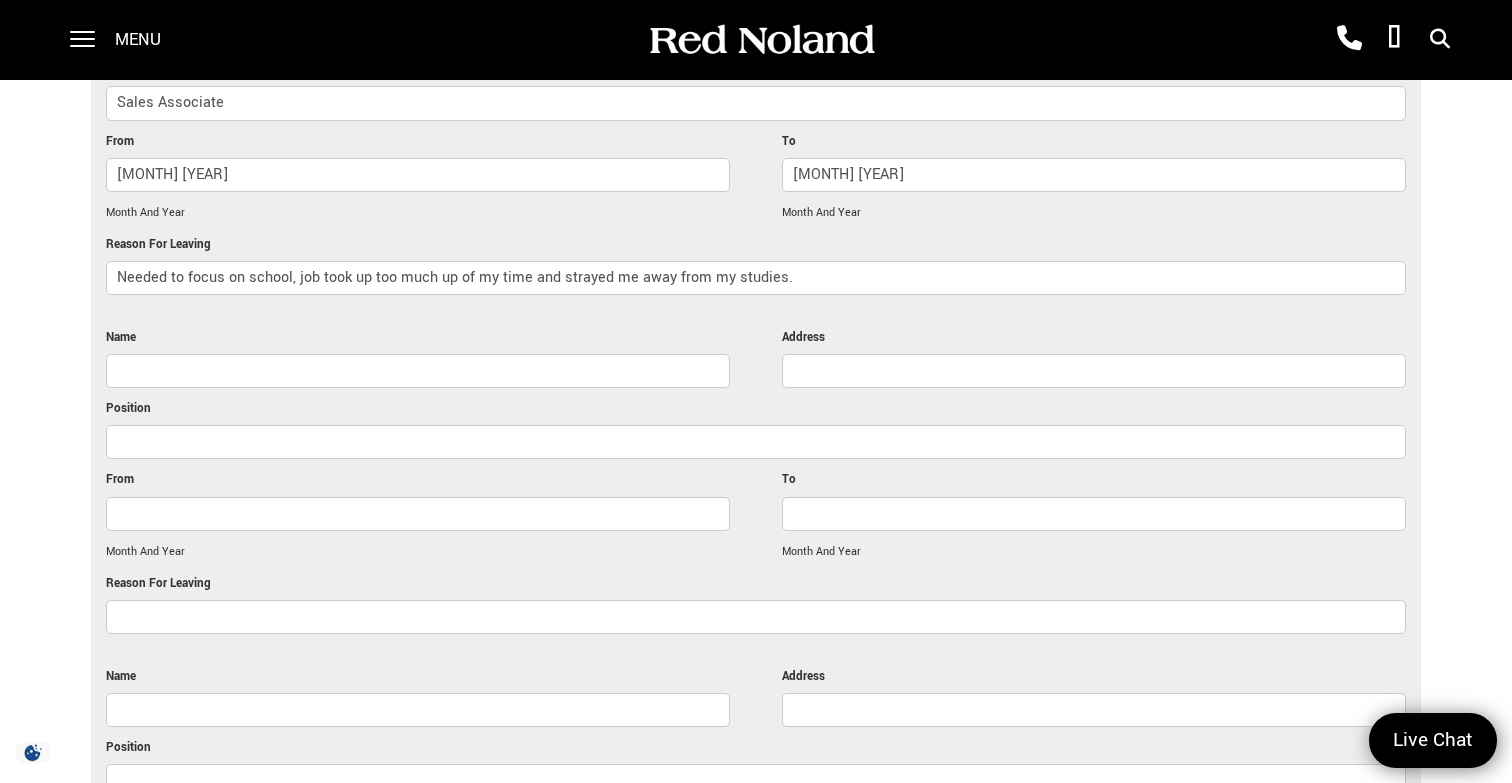 click on "Needed to focus on school, job took up too much up of my time and strayed me away from my studies." at bounding box center (756, 278) 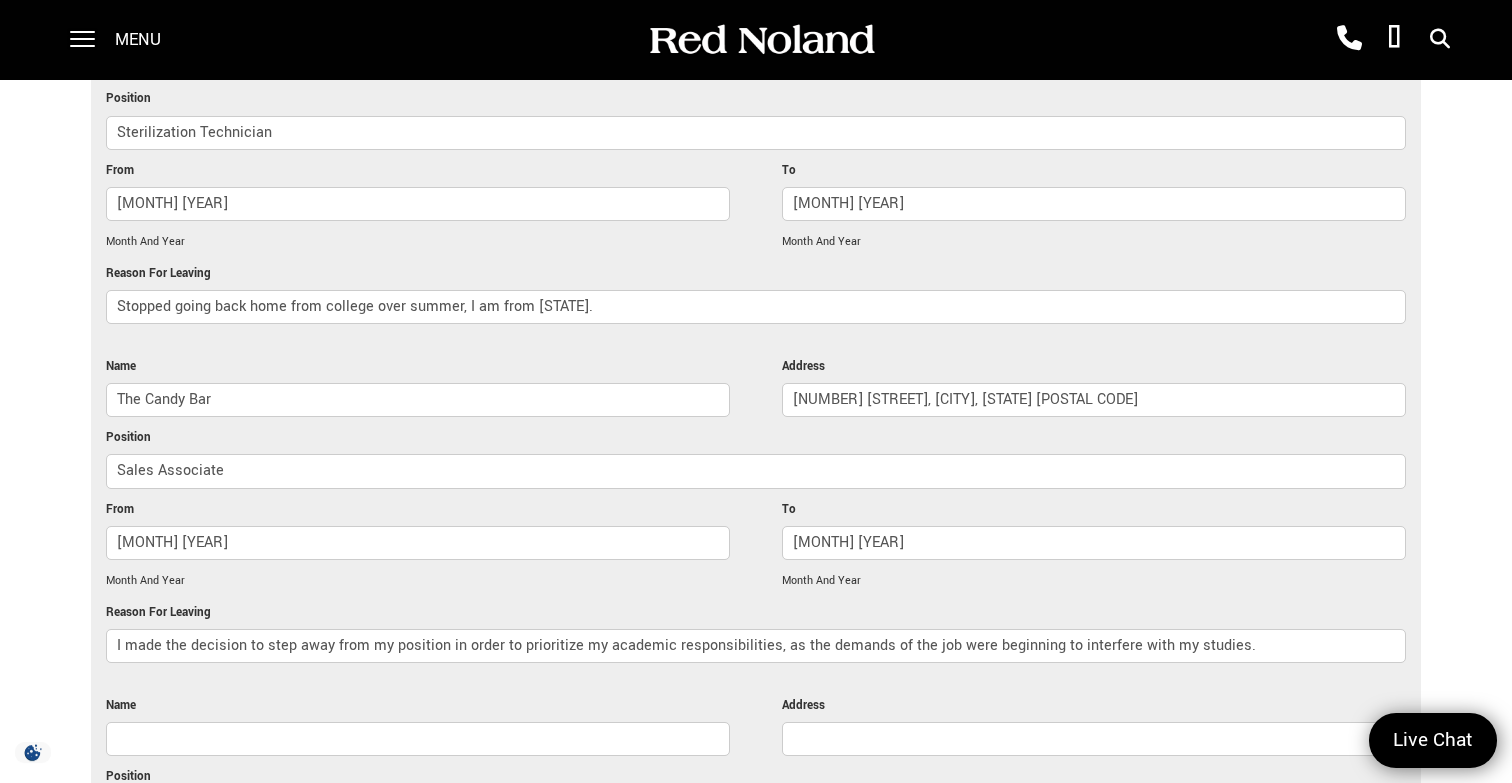 scroll, scrollTop: 3744, scrollLeft: 0, axis: vertical 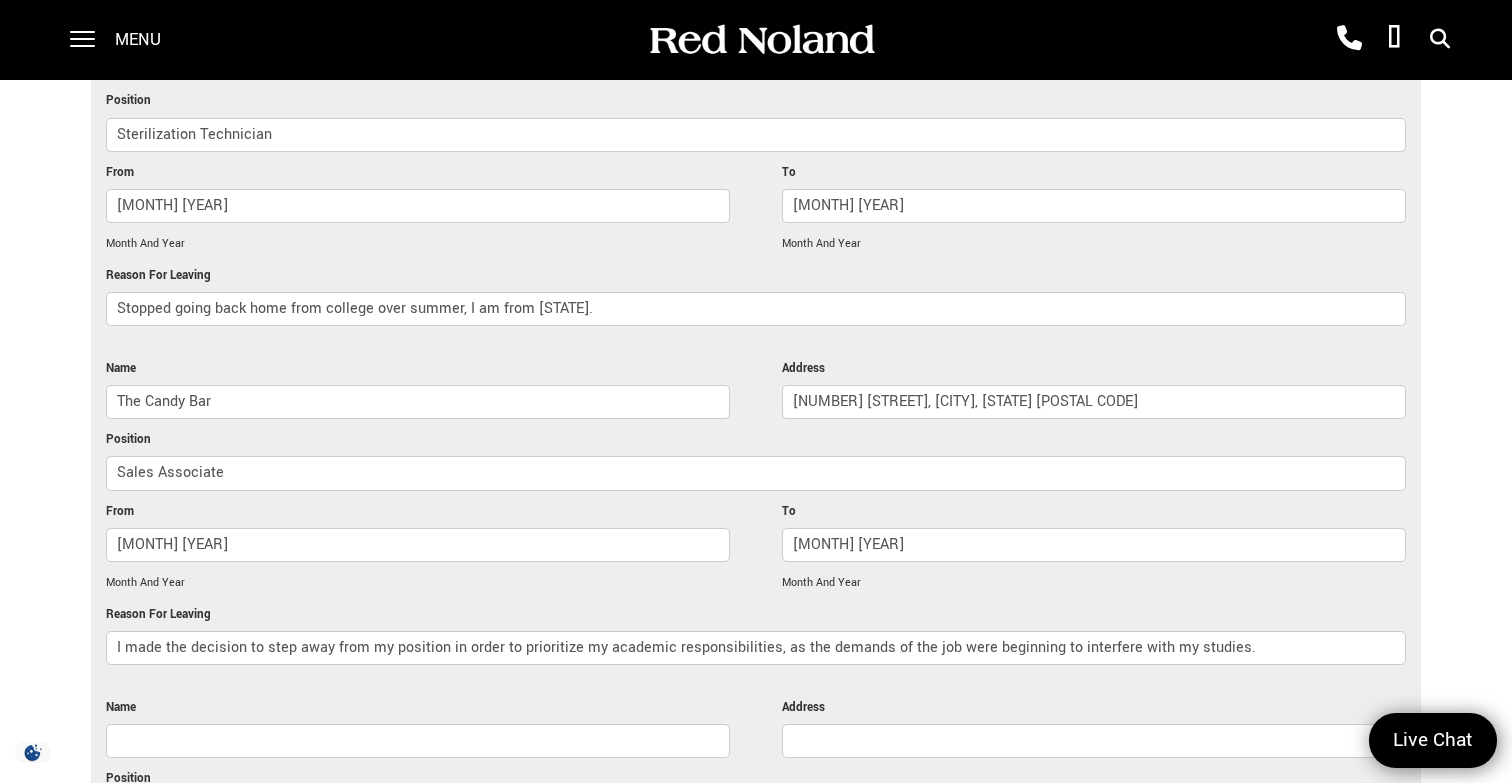 type on "I made the decision to step away from my position in order to prioritize my academic responsibilities, as the demands of the job were beginning to interfere with my studies." 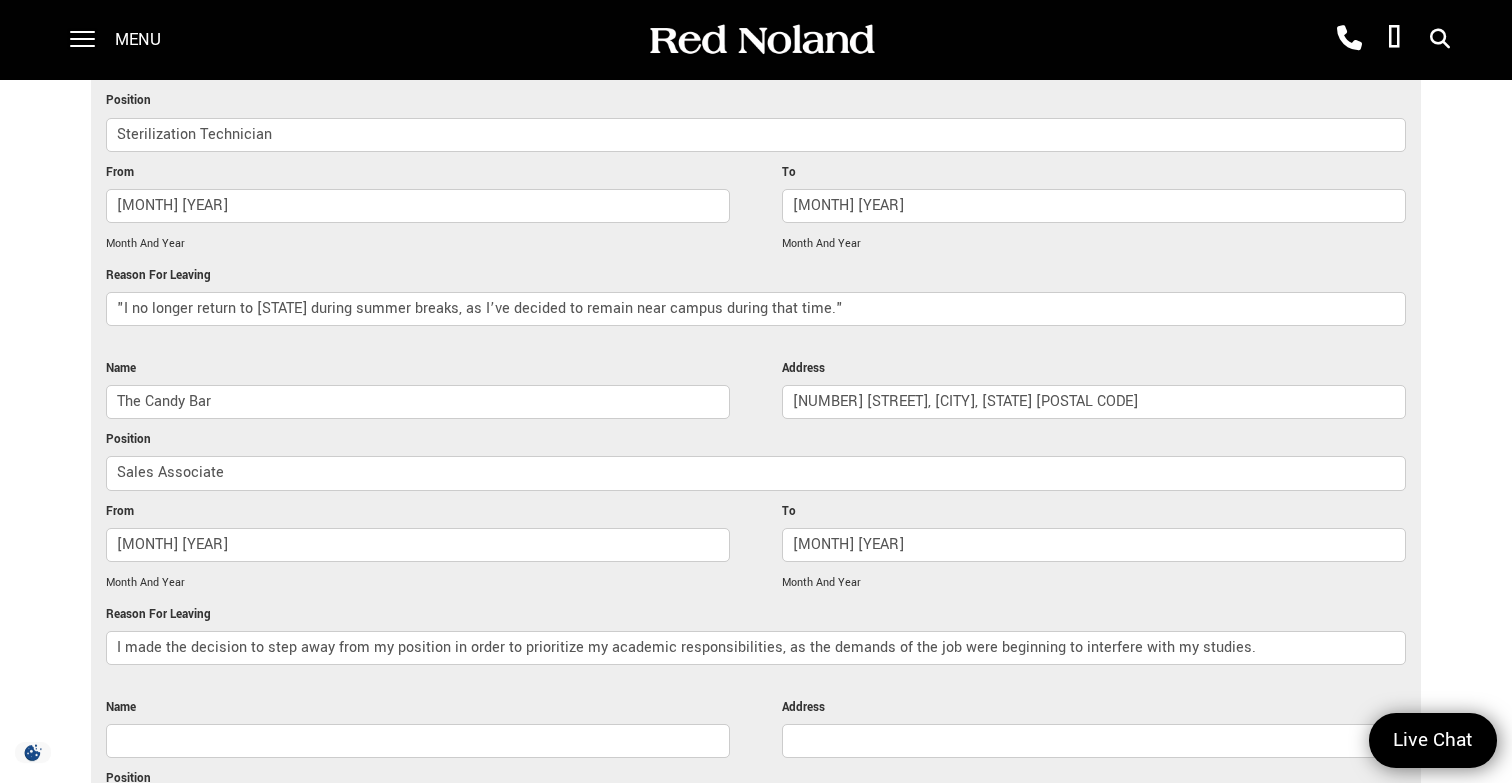 click on ""I no longer return to [STATE] during summer breaks, as I’ve decided to remain near campus during that time."" at bounding box center (756, 309) 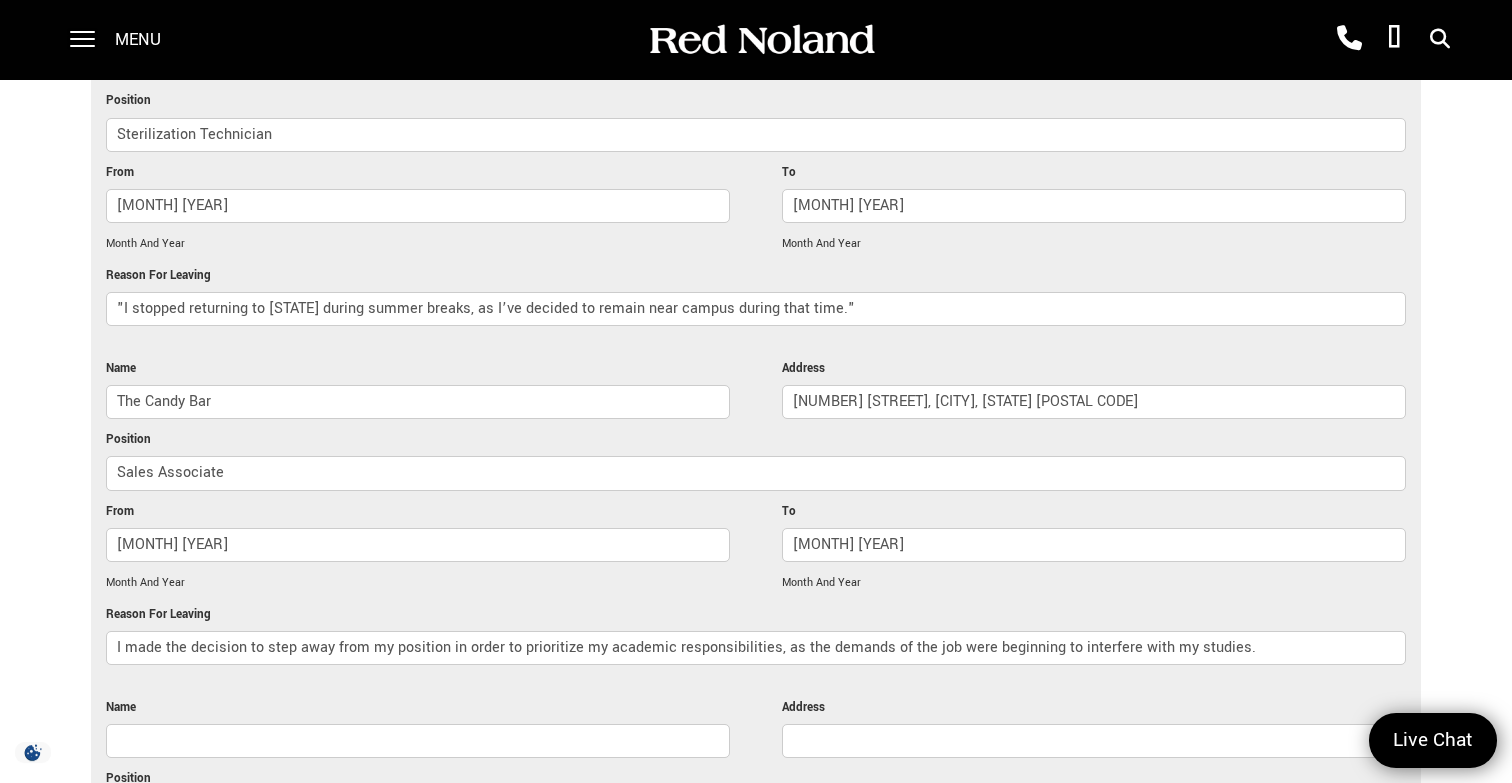 click on ""I stopped returning to [STATE] during summer breaks, as I’ve decided to remain near campus during that time."" at bounding box center (756, 309) 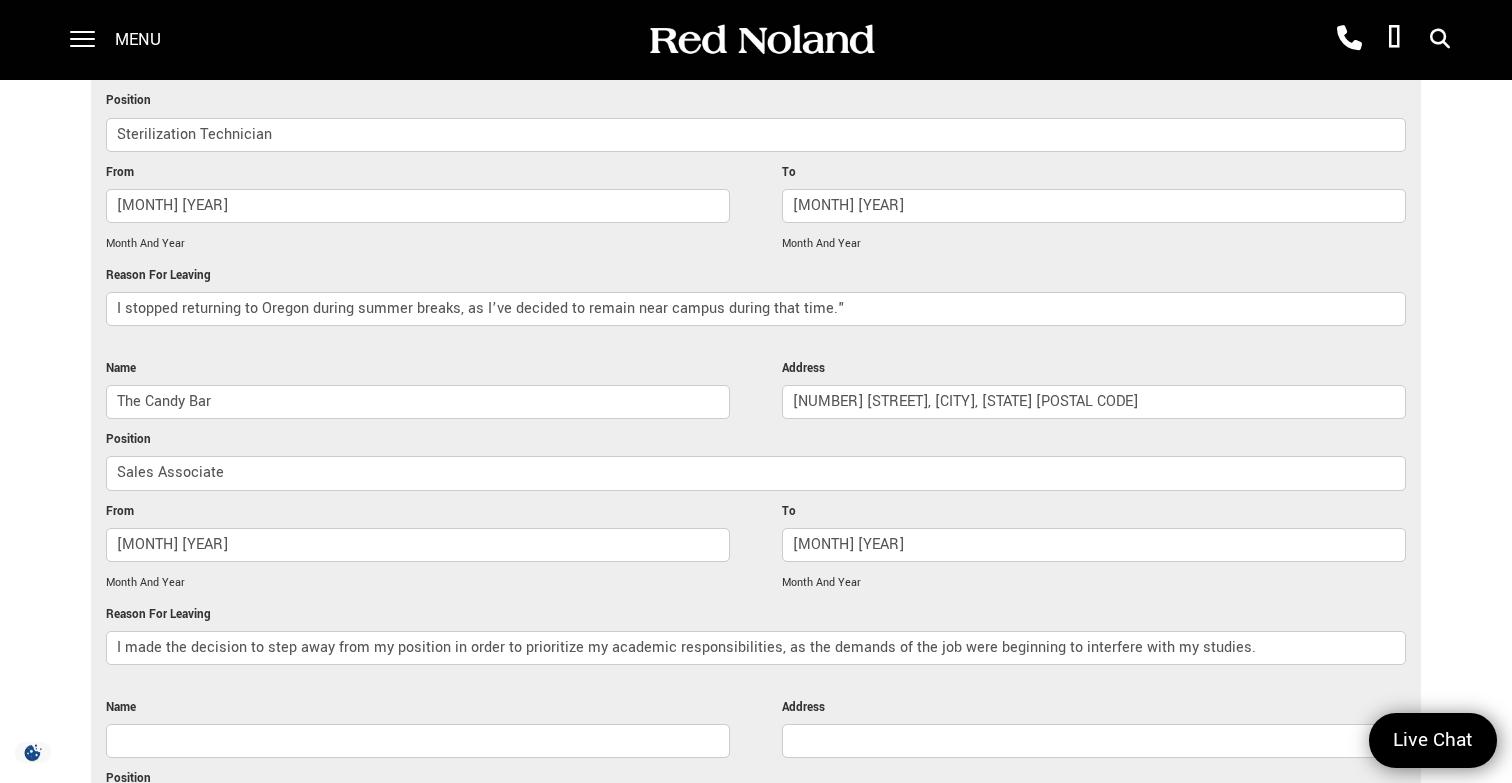 click on "I stopped returning to Oregon during summer breaks, as I’ve decided to remain near campus during that time."" at bounding box center (756, 309) 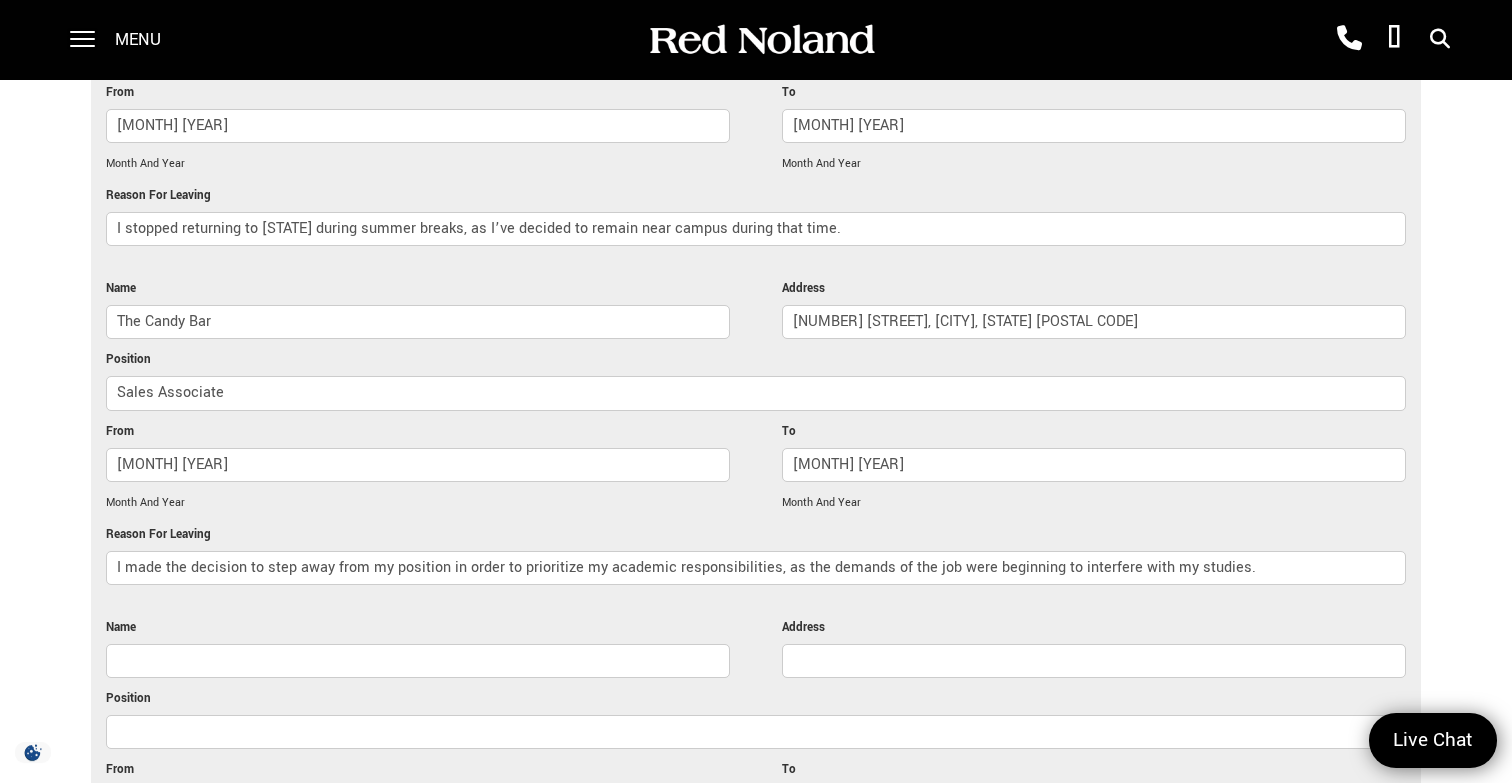 scroll, scrollTop: 3821, scrollLeft: 0, axis: vertical 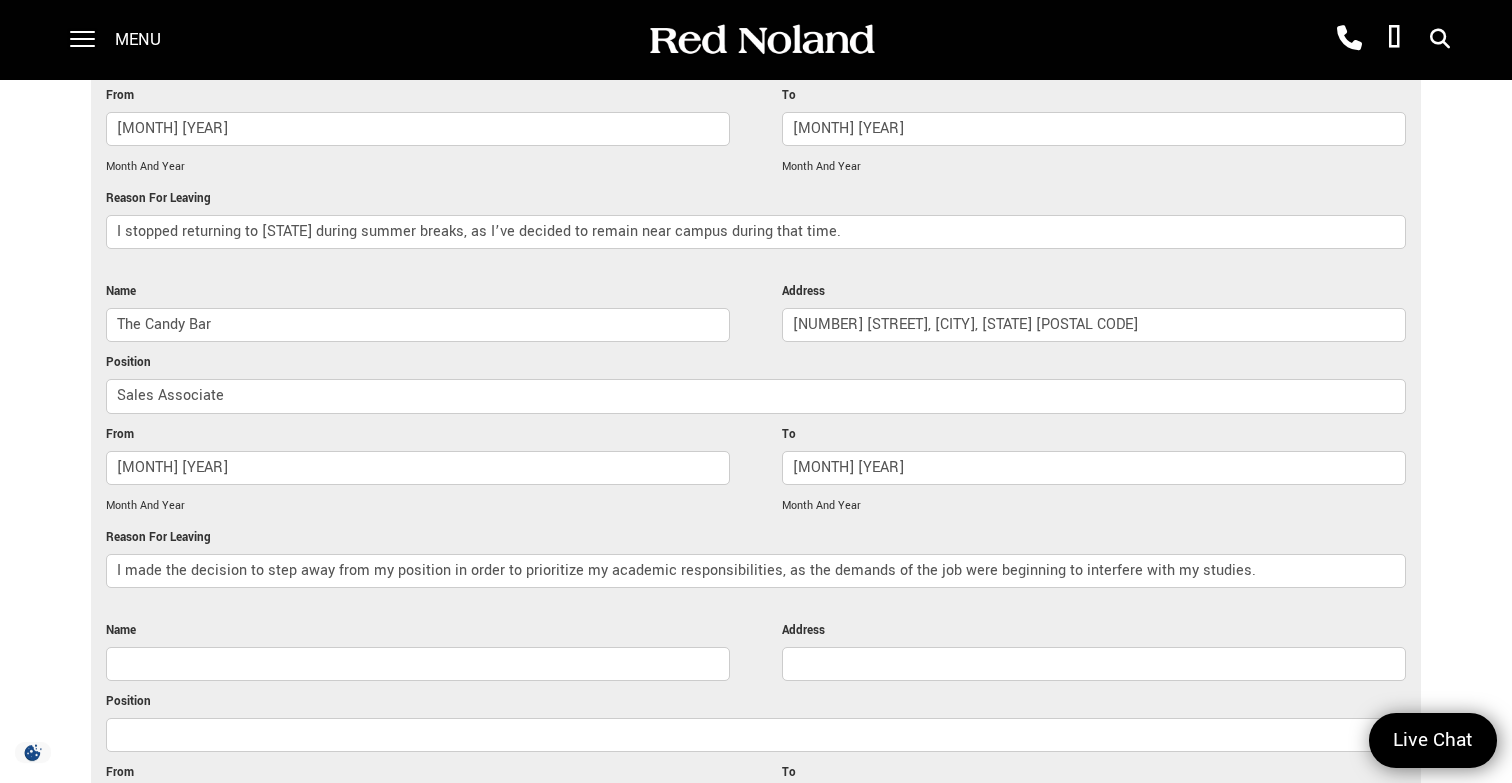 drag, startPoint x: 855, startPoint y: 216, endPoint x: 458, endPoint y: 216, distance: 397 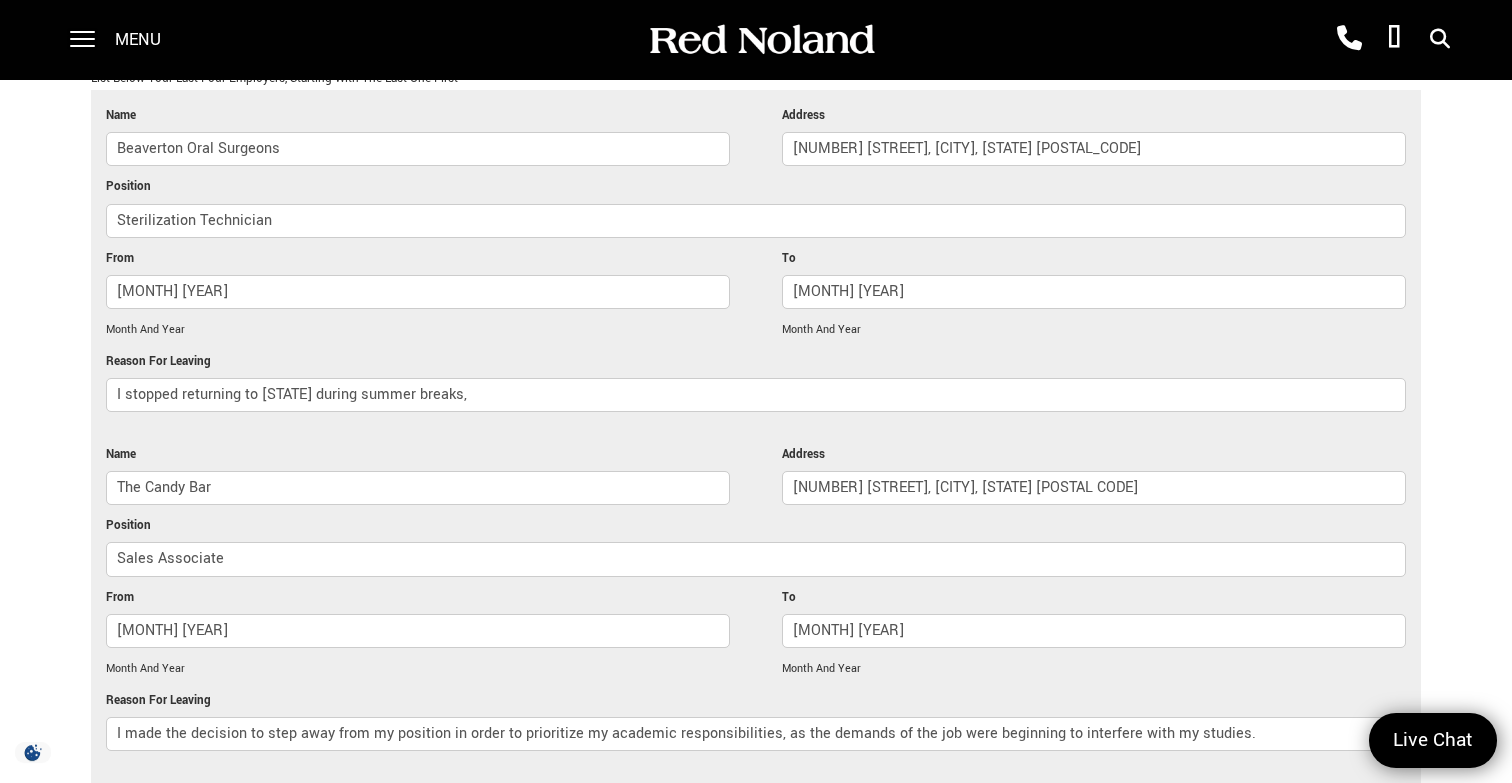 scroll, scrollTop: 3639, scrollLeft: 0, axis: vertical 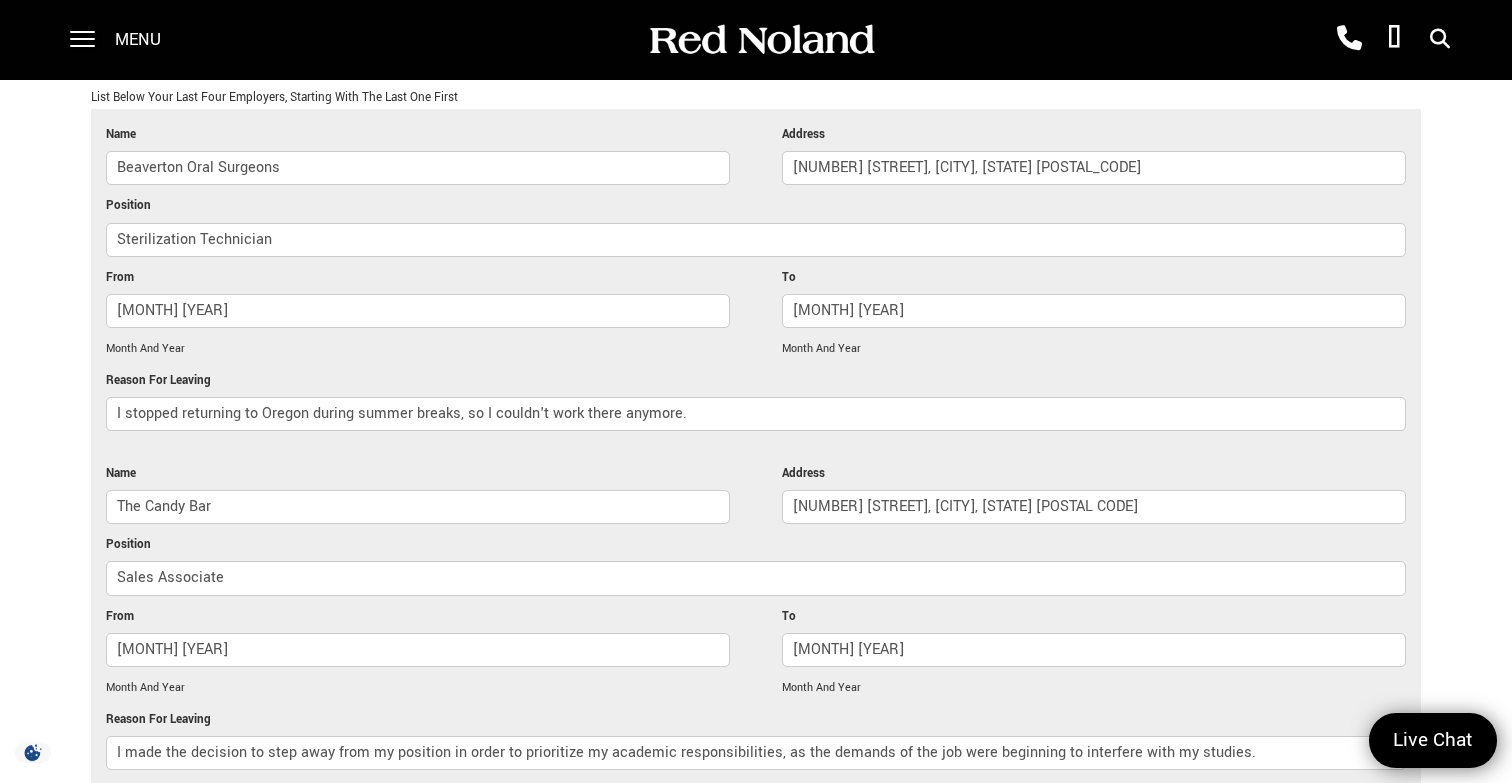 click on "I stopped returning to Oregon during summer breaks, so I couldn't work there anymore." at bounding box center [756, 414] 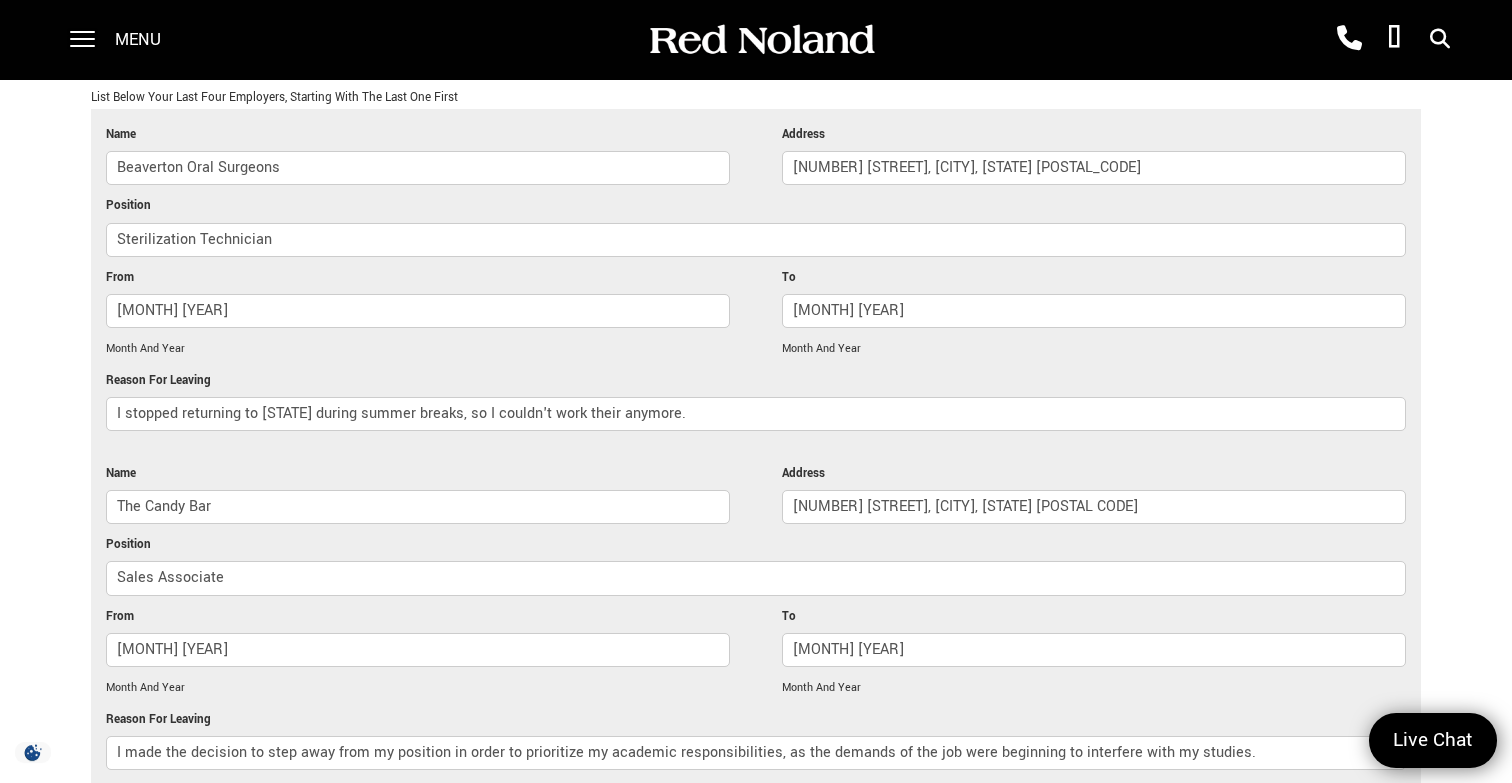 click on "I stopped returning to [STATE] during summer breaks, so I couldn't work their anymore." at bounding box center (756, 414) 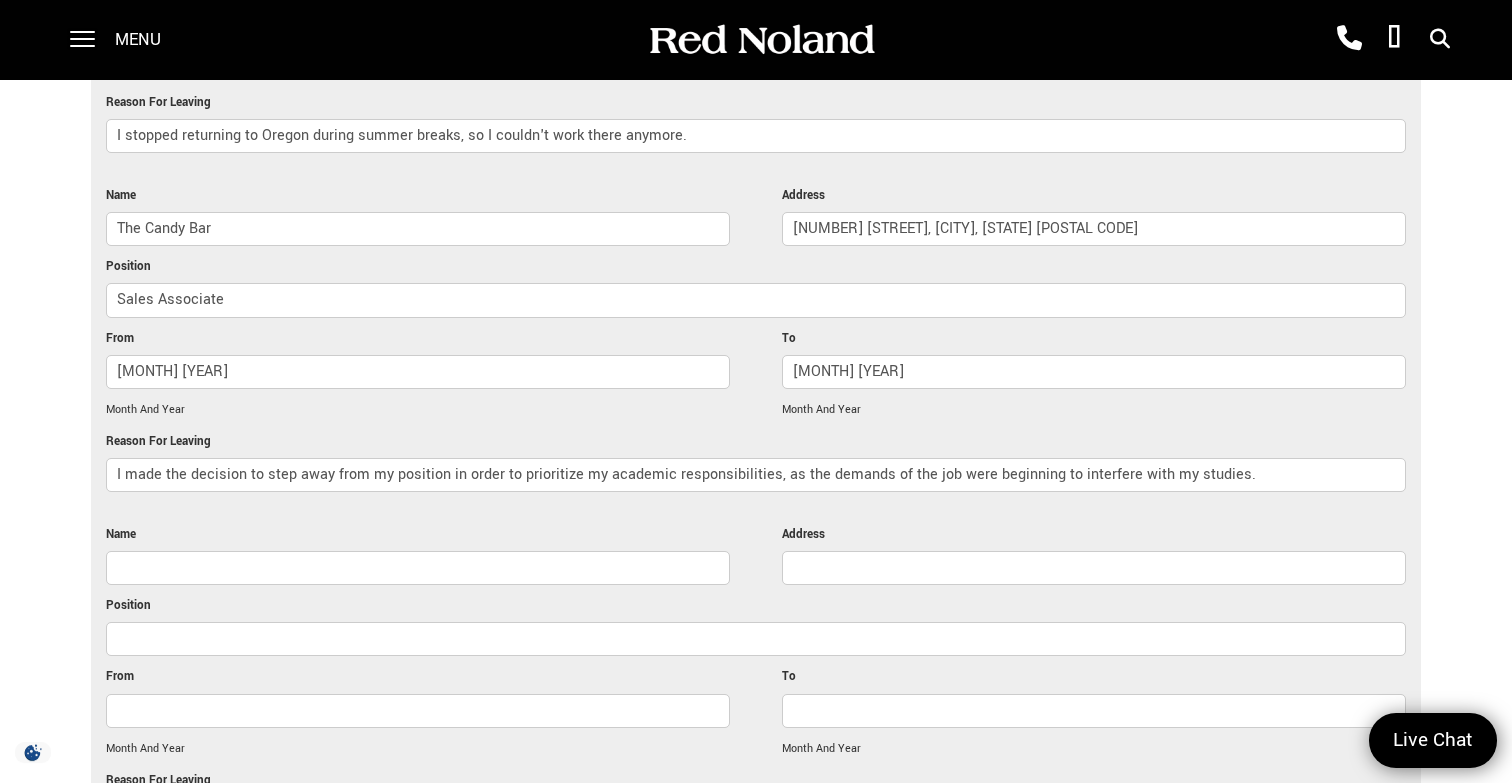 scroll, scrollTop: 3924, scrollLeft: 0, axis: vertical 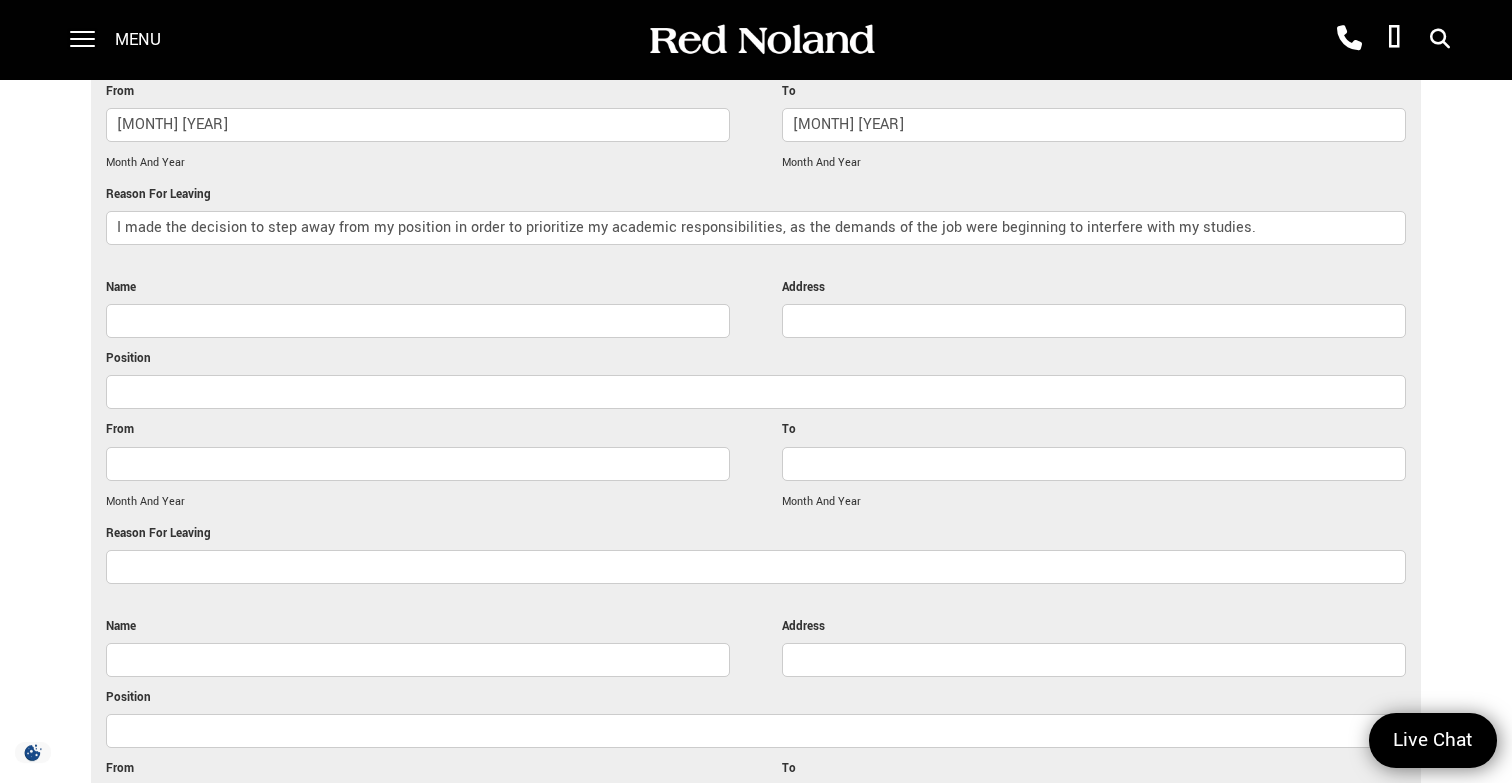 type on "I stopped returning to Oregon during summer breaks, so I couldn't work there anymore." 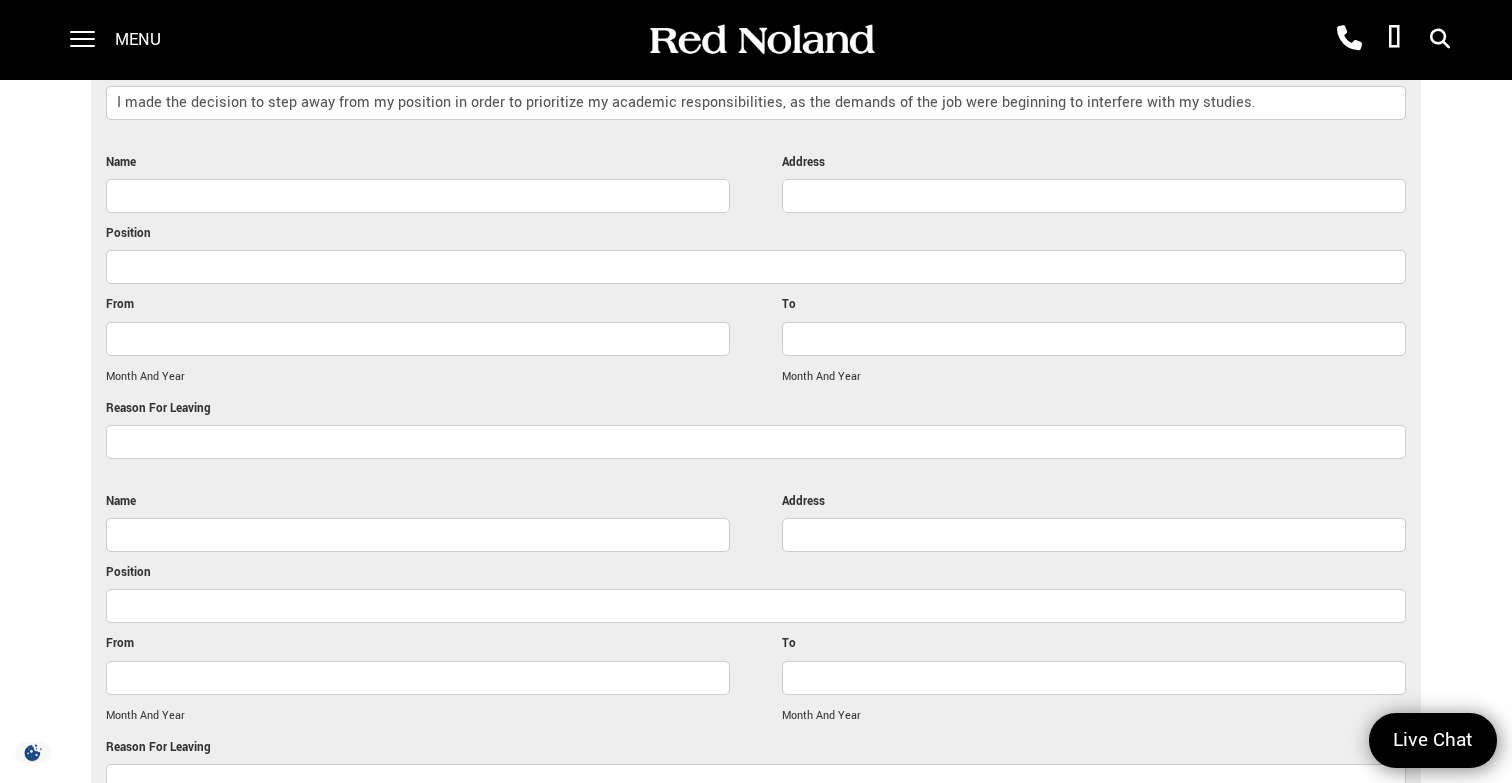 scroll, scrollTop: 4281, scrollLeft: 0, axis: vertical 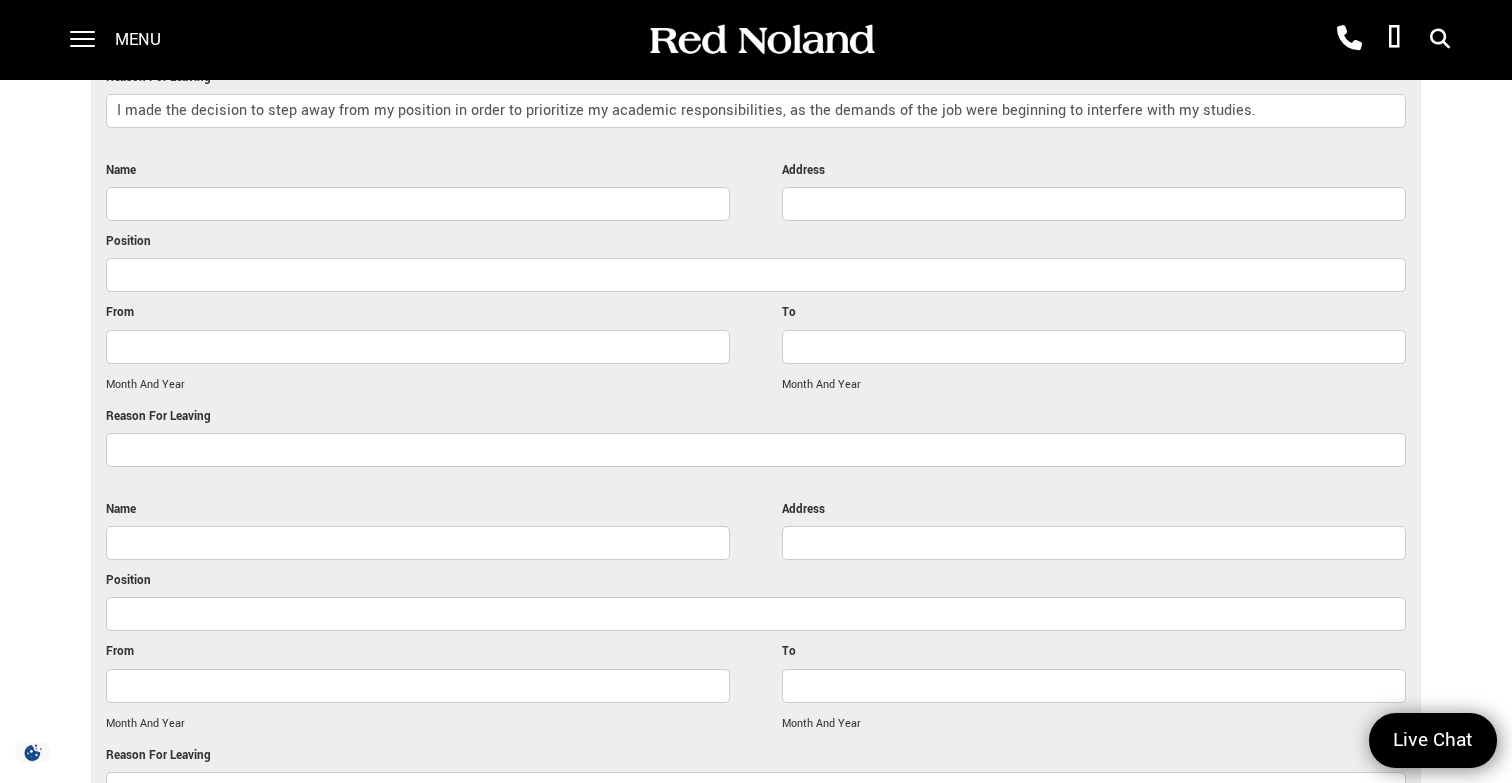 type on "v" 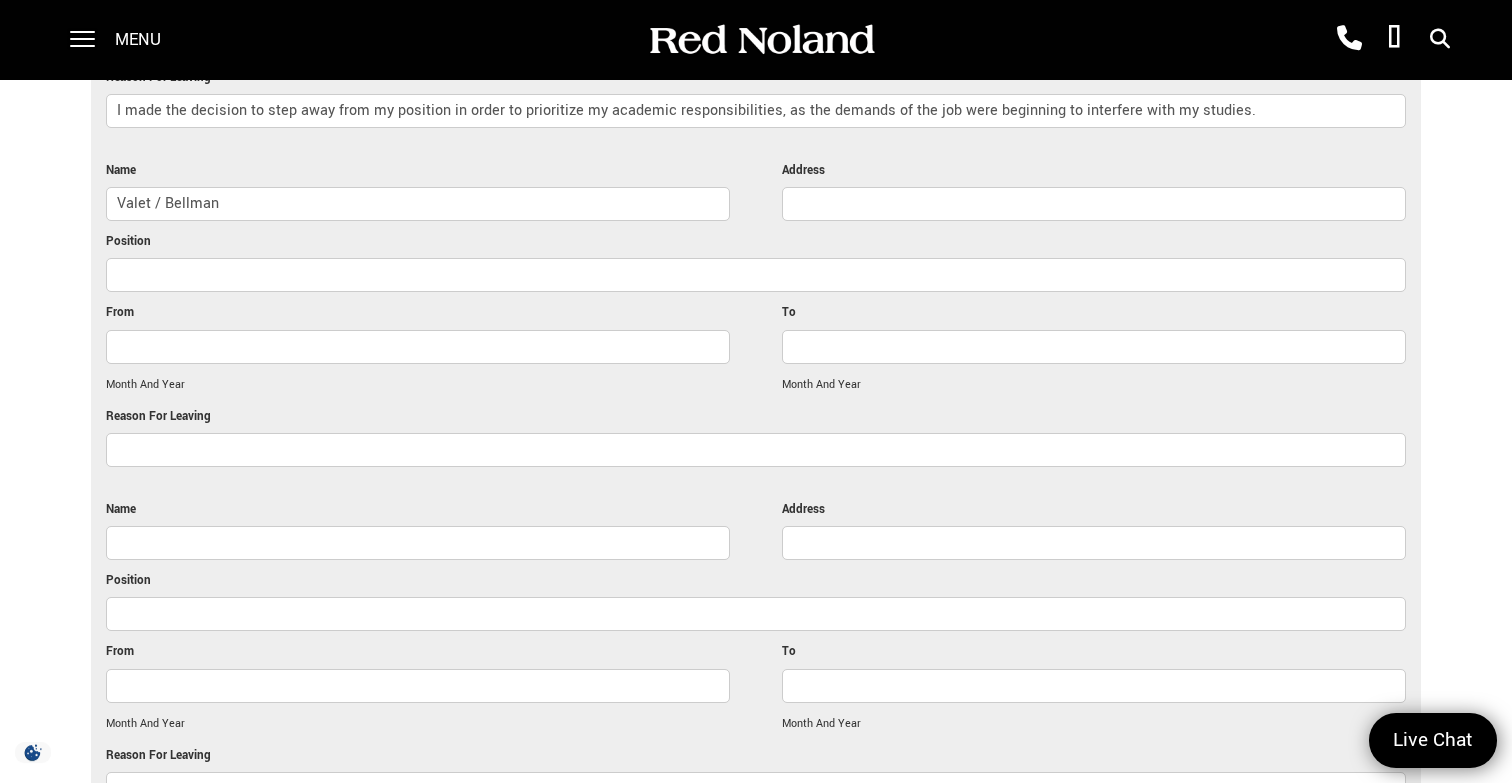 type on "Valet / Bellman" 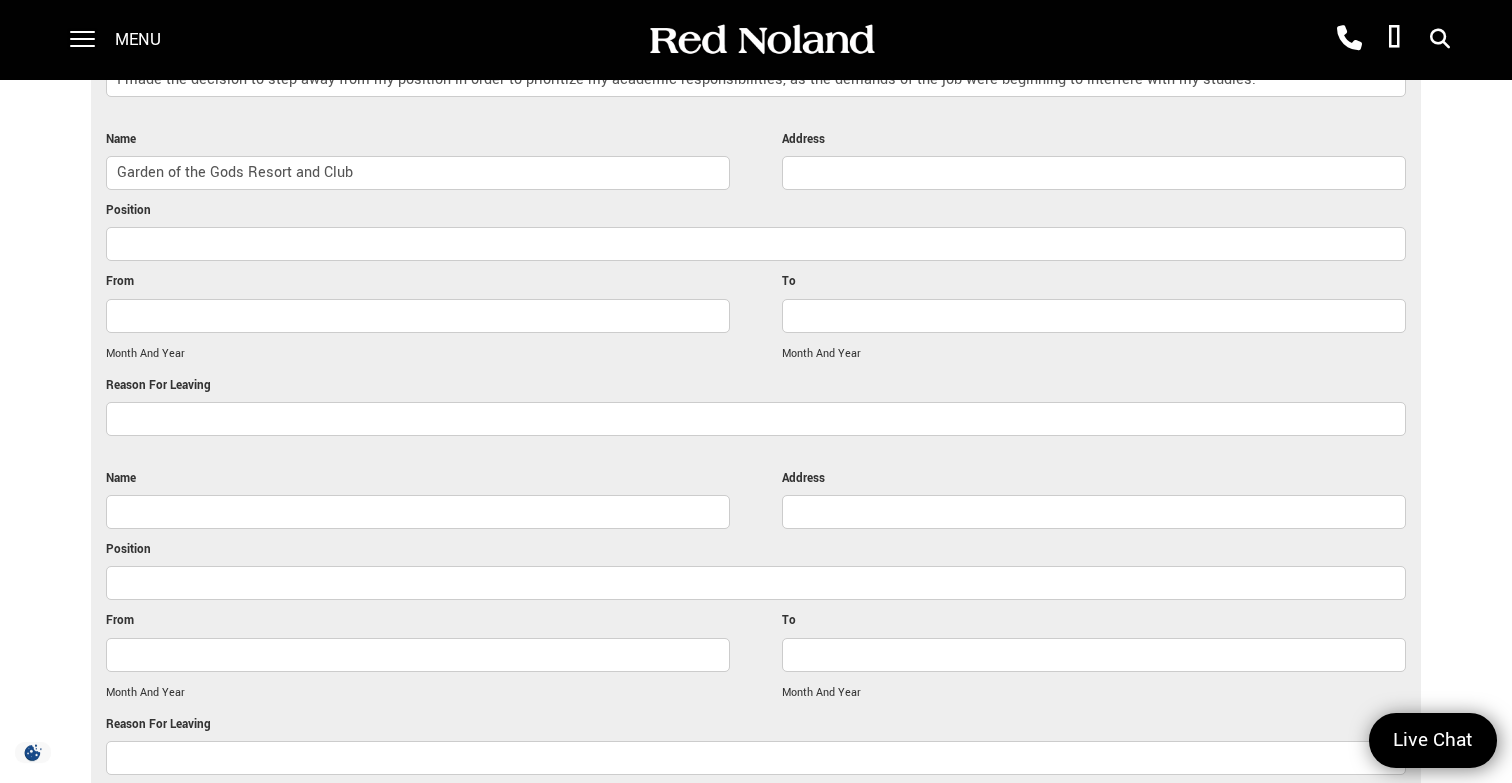 scroll, scrollTop: 4321, scrollLeft: 0, axis: vertical 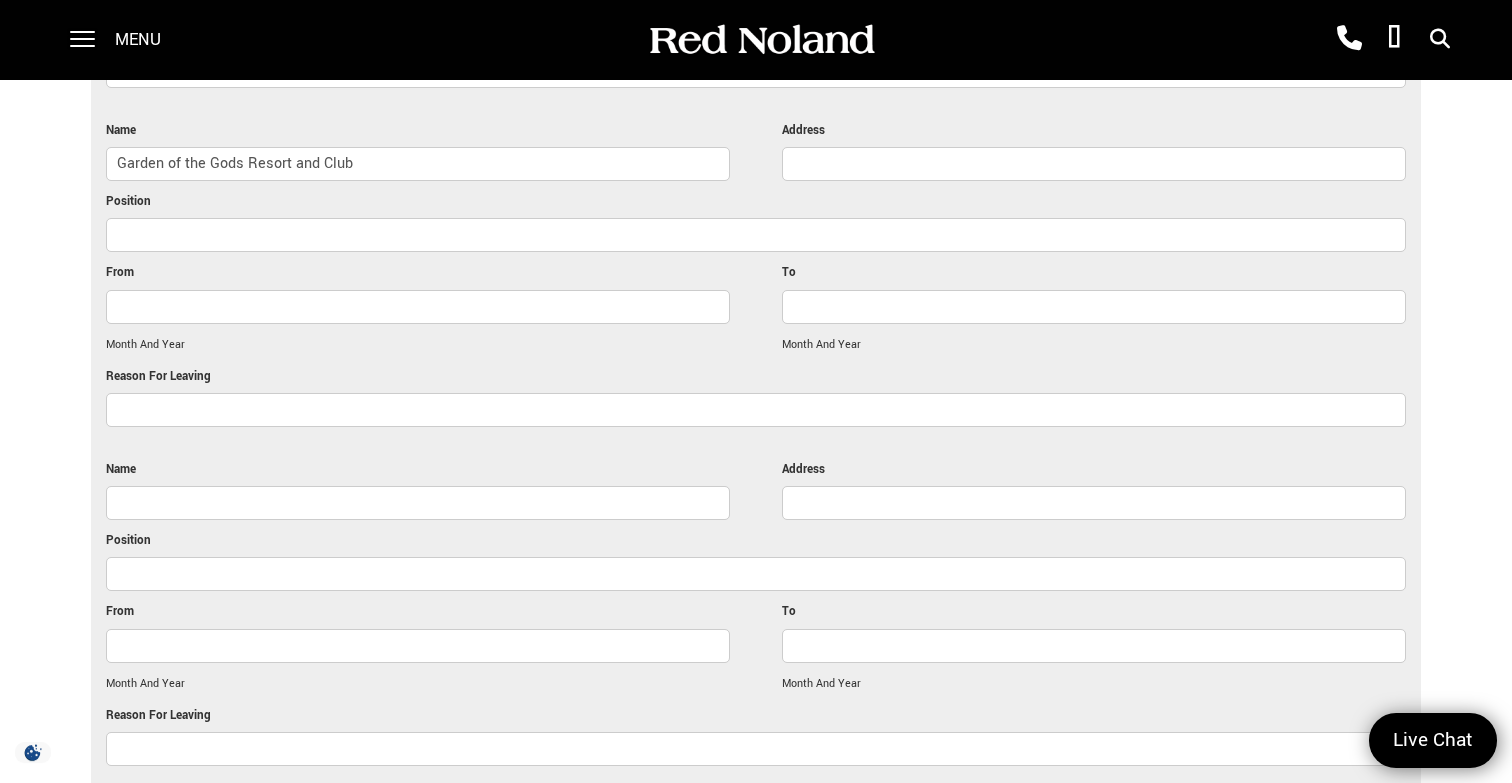 type on "Garden of the Gods Resort and Club" 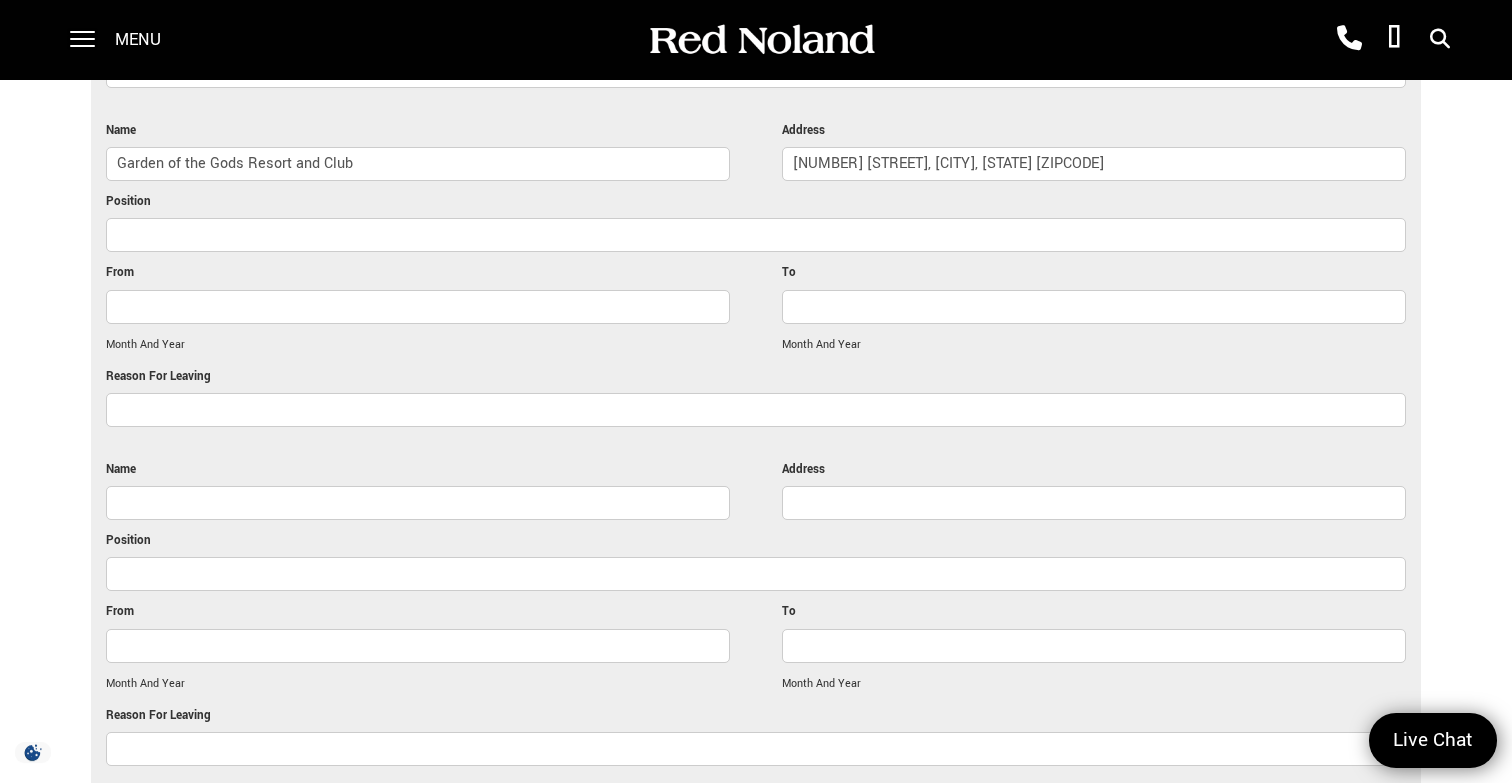 type on "[NUMBER] [STREET], [CITY], [STATE] [ZIPCODE]" 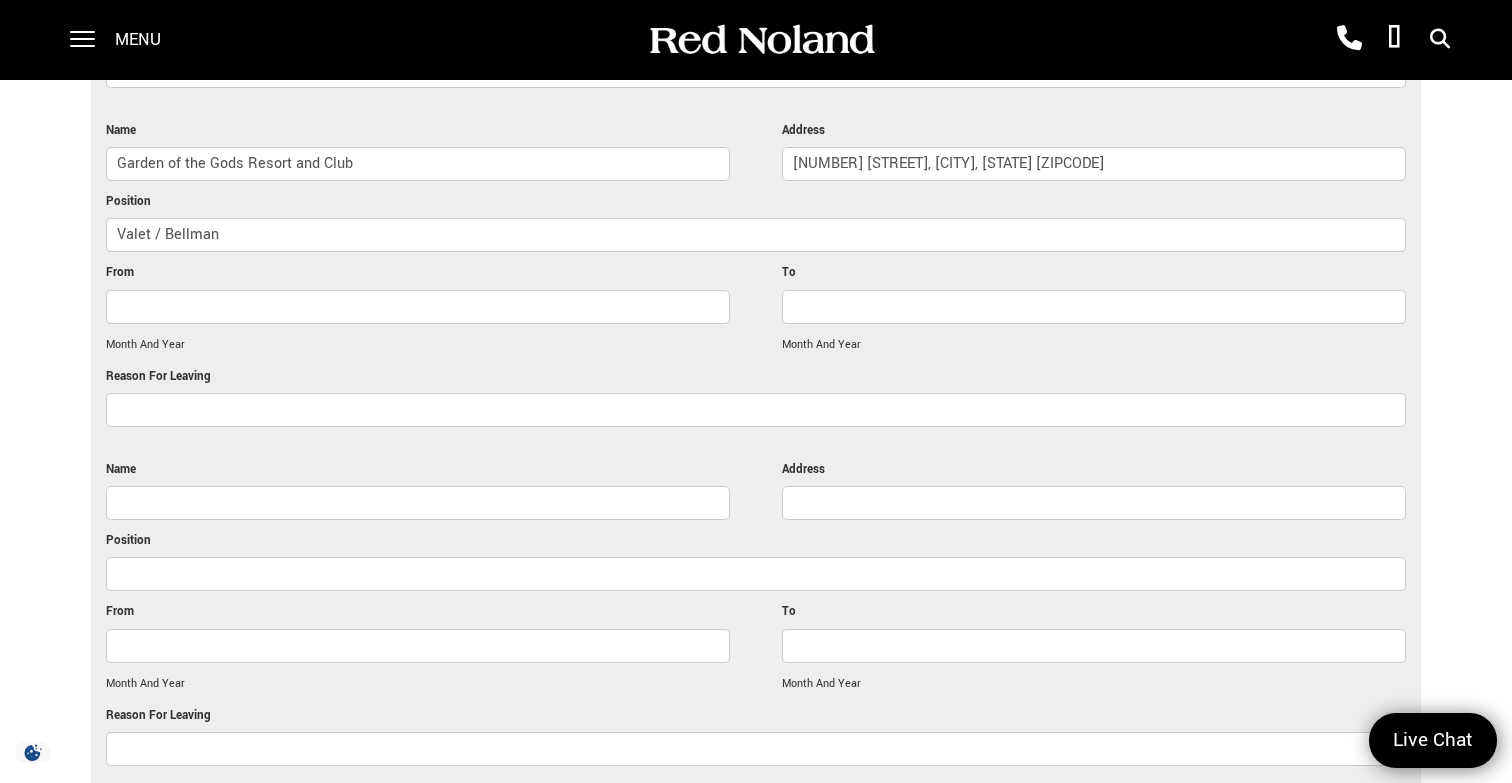 type on "Valet / Bellman" 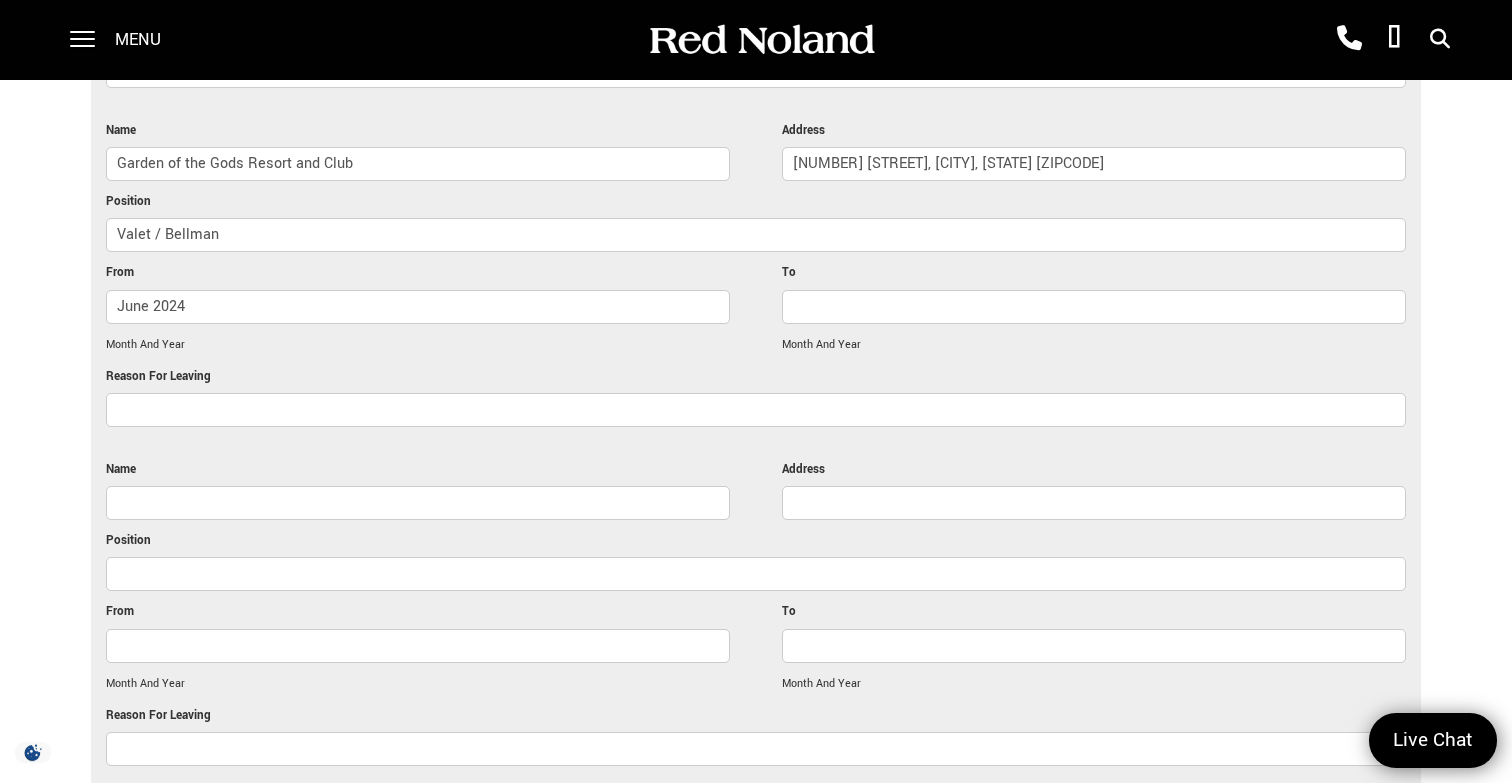 type on "June 2024" 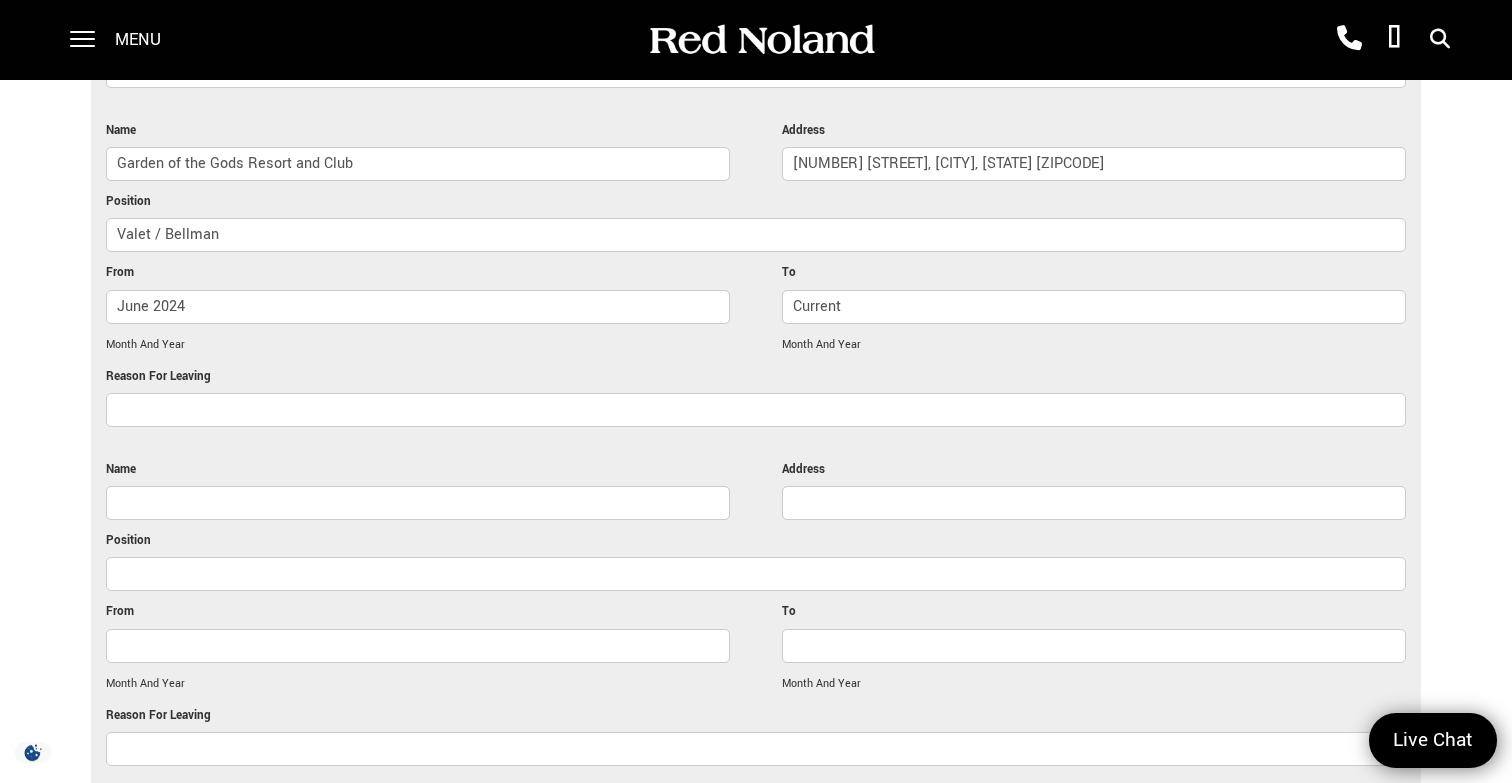 type on "Current" 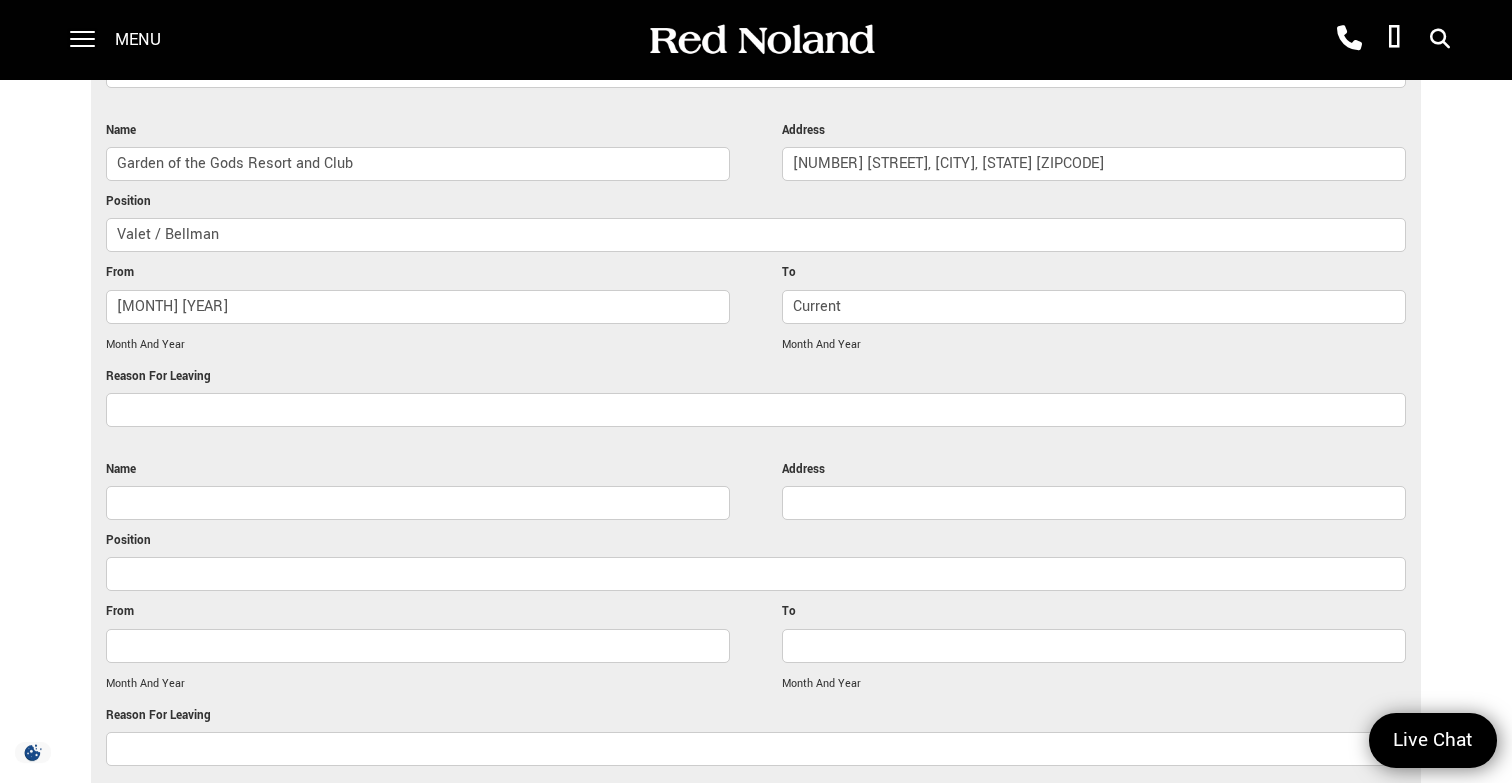 type on "[MONTH] [YEAR]" 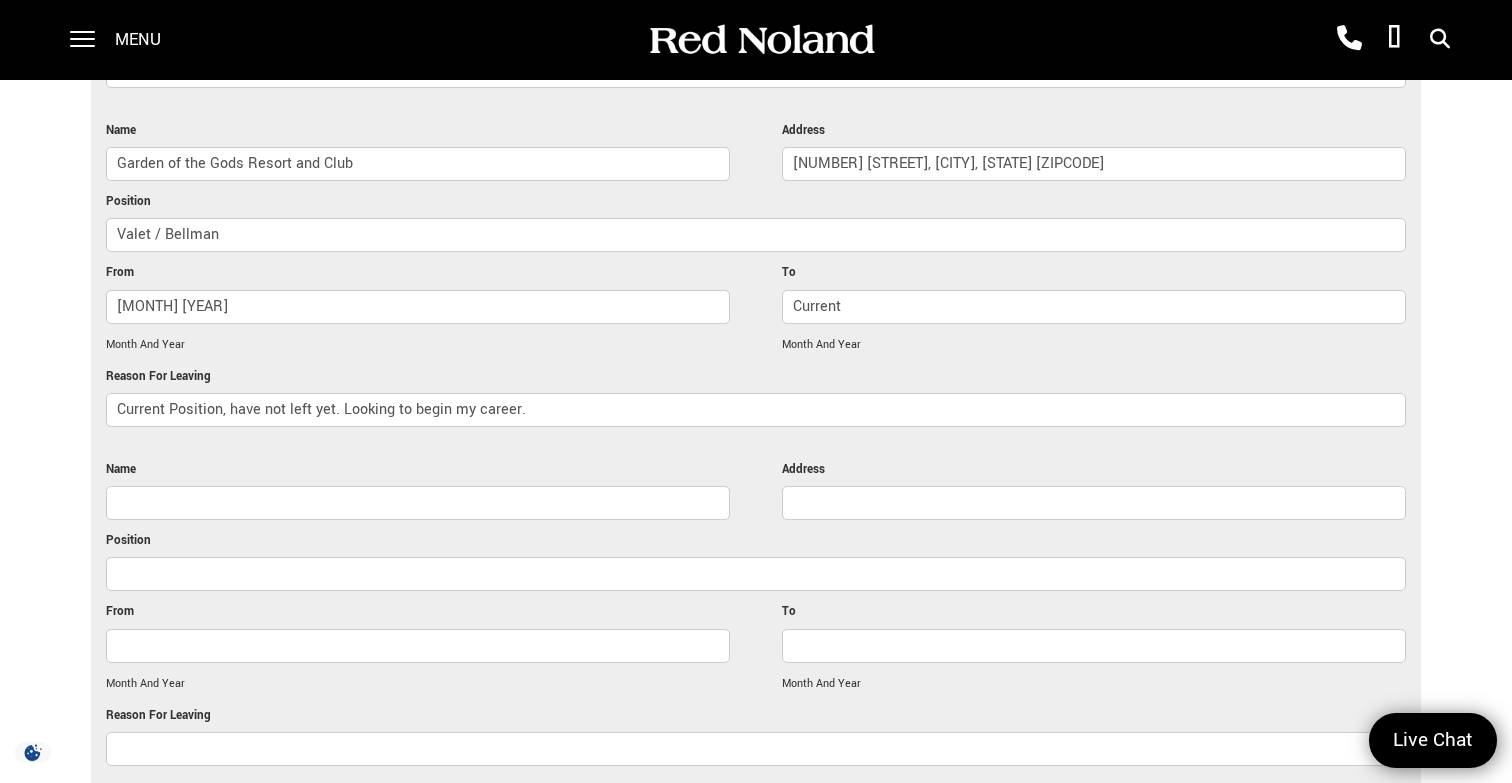 click on "Current Position, have not left yet. Looking to begin my career." at bounding box center (756, 410) 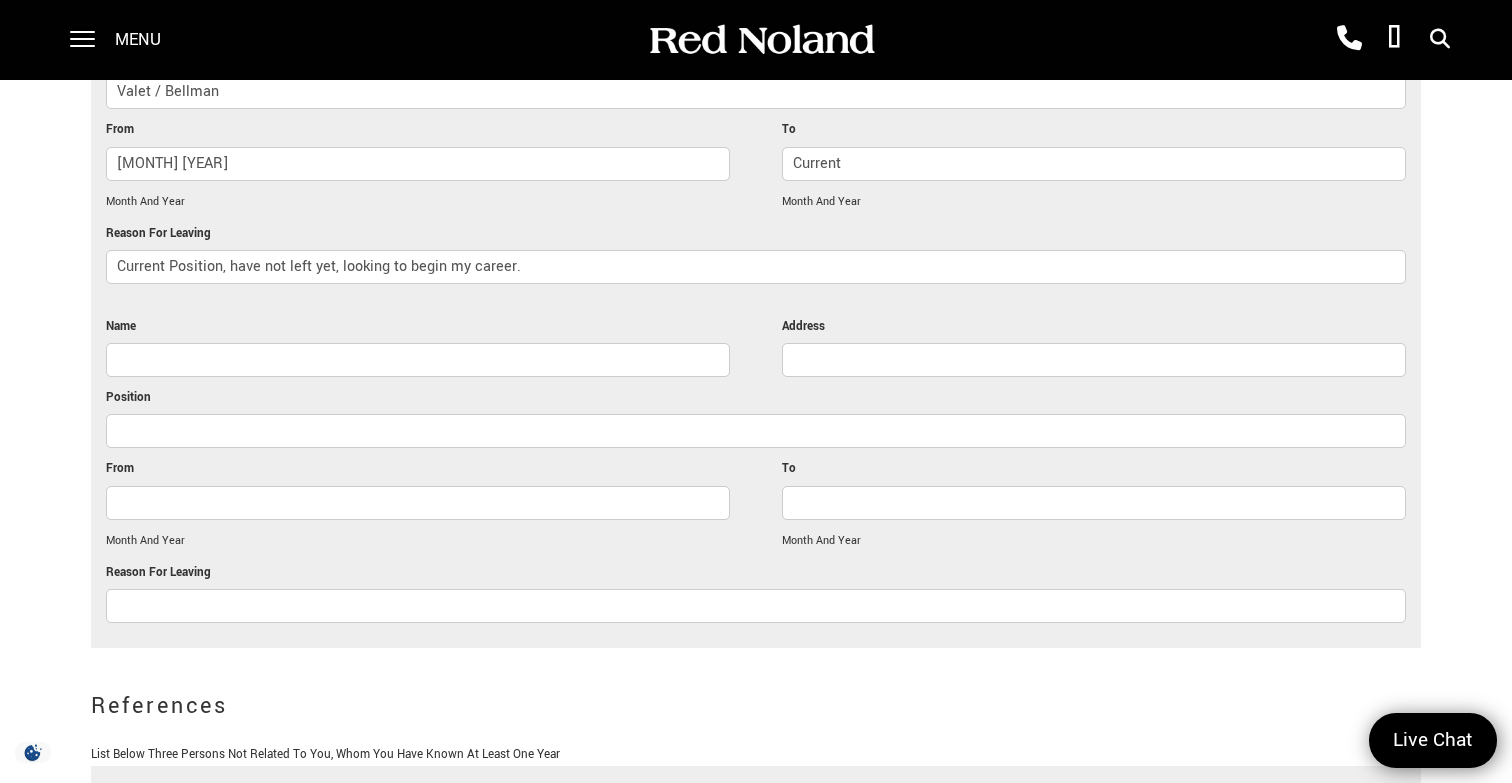 scroll, scrollTop: 4468, scrollLeft: 0, axis: vertical 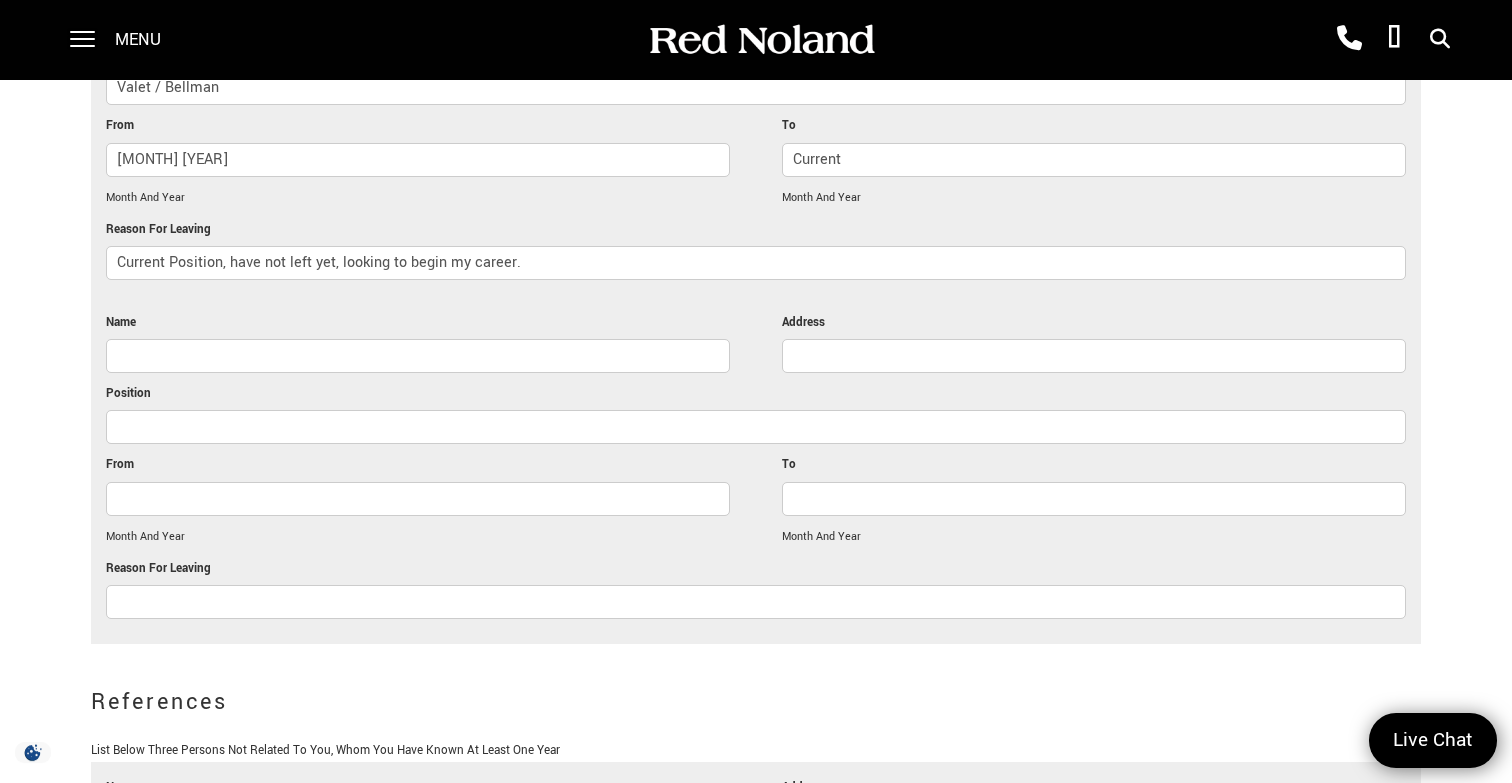 type on "Current Position, have not left yet, looking to begin my career." 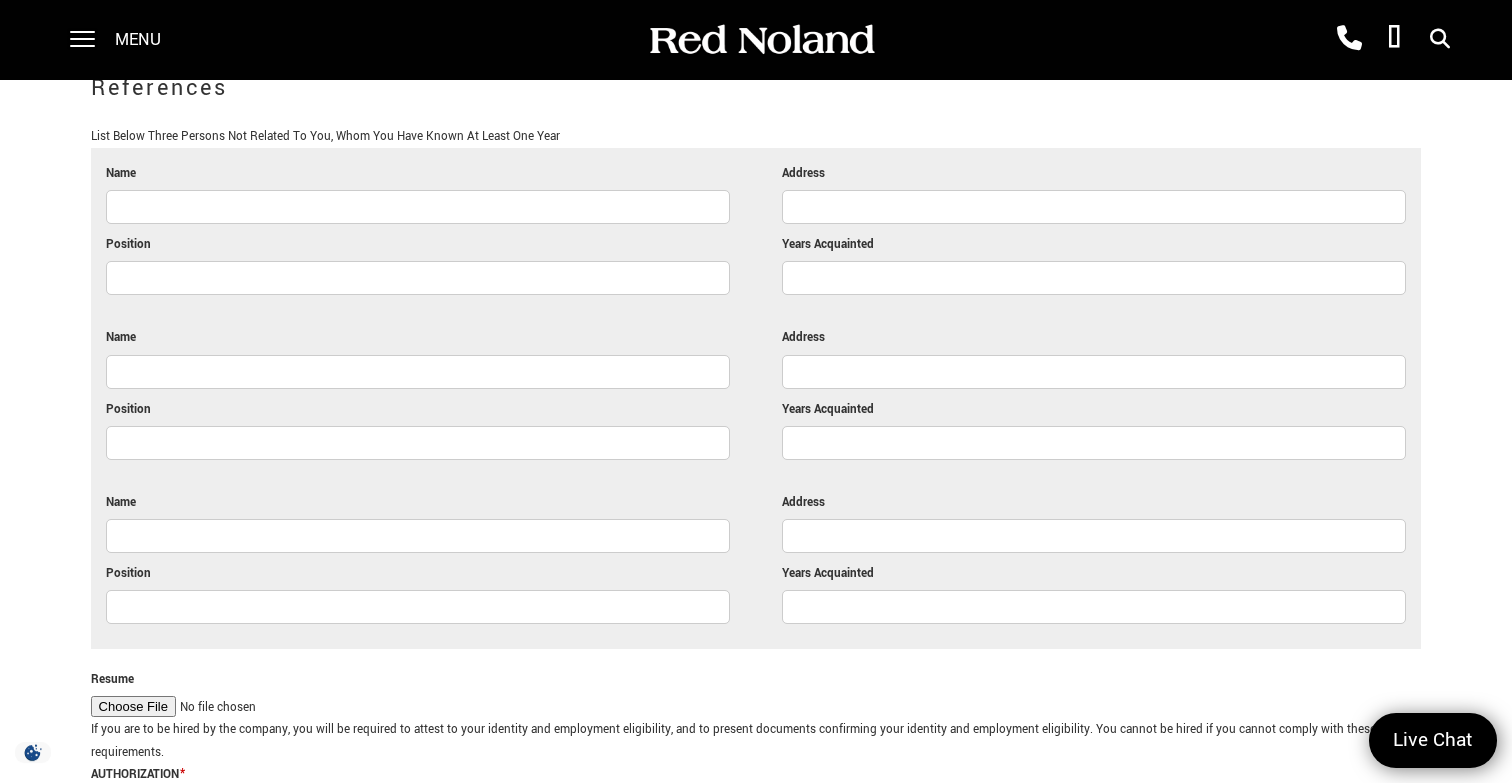 scroll, scrollTop: 5089, scrollLeft: 0, axis: vertical 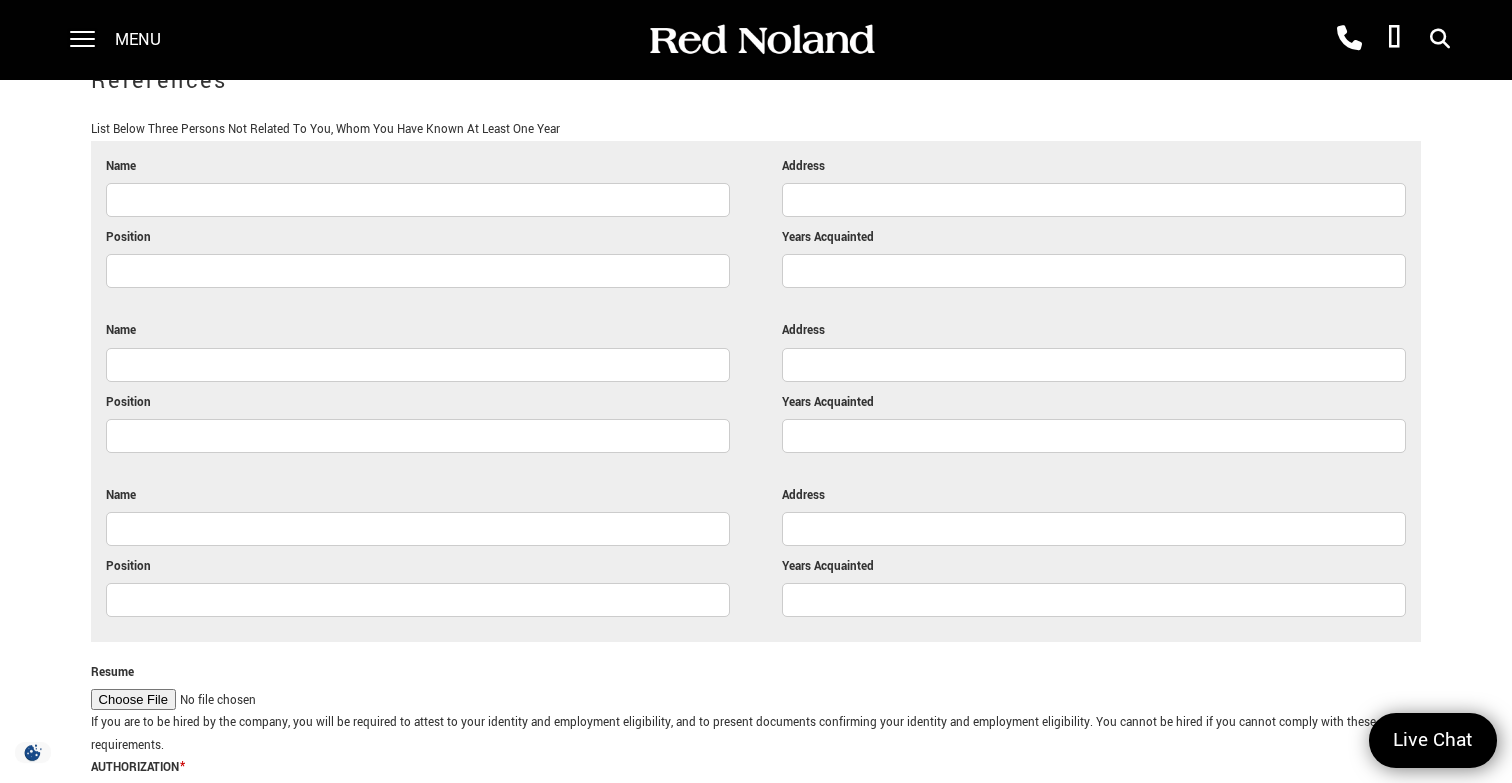 click on "Name" at bounding box center [418, 200] 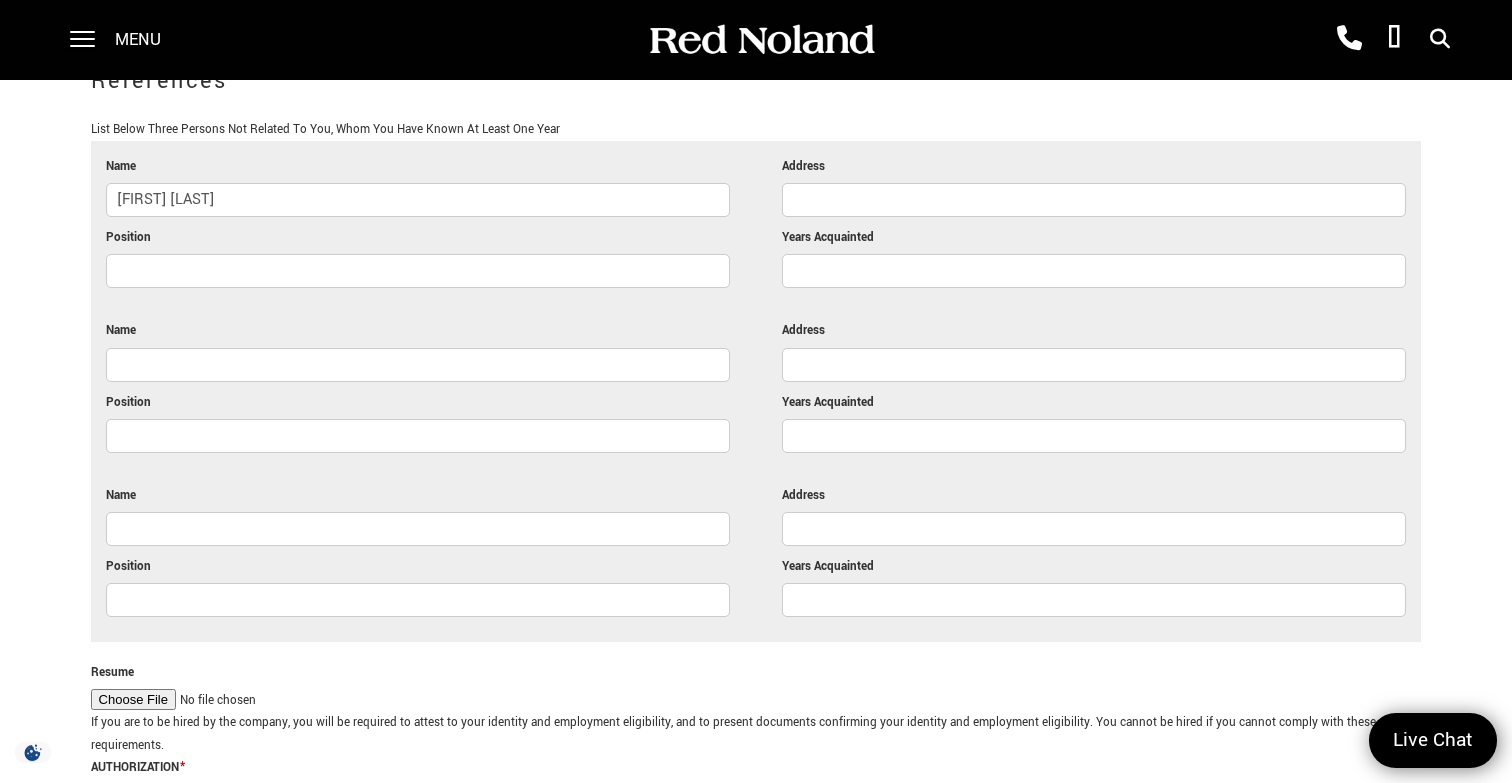 type on "[FIRST] [LAST]" 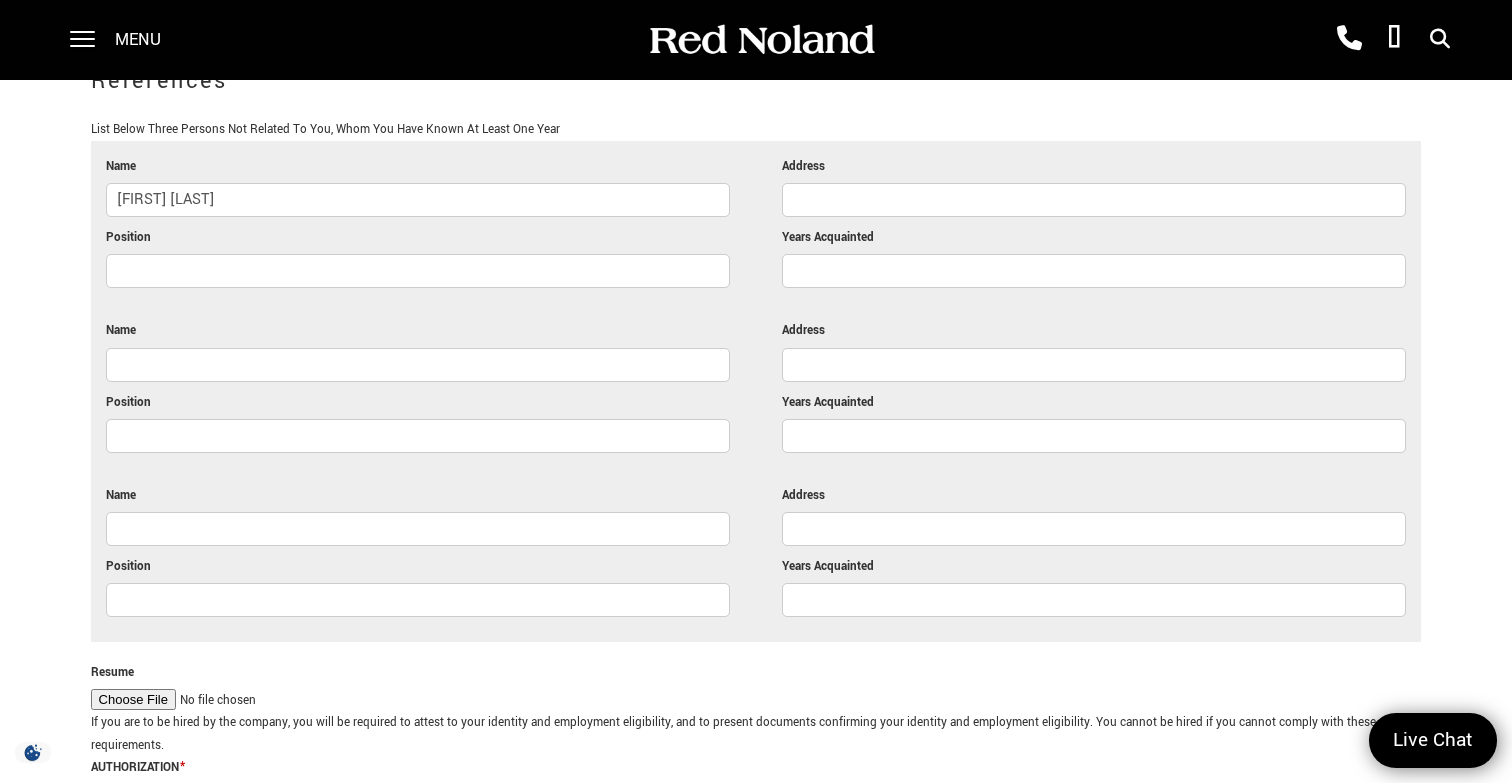 paste on "[NUMBER] [STREET], [CITY], [STATE] [ZIPCODE]" 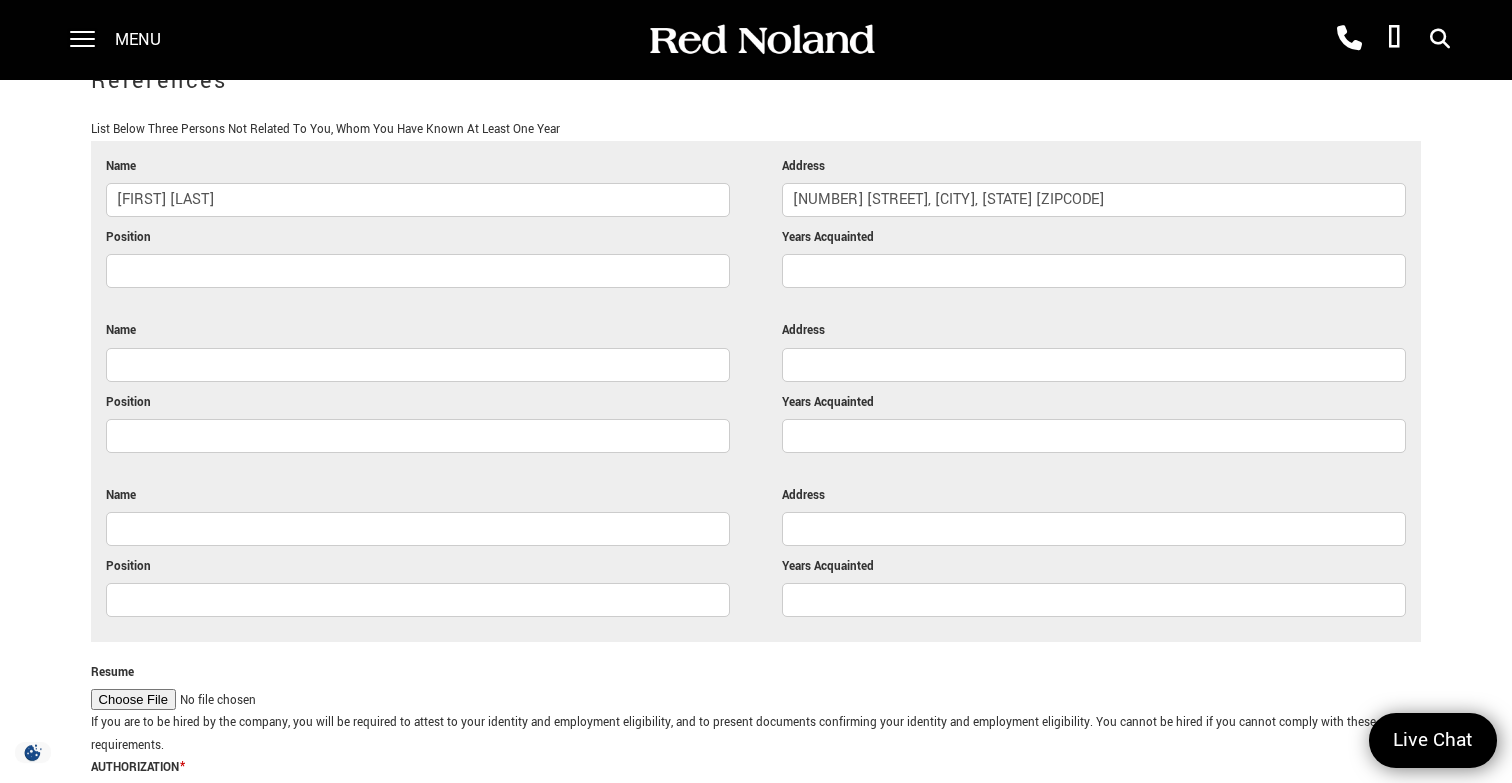 type on "[NUMBER] [STREET], [CITY], [STATE] [ZIPCODE]" 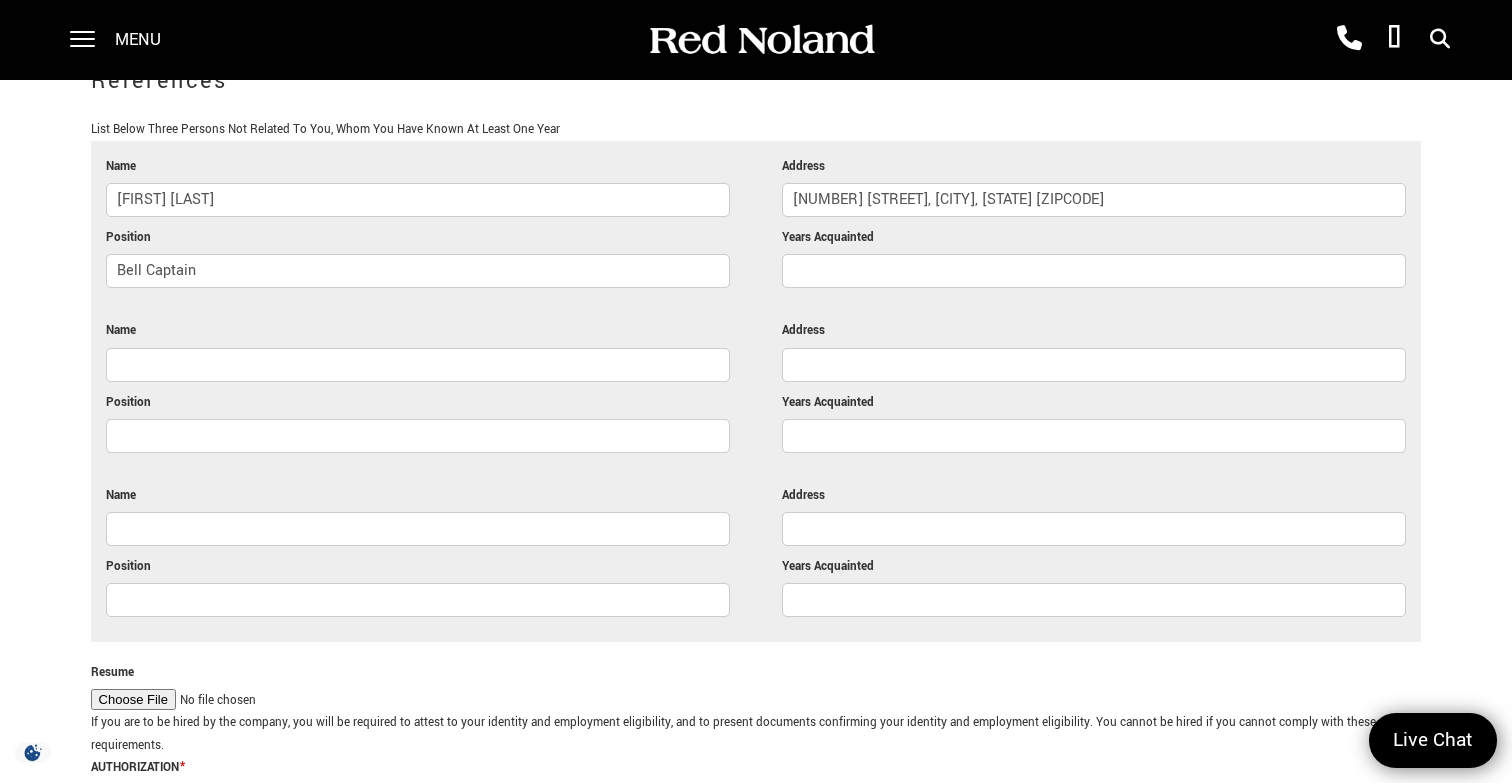 type on "Bell Captain" 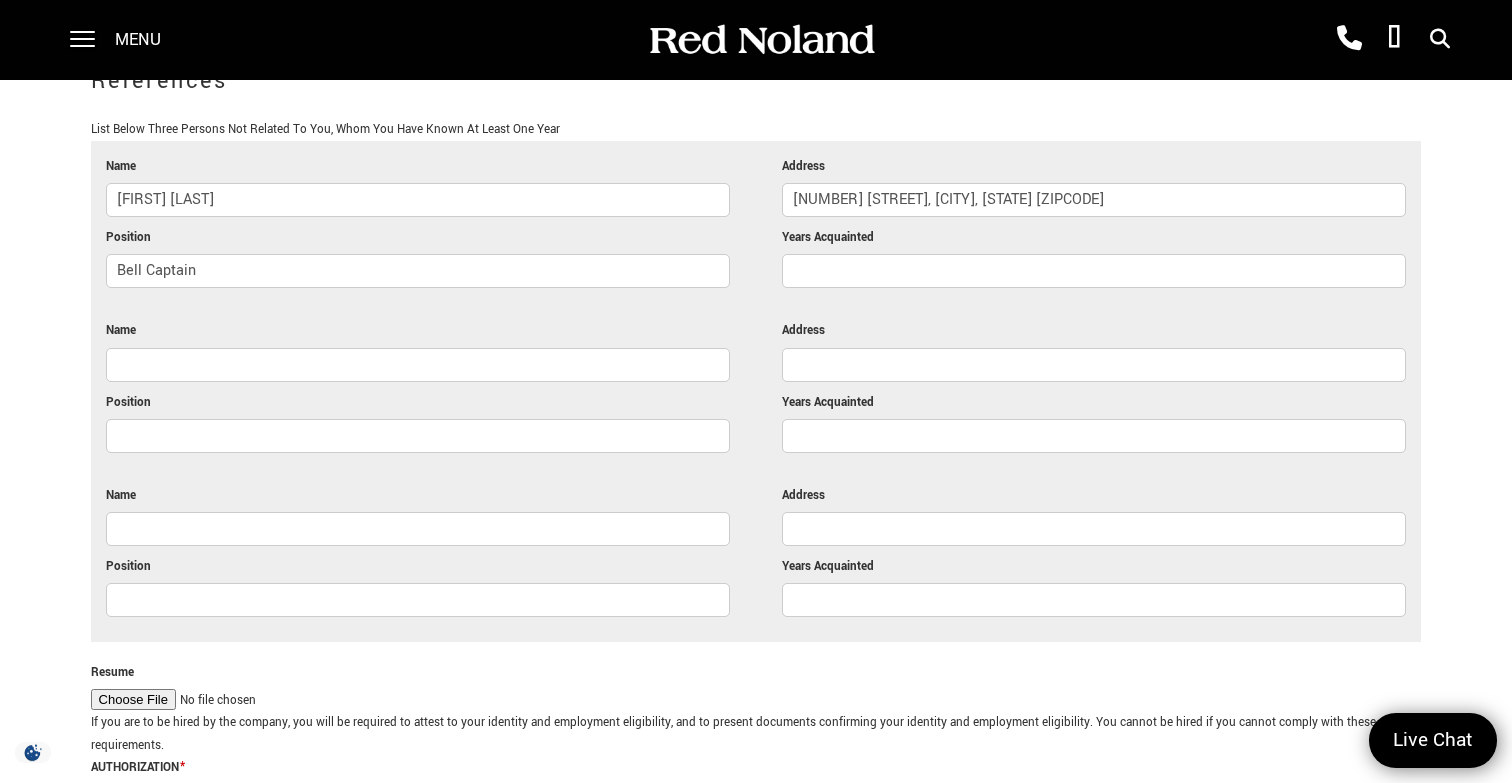 type on "!" 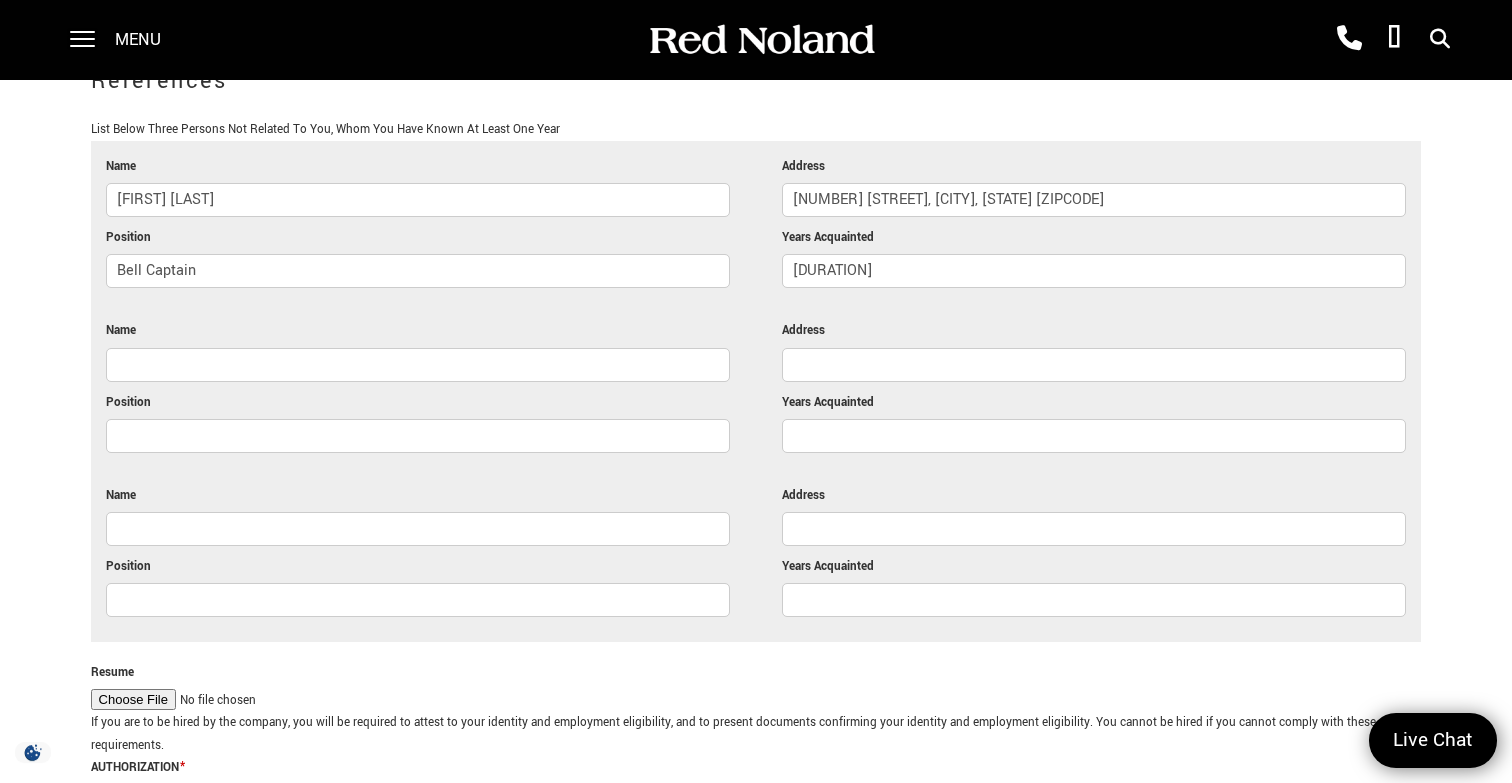 type on "[DURATION]" 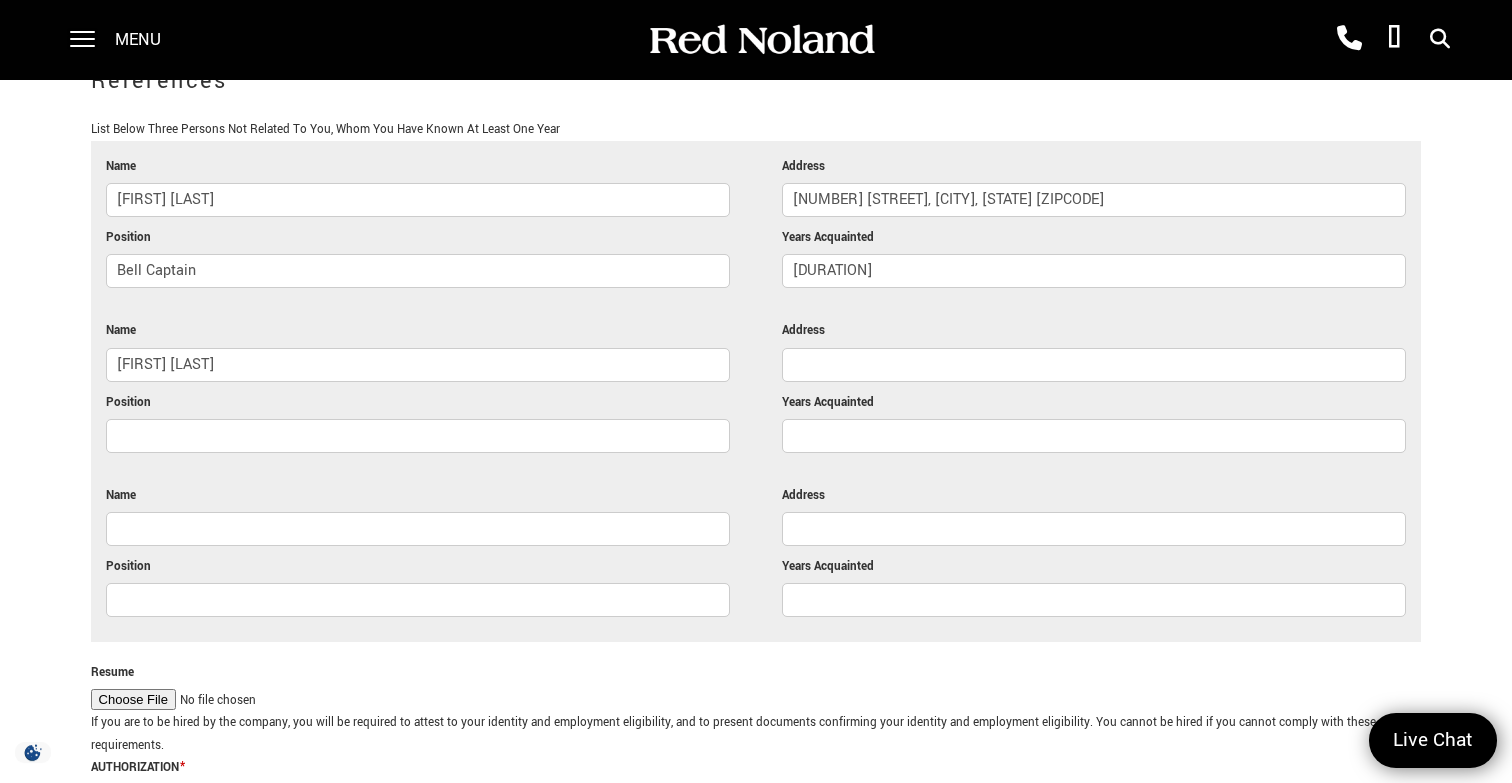 type on "[FIRST] [LAST]" 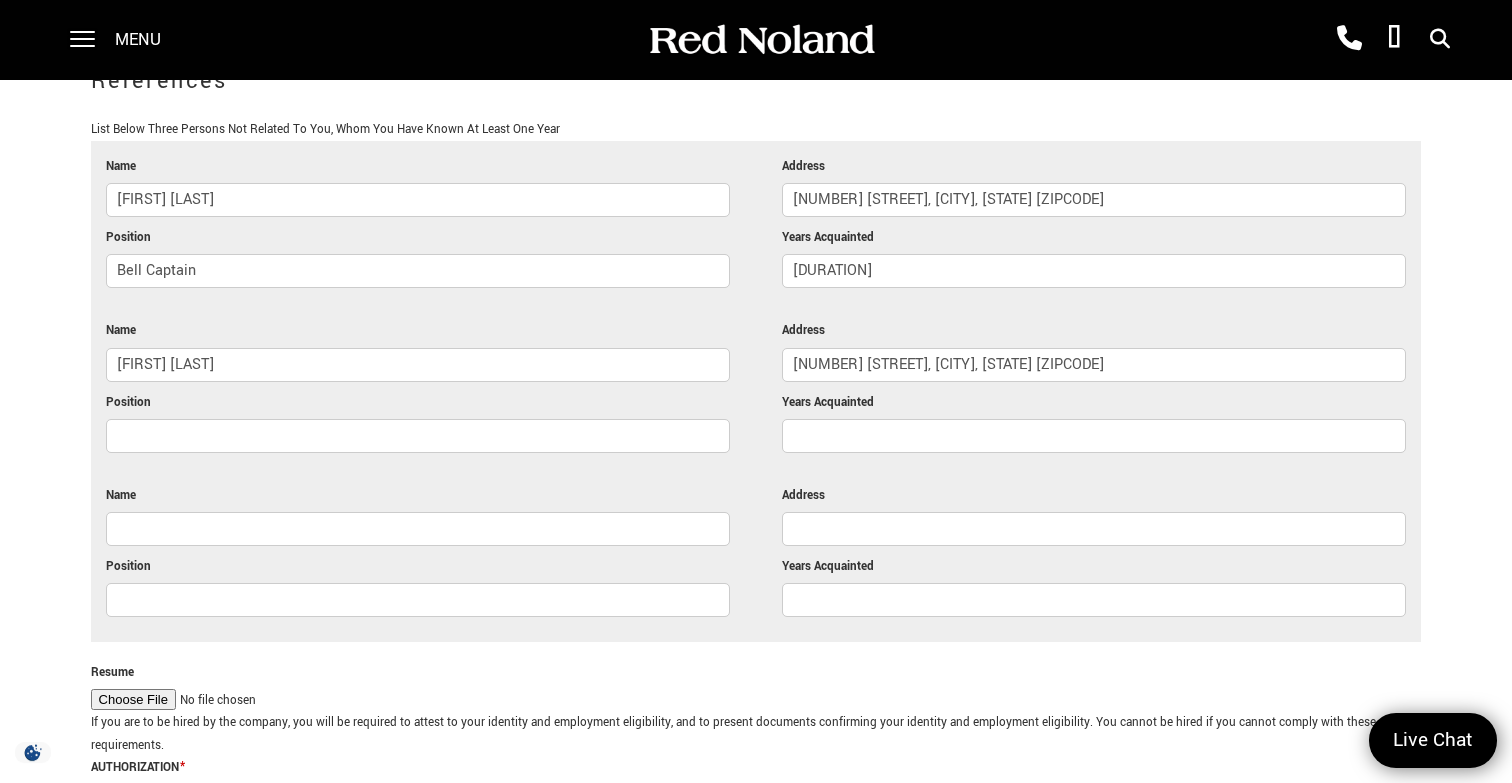 type on "[NUMBER] [STREET], [CITY], [STATE] [ZIPCODE]" 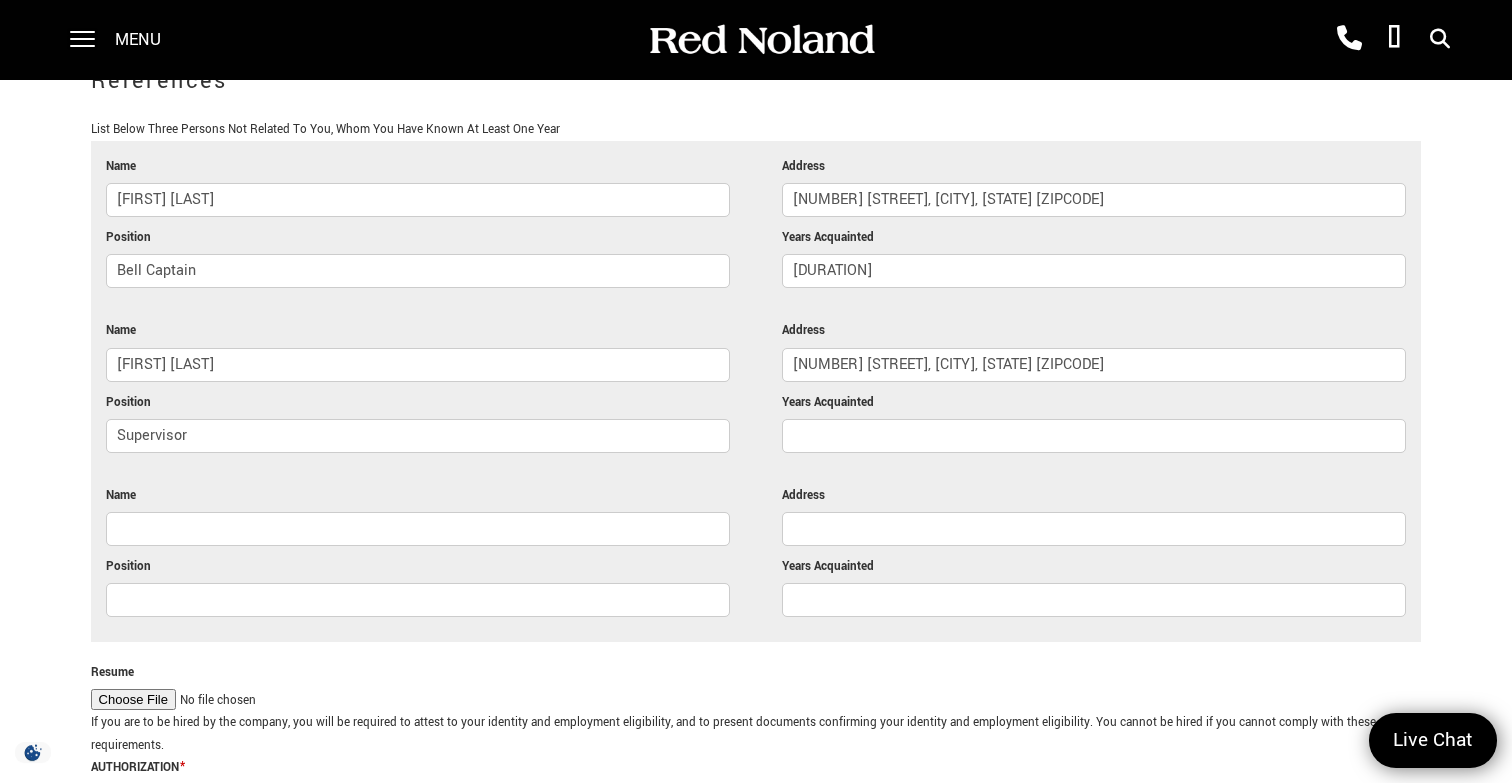 type on "Supervisor" 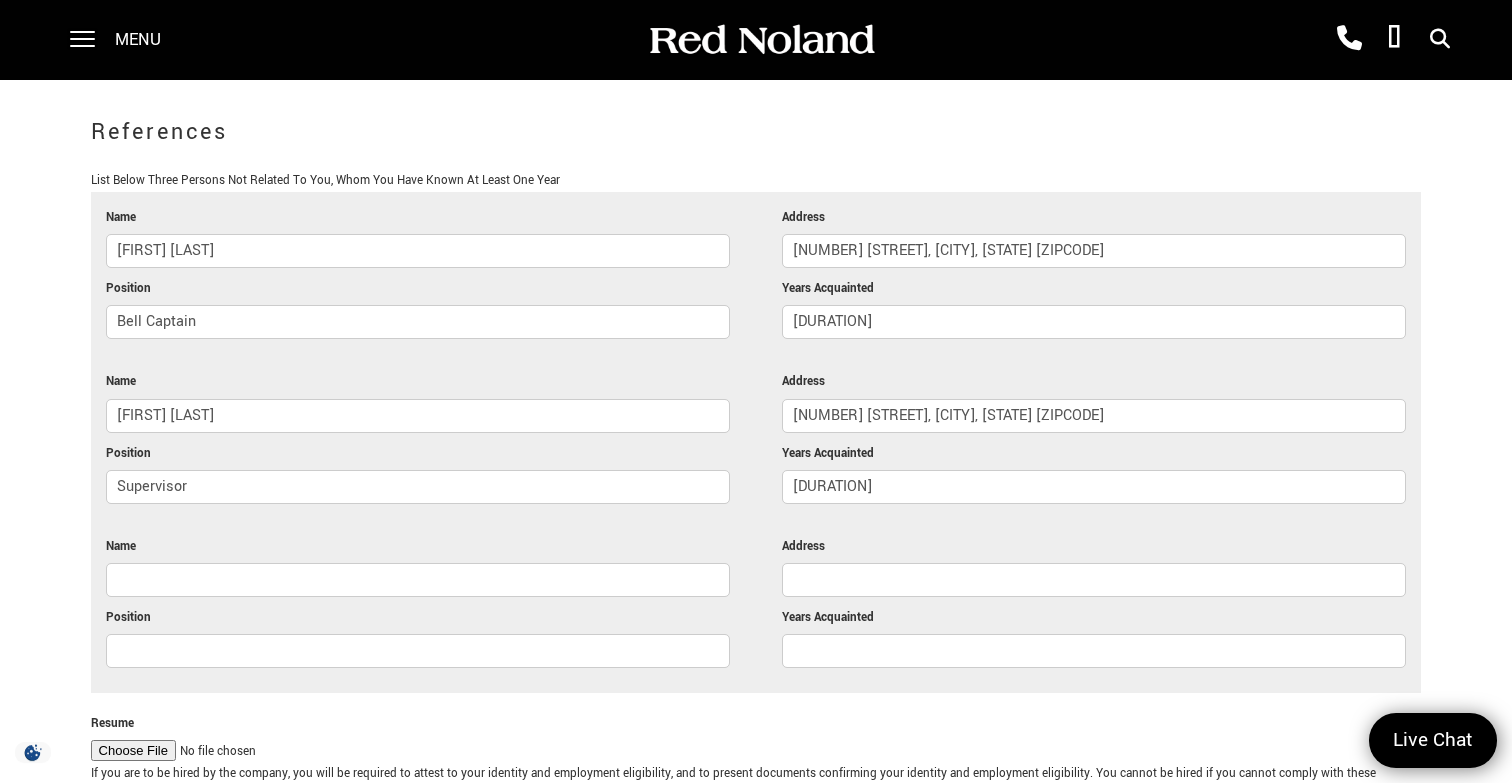 scroll, scrollTop: 5032, scrollLeft: 0, axis: vertical 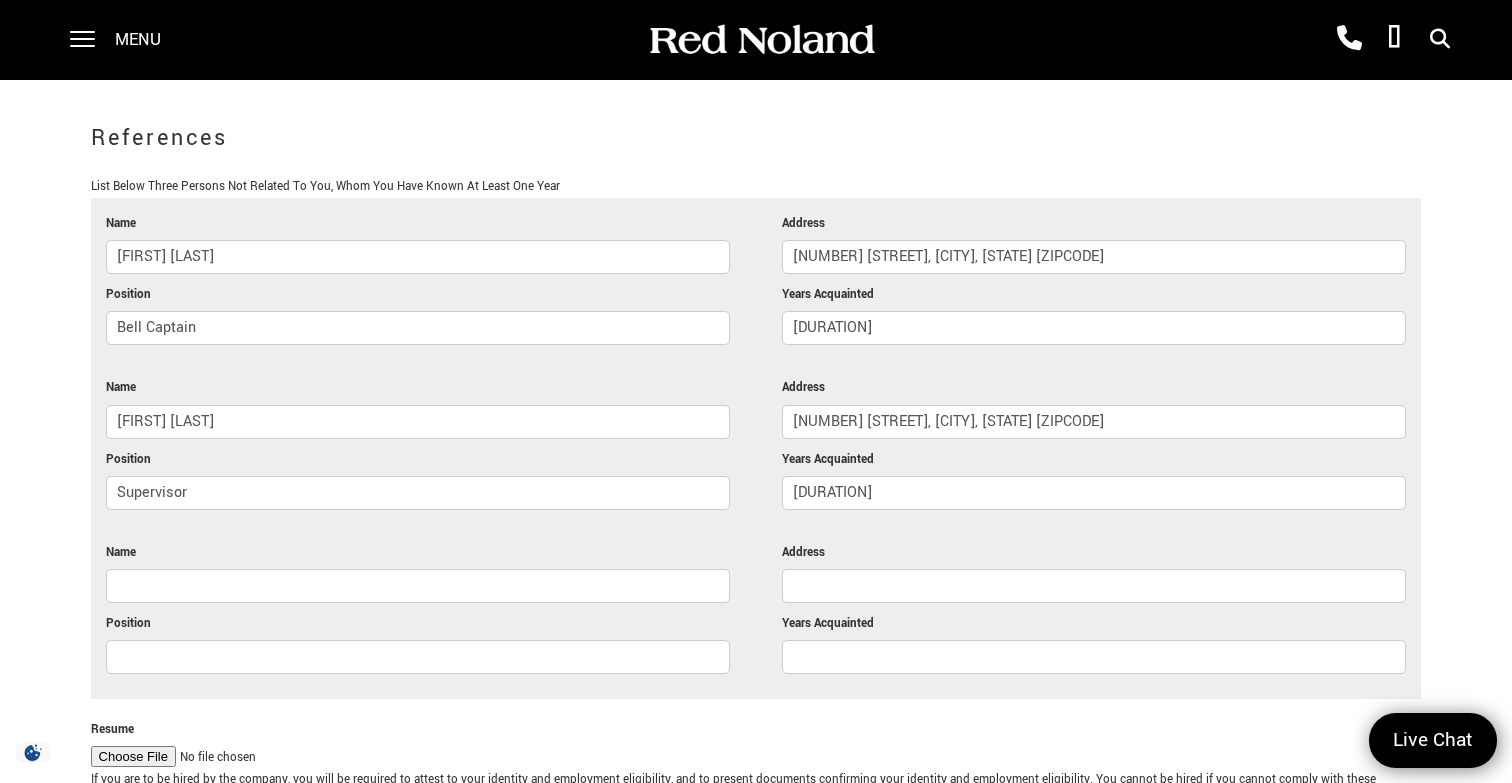 type on "[DURATION]" 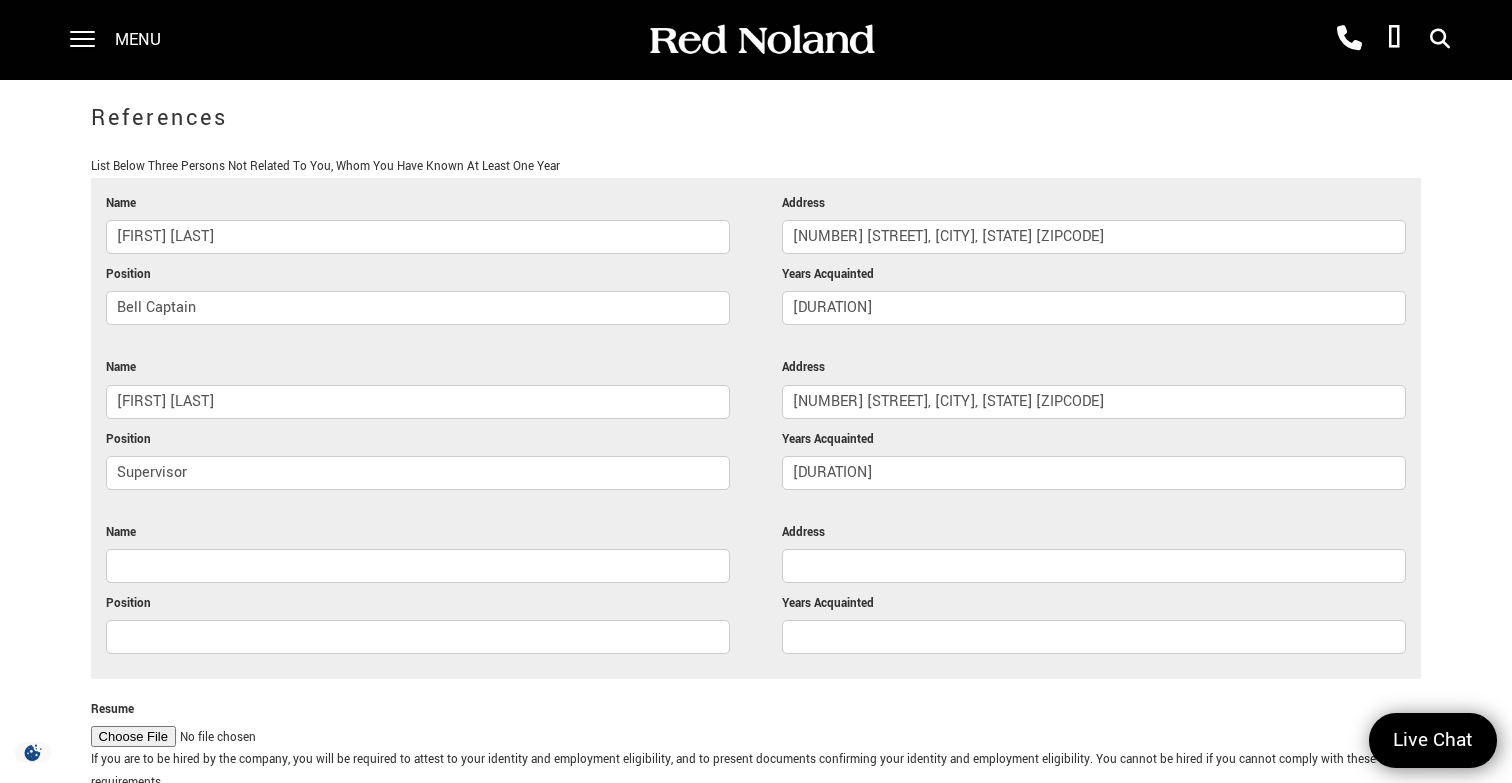 scroll, scrollTop: 5054, scrollLeft: 0, axis: vertical 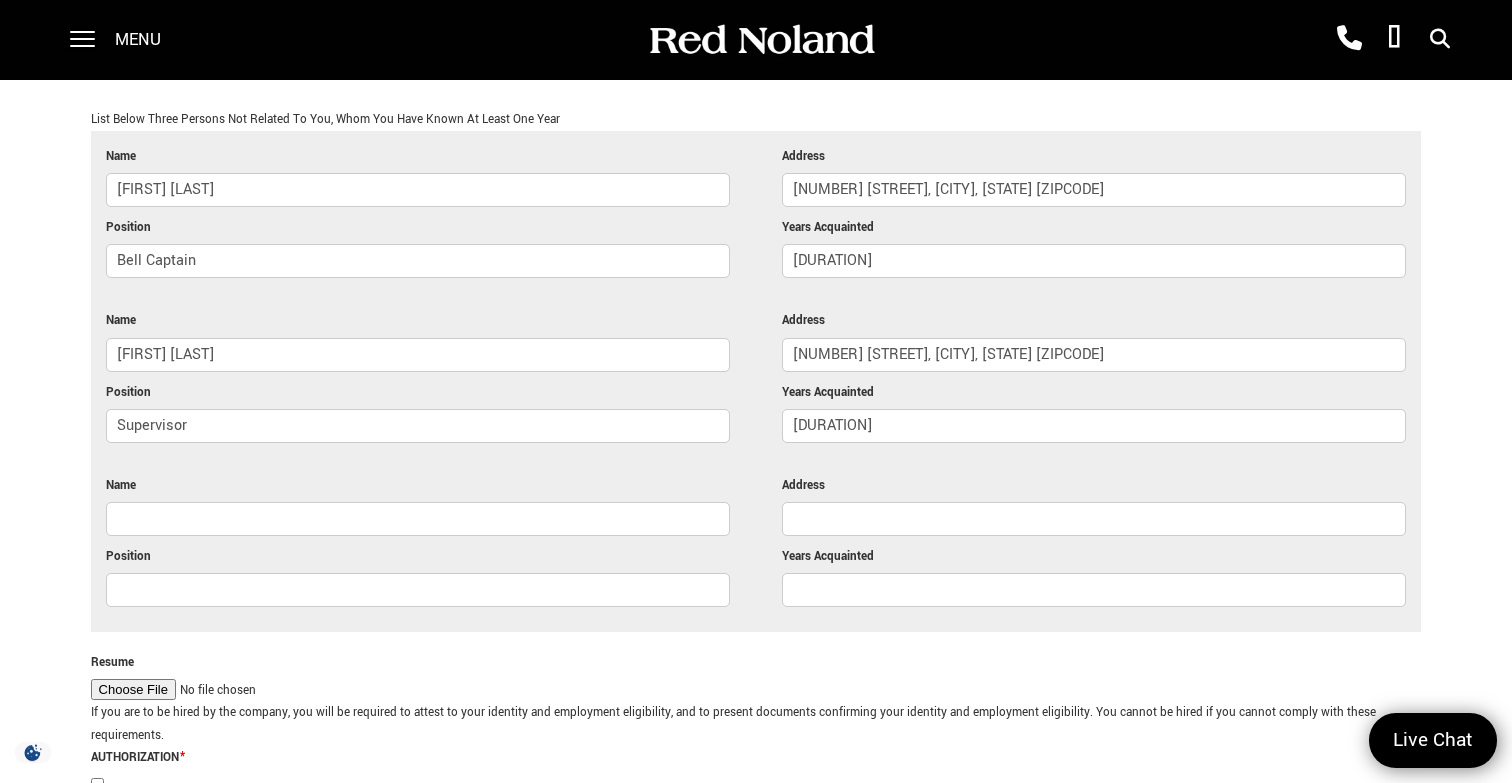 click on "Name" at bounding box center (418, 519) 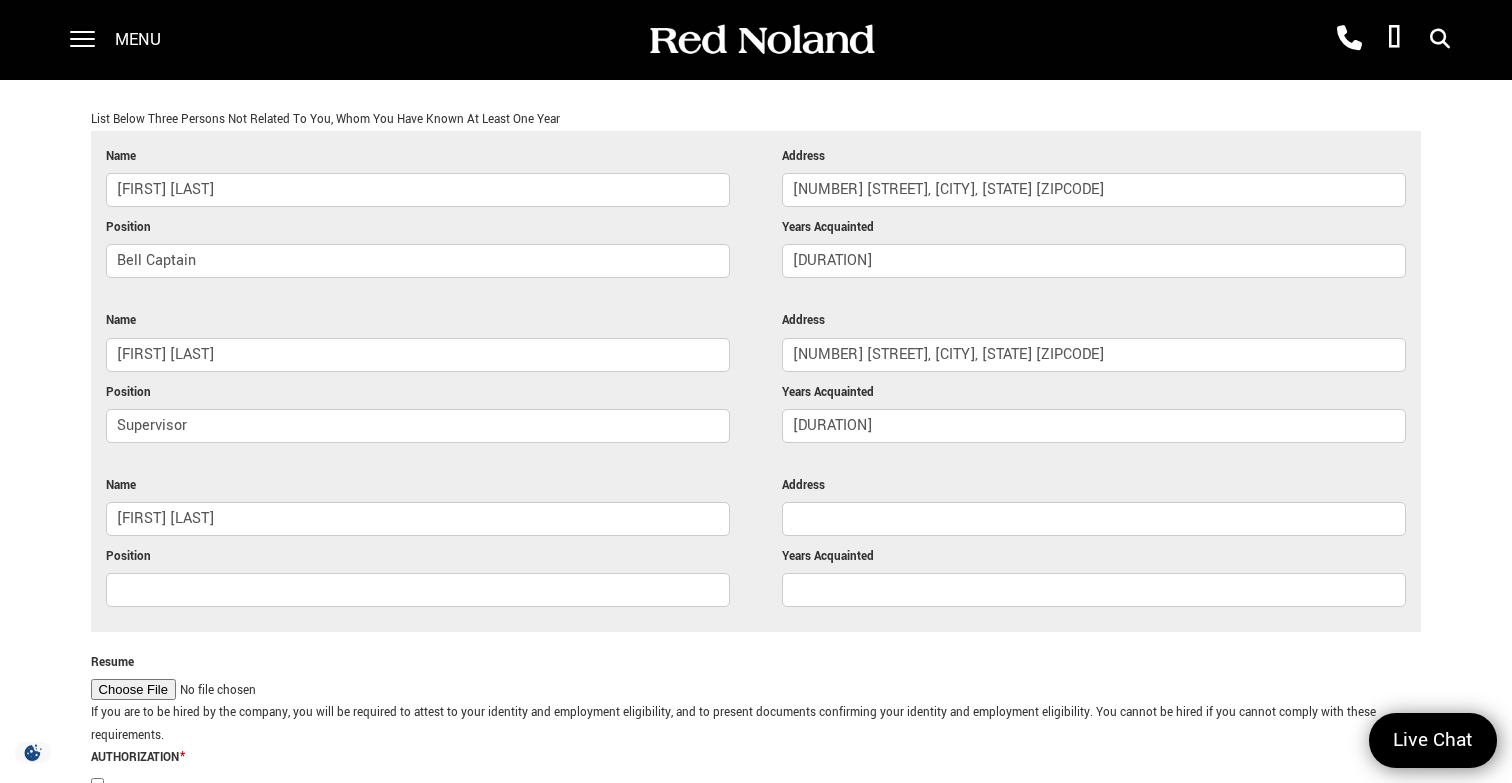 type on "[FIRST] [LAST]" 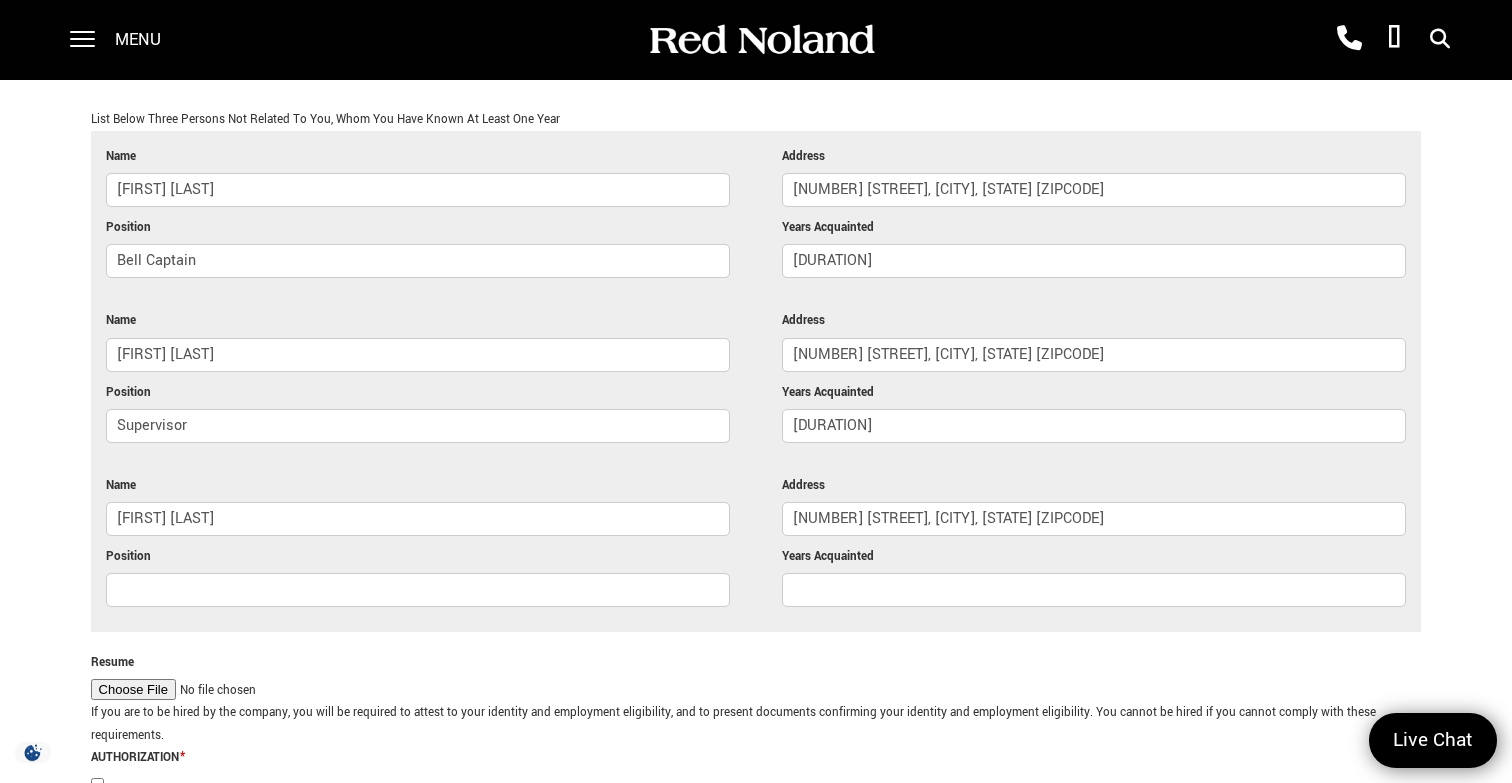 type on "[NUMBER] [STREET], [CITY], [STATE] [ZIPCODE]" 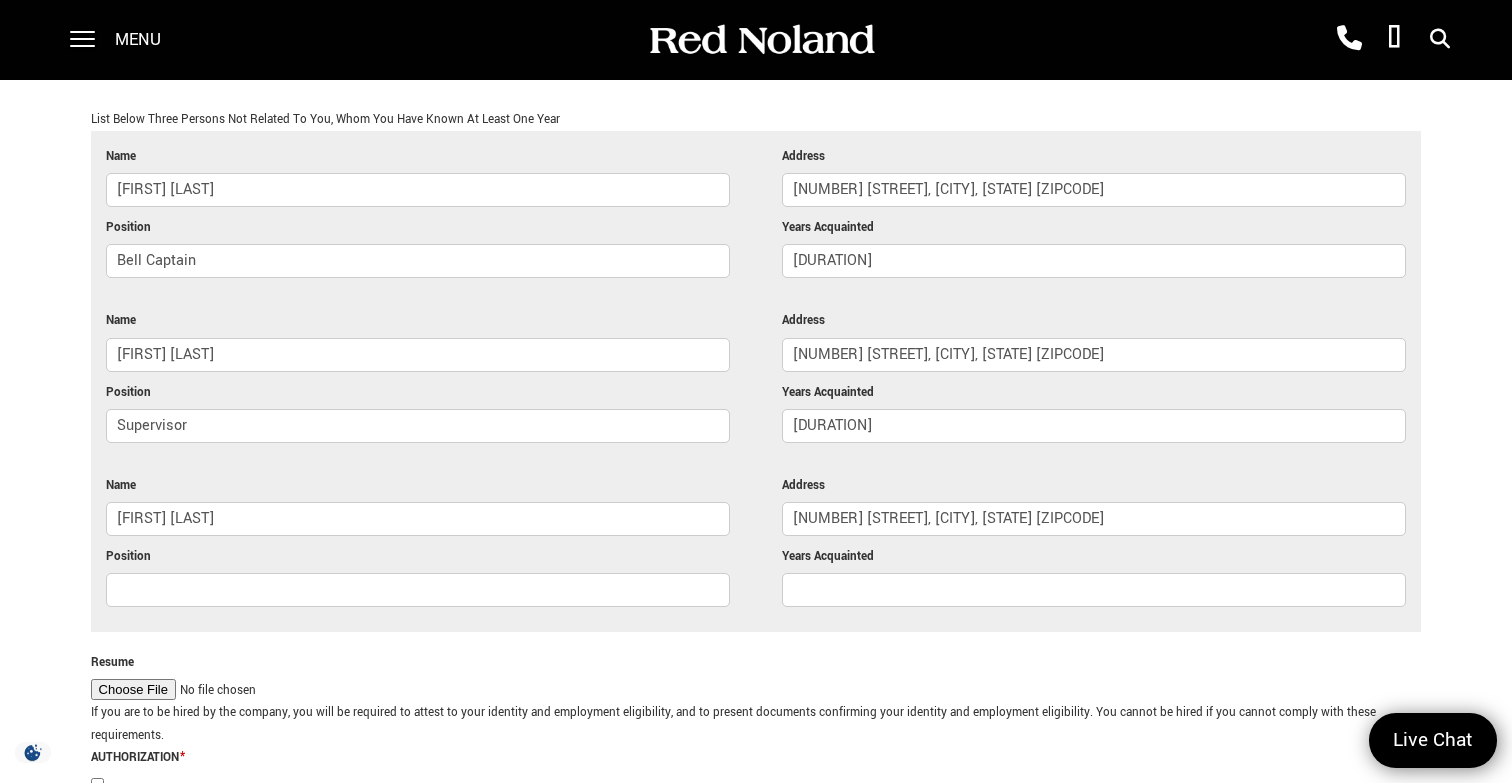 type on "S" 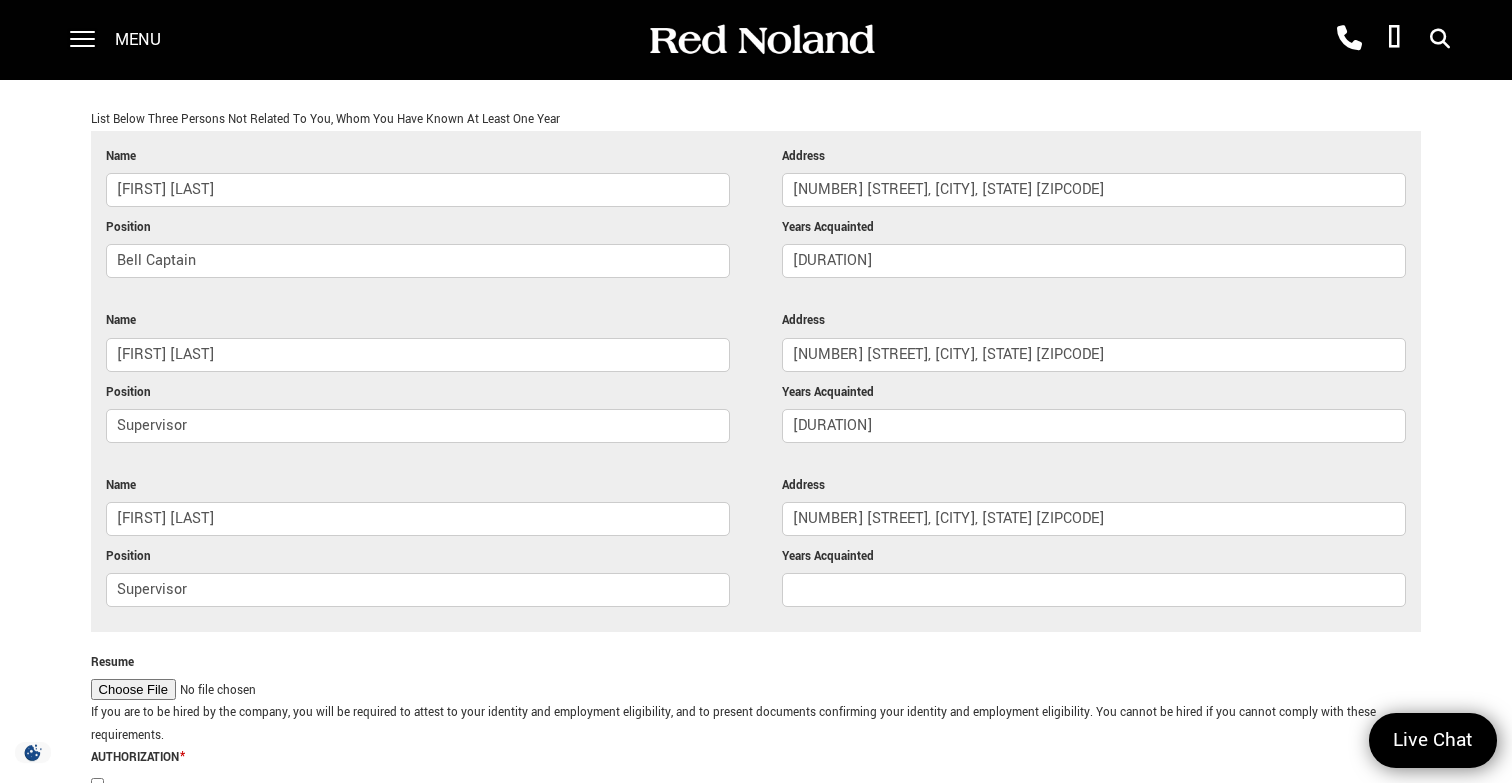 click on "Supervisor" at bounding box center [418, 590] 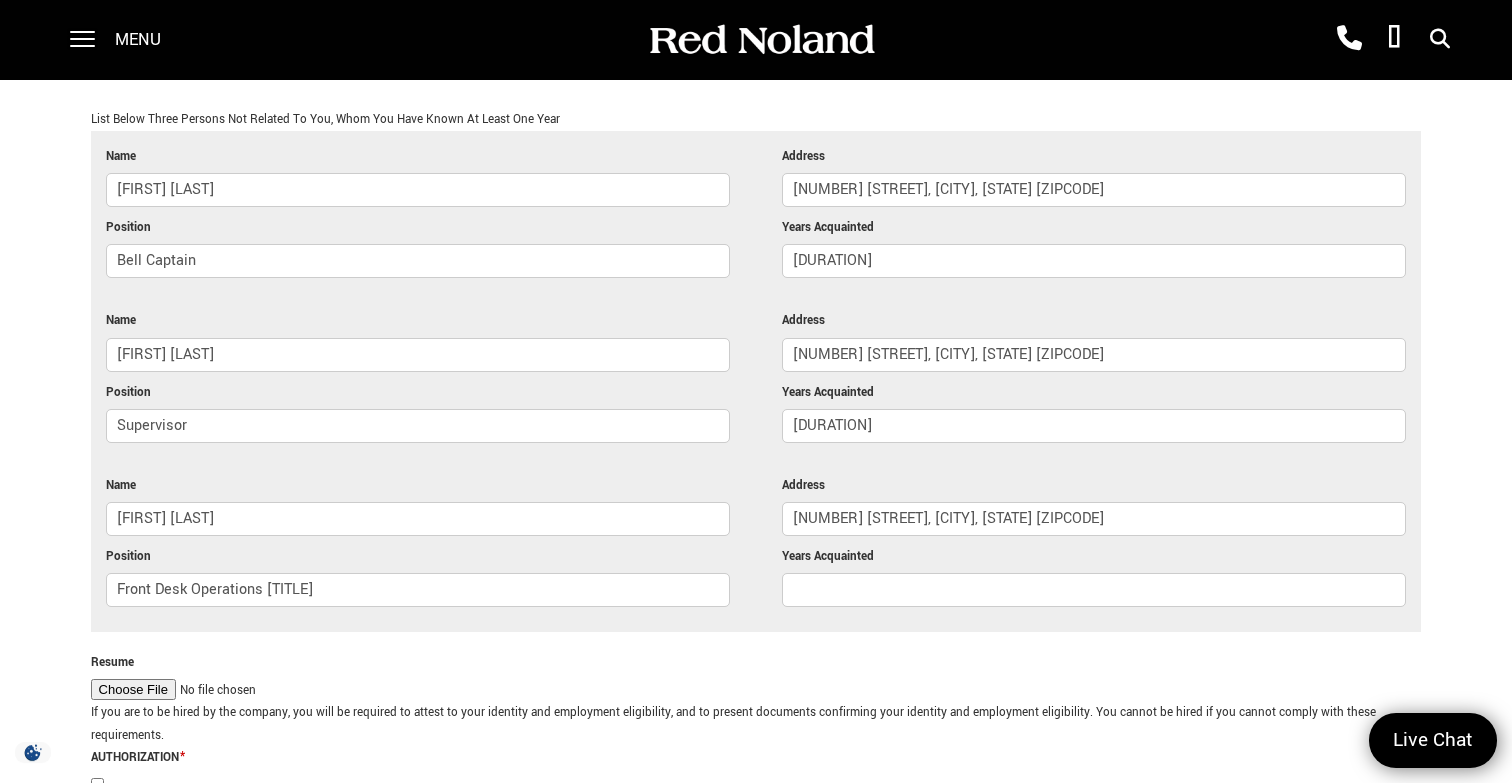 type on "Front Desk Operations [TITLE]" 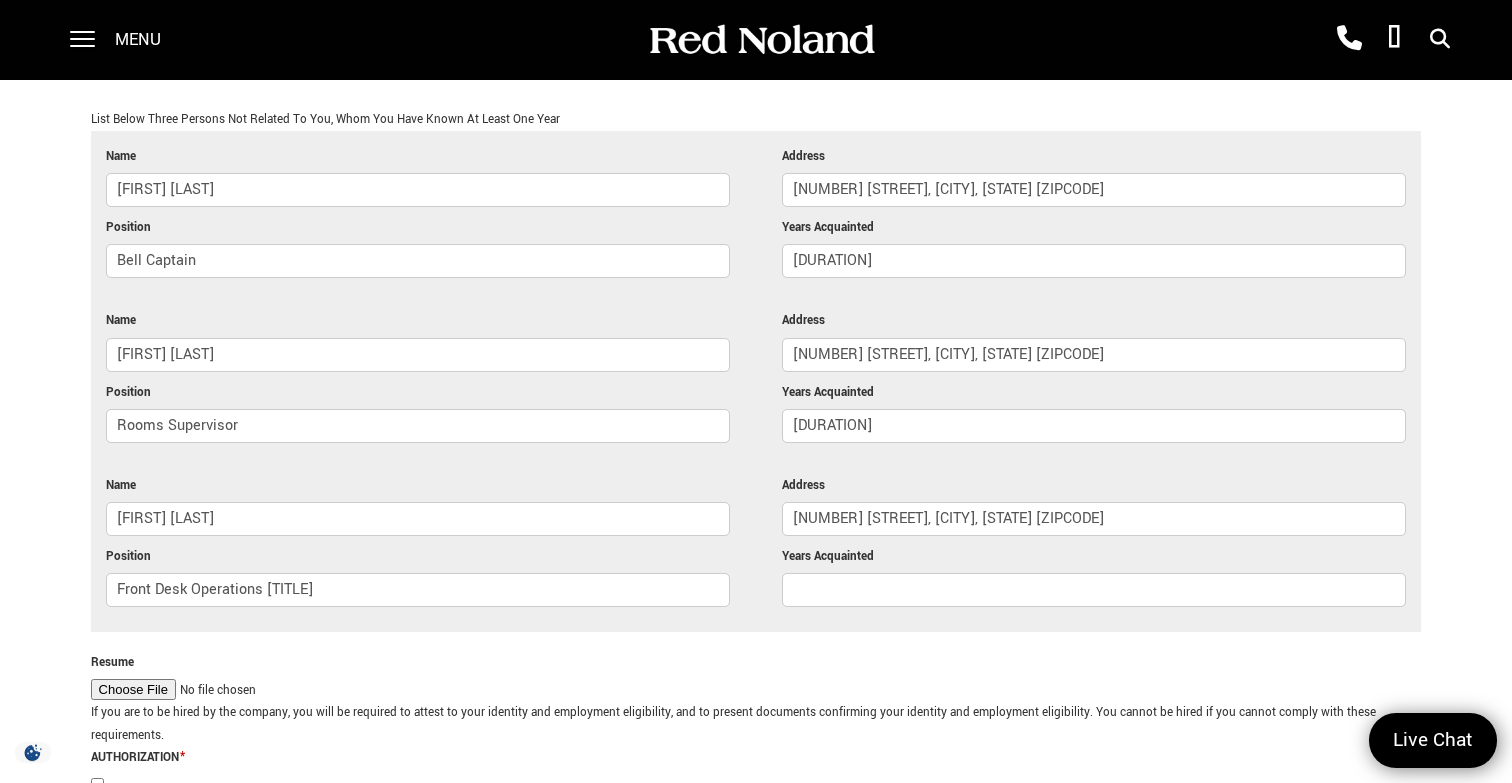 type on "Rooms Supervisor" 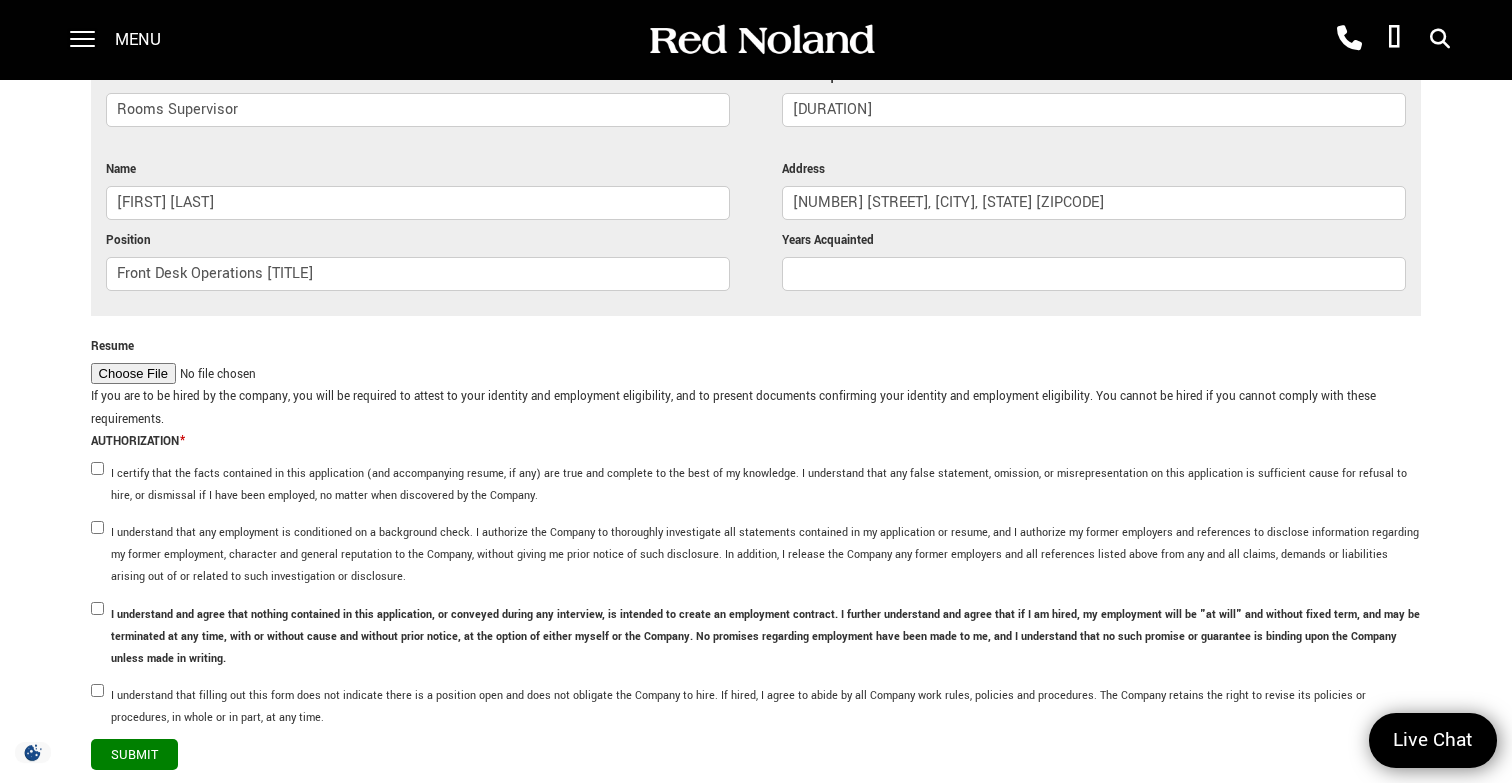 scroll, scrollTop: 5418, scrollLeft: 0, axis: vertical 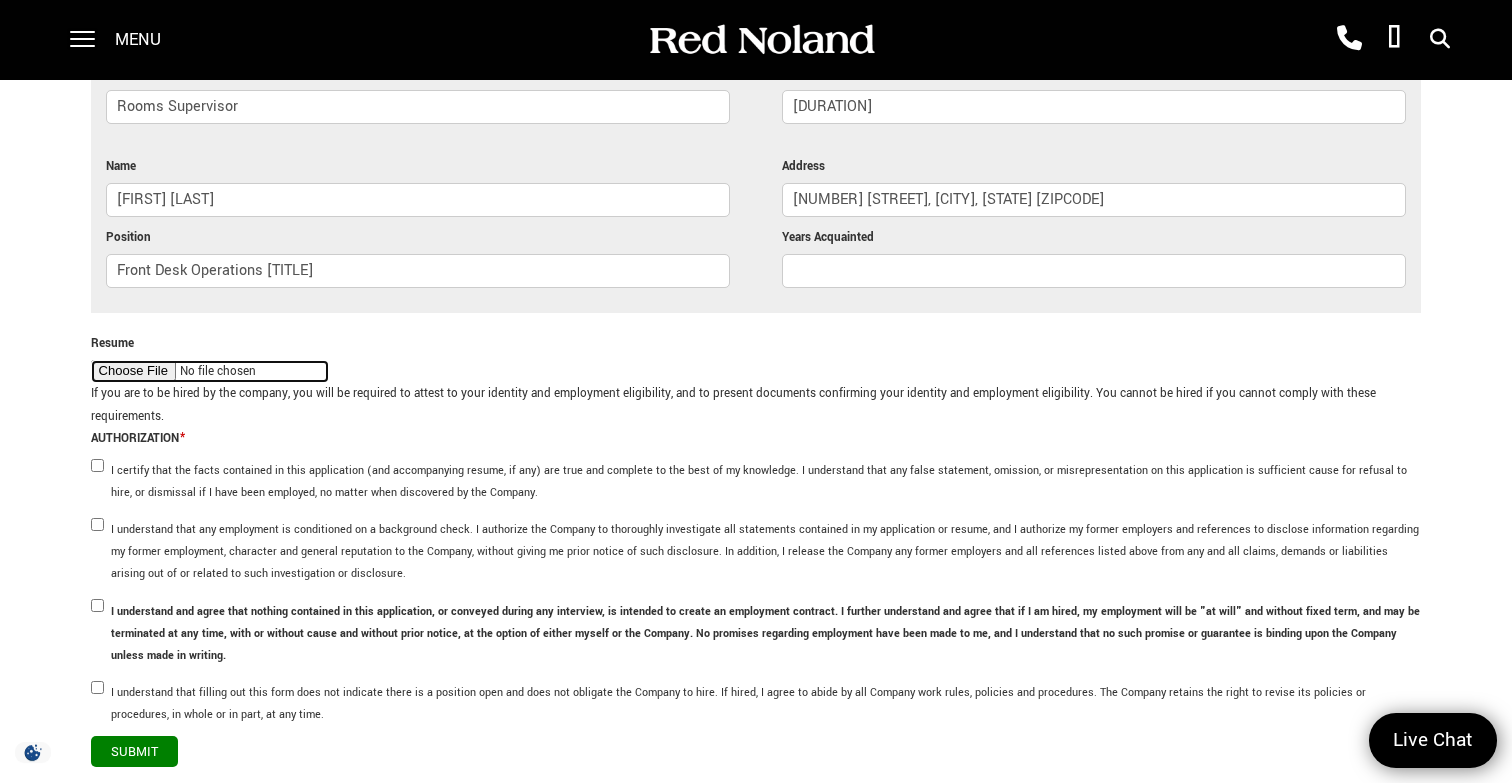 click on "Resume" at bounding box center (210, 371) 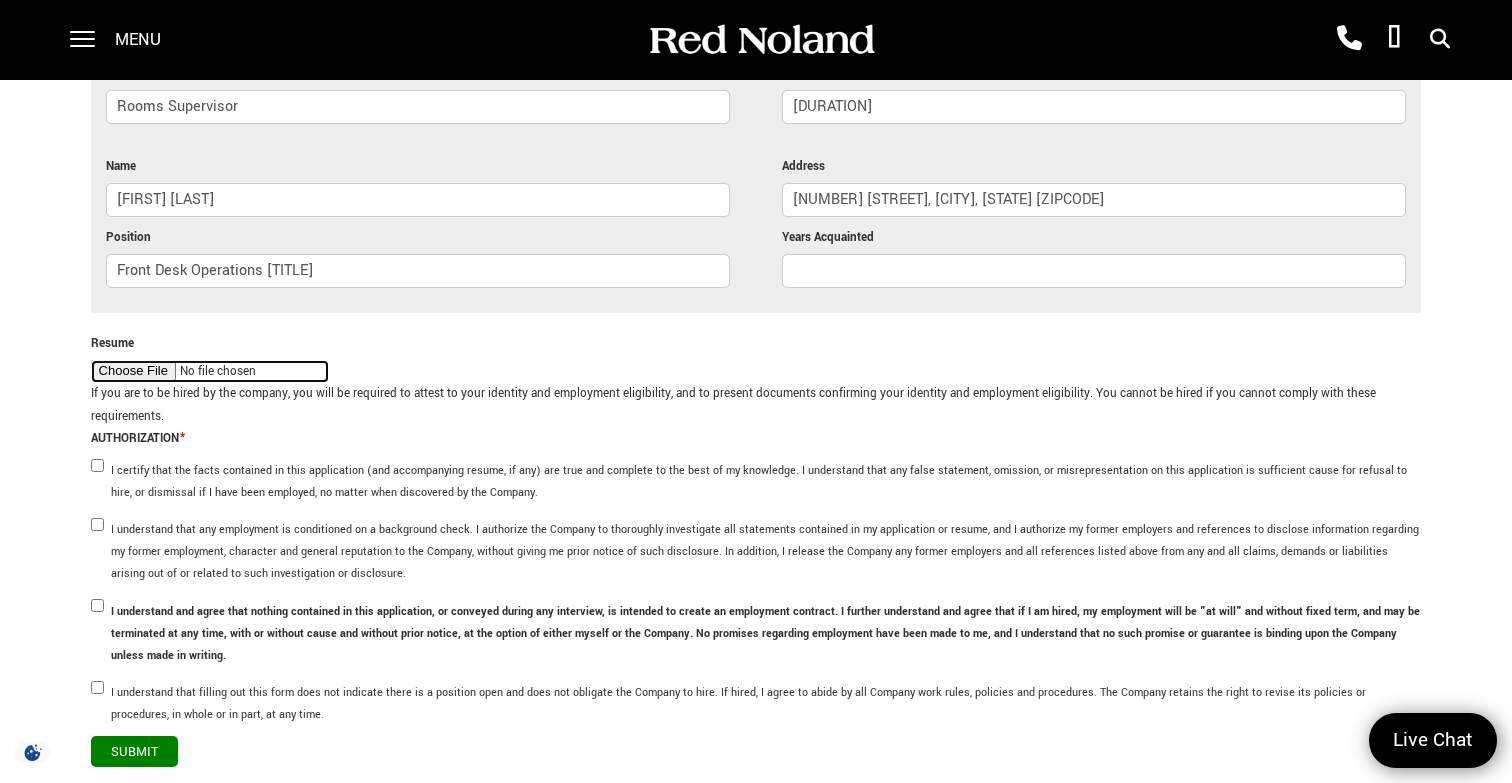 type on "C:\fakepath\Bruder Resume.docx.pdf" 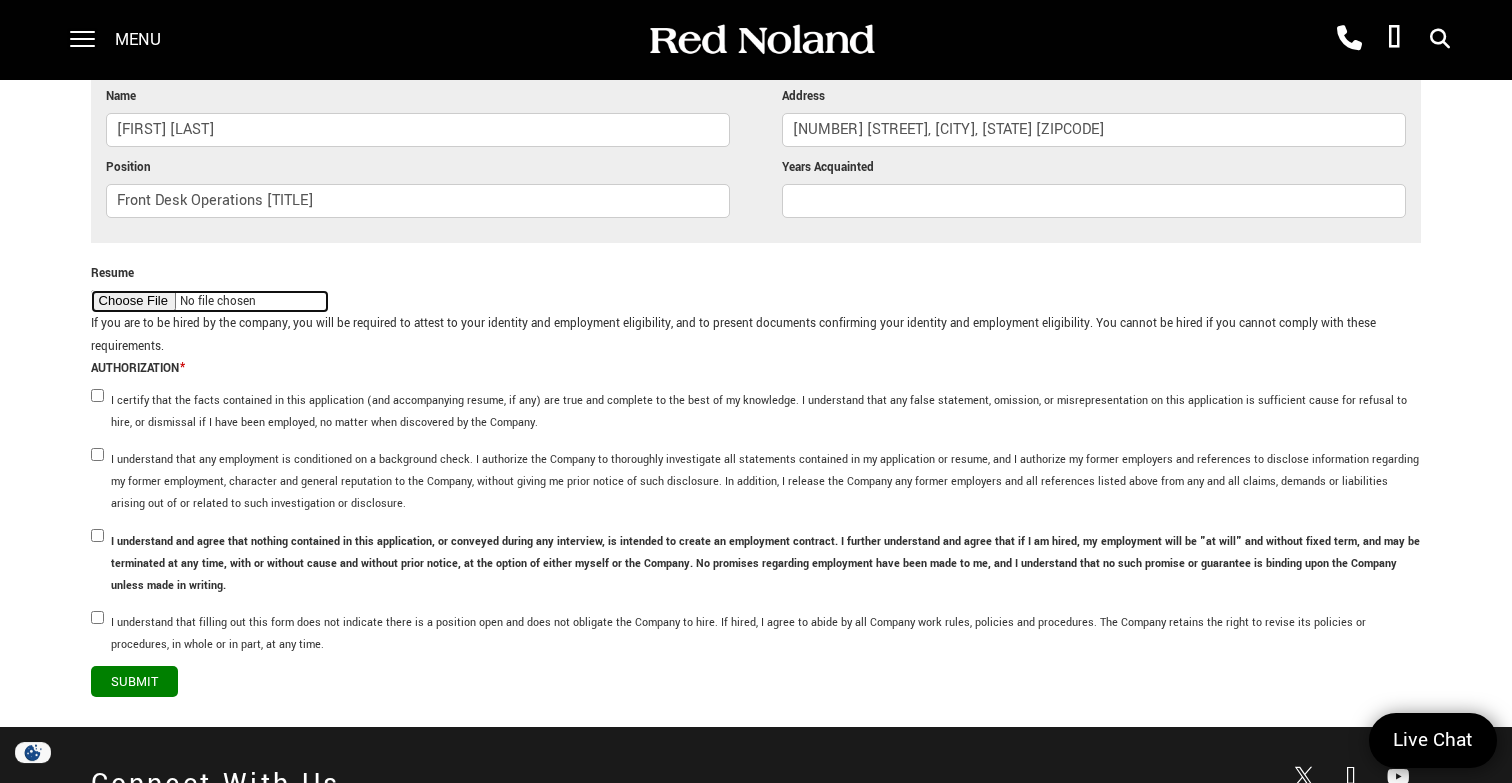 scroll, scrollTop: 5495, scrollLeft: 0, axis: vertical 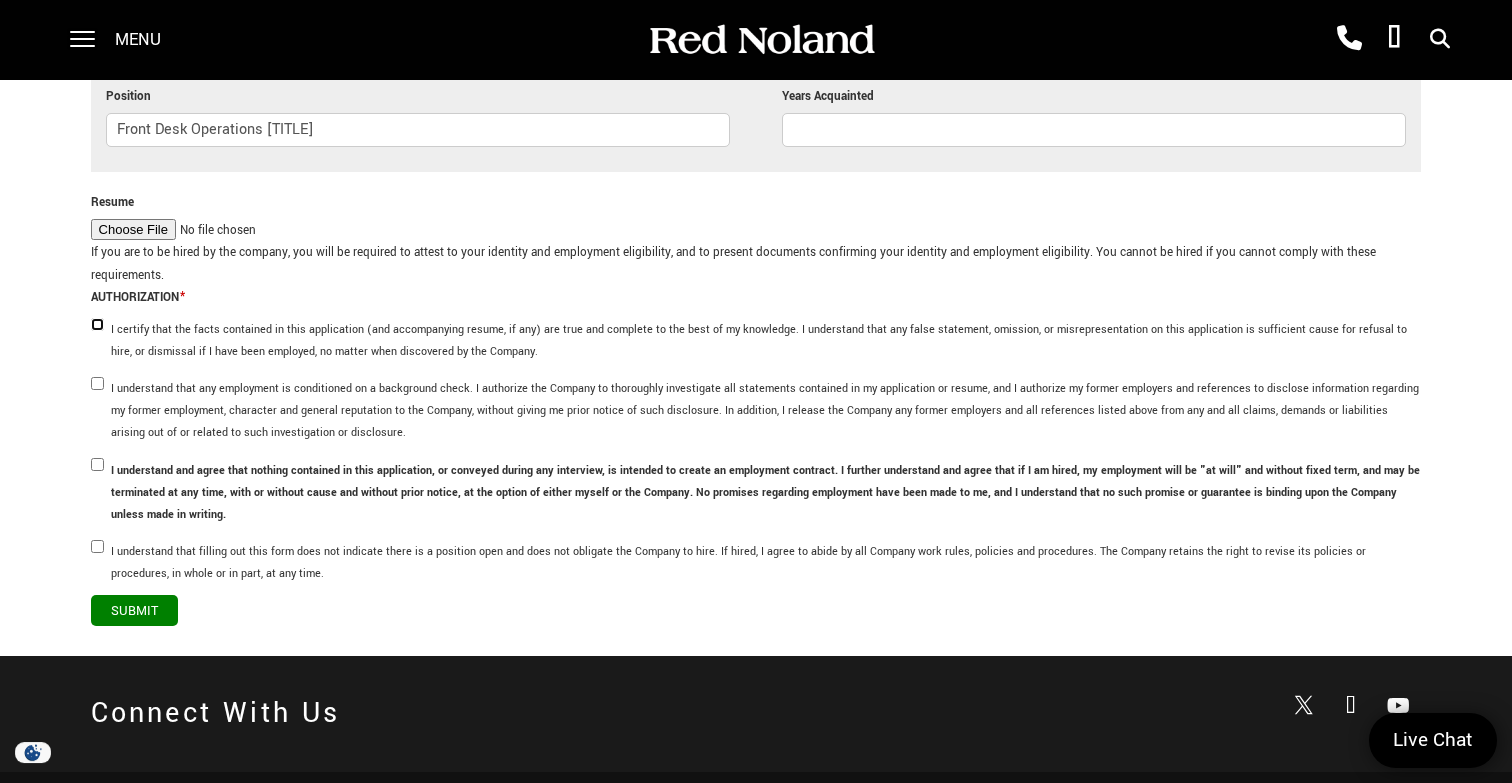 click on "I certify that the facts contained in this application (and accompanying resume, if any) are true and complete to the best of my knowledge. I understand that any false statement, omission, or misrepresentation on this application is sufficient cause for refusal to hire, or dismissal if I have been employed, no matter when discovered by the Company." at bounding box center [97, 324] 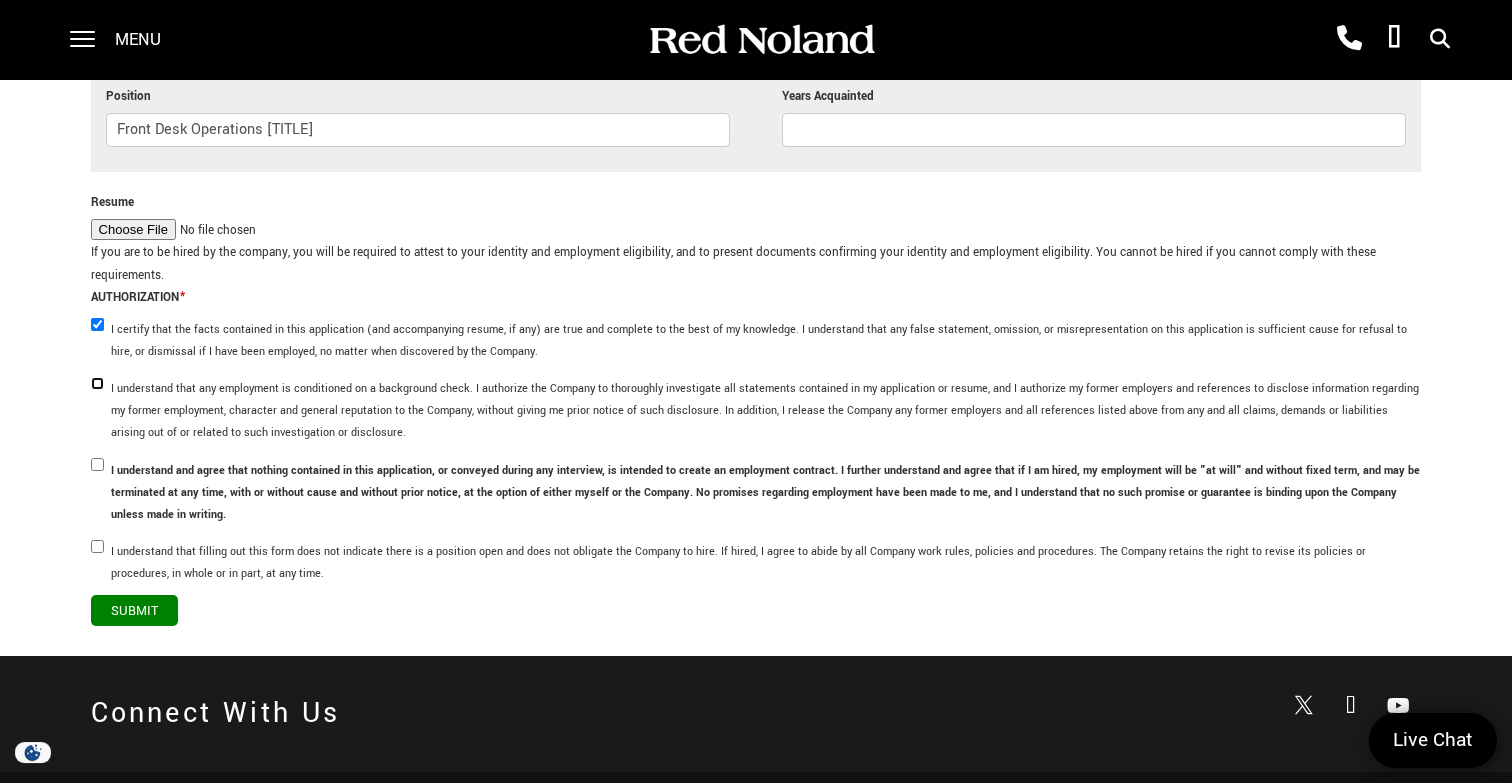 click on "I understand that any employment is conditioned on a background check. I authorize the Company to thoroughly investigate all statements contained in my application or resume, and I authorize my former employers and references to disclose information regarding my former employment, character and general reputation to the Company, without giving me prior notice of such disclosure. In addition, I release the Company any former employers and all references listed above from any and all claims, demands or liabilities arising out of or related to such investigation or disclosure." at bounding box center (97, 383) 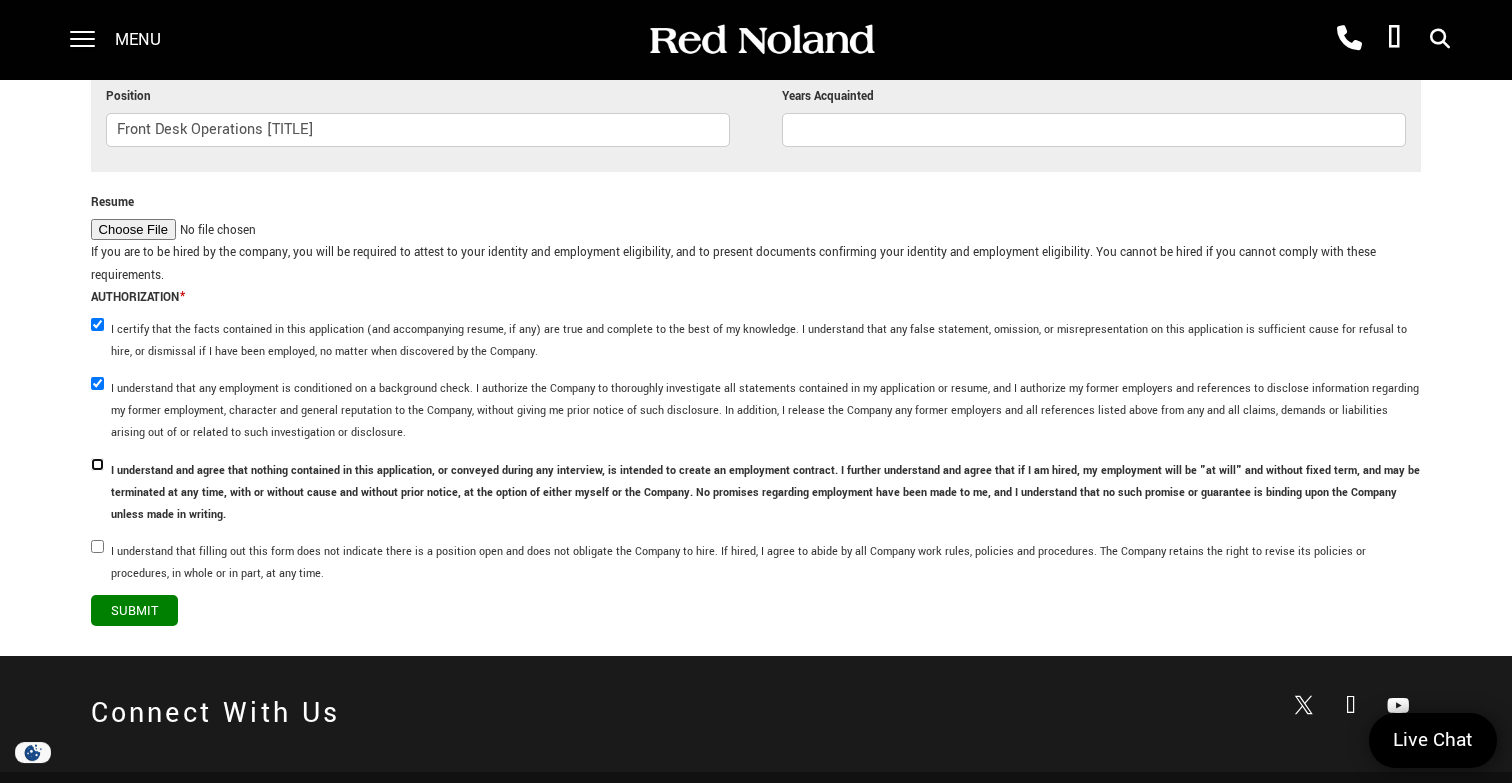 click on "I understand and agree that nothing contained in this application, or conveyed during any interview, is intended to create an employment contract. I further understand and agree that if I am hired, my employment will be "at will" and without fixed term, and may be terminated at any time, with or without cause and without prior notice, at the option of either myself or the Company. No promises regarding employment have been made to me, and I understand that no such promise or guarantee is binding upon the Company unless made in writing." at bounding box center (97, 464) 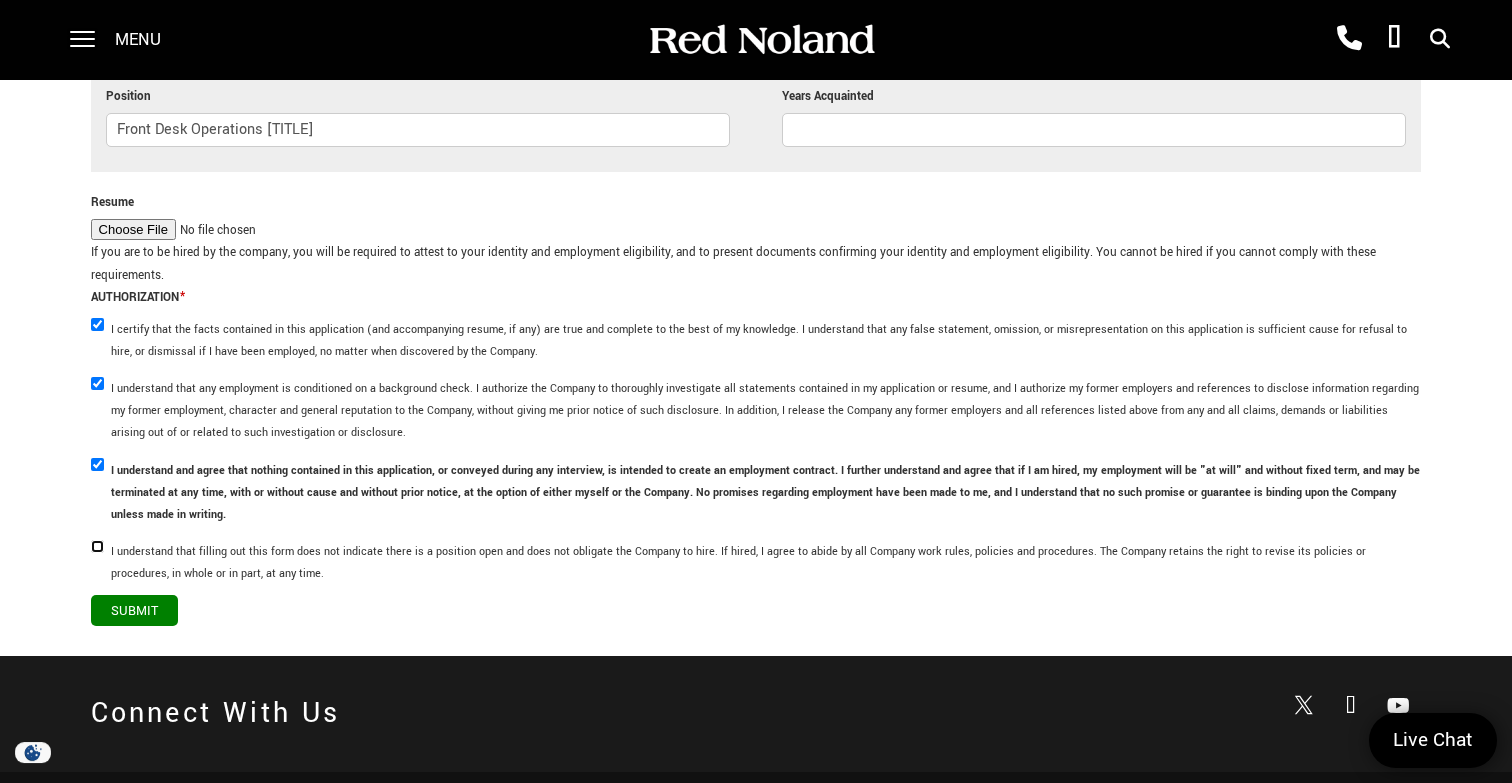 click on "I understand that filling out this form does not indicate there is a position open and does not obligate the Company to hire. If hired, I agree to abide by all Company work rules, policies and procedures. The Company retains the right to revise its policies or procedures, in whole or in part, at any time." at bounding box center (97, 546) 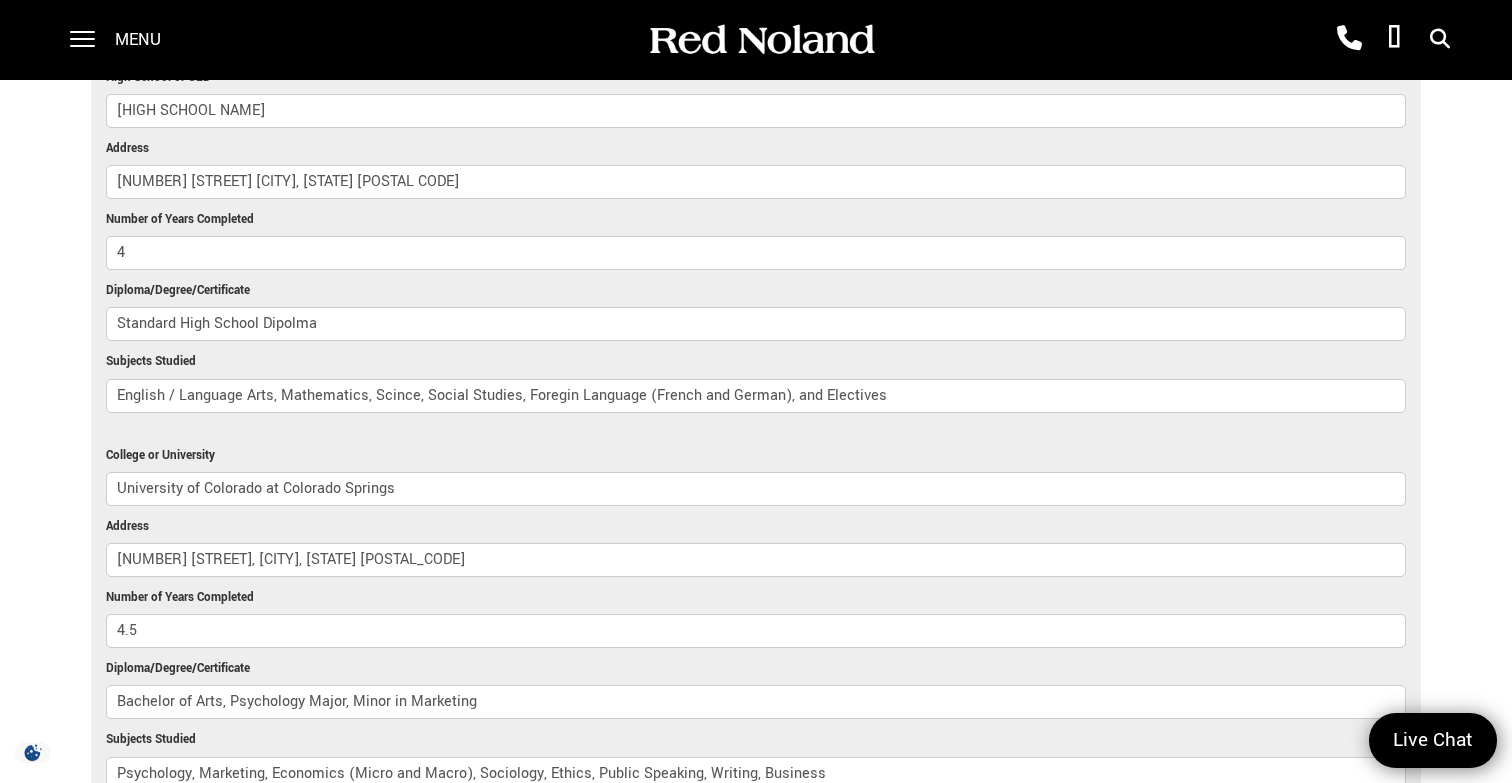 scroll, scrollTop: 1561, scrollLeft: 0, axis: vertical 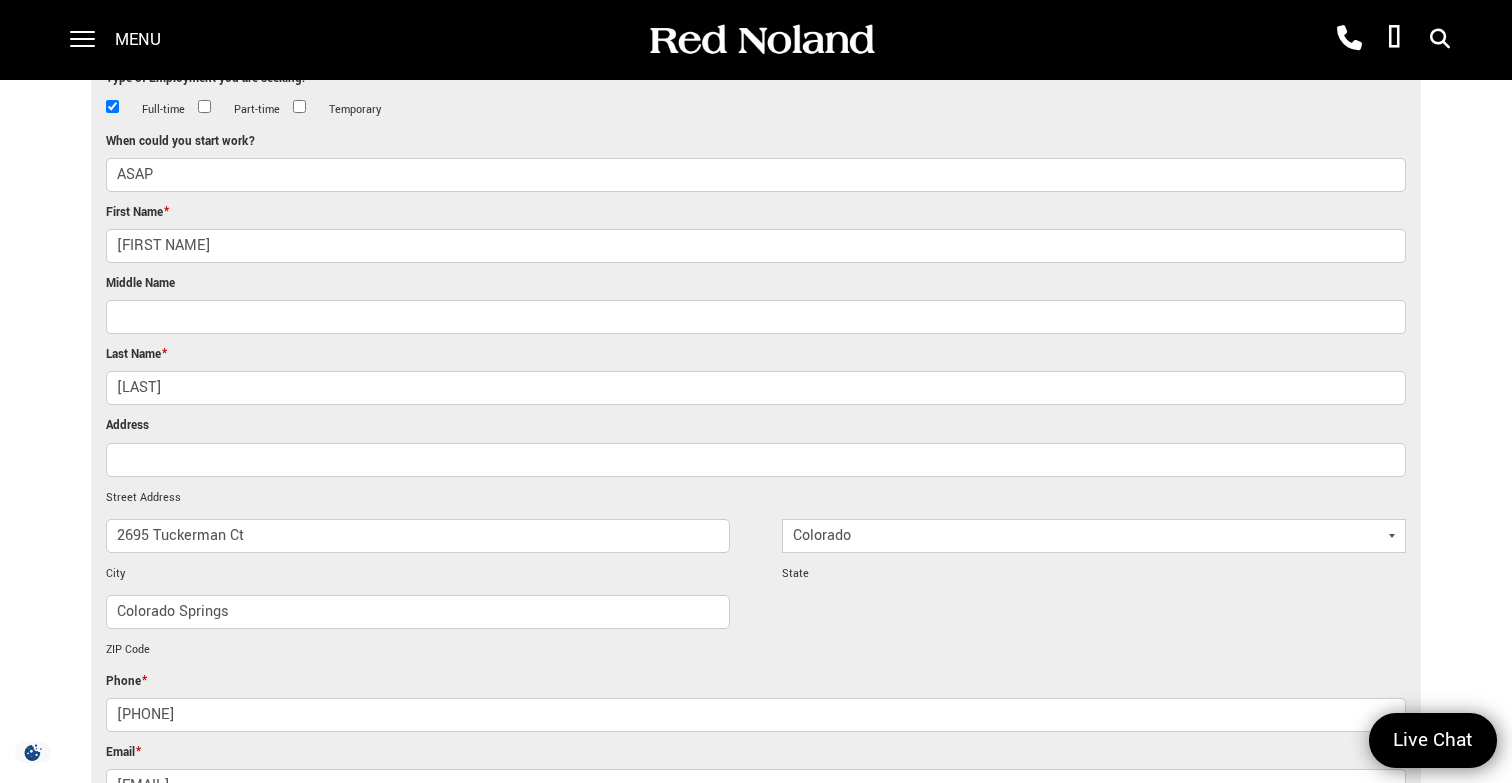 click on "ASAP" at bounding box center [756, 175] 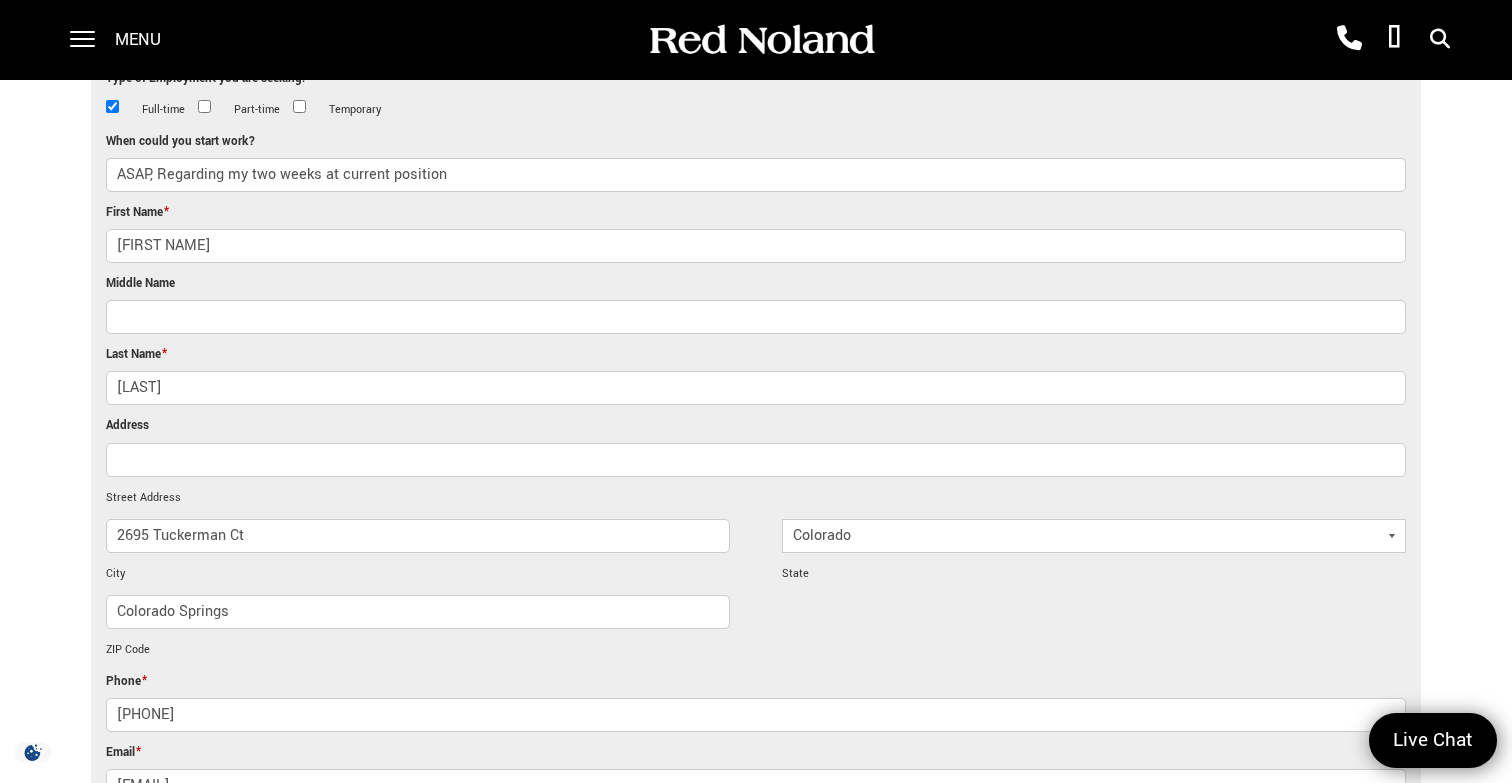 click on "You Are Here:
Home  >  Careers  >  Employment Application
Employment Application
AN EQUAL OPPORTUNITY EMPLOYER
We do not discriminate on the basis of race, color, religion, national origin, sex, age, disability, genetic information, or any other status protected by law. It is our intention that all qualified applicants are given equal opportunity and that selection decisions be based on job-related factors.
Job Applied For Entry Level Automotive Sales Consultant Today's Date
[DATE]
Type of Employment you are seeking:
Full-time
Part-time * * *" at bounding box center (756, 2673) 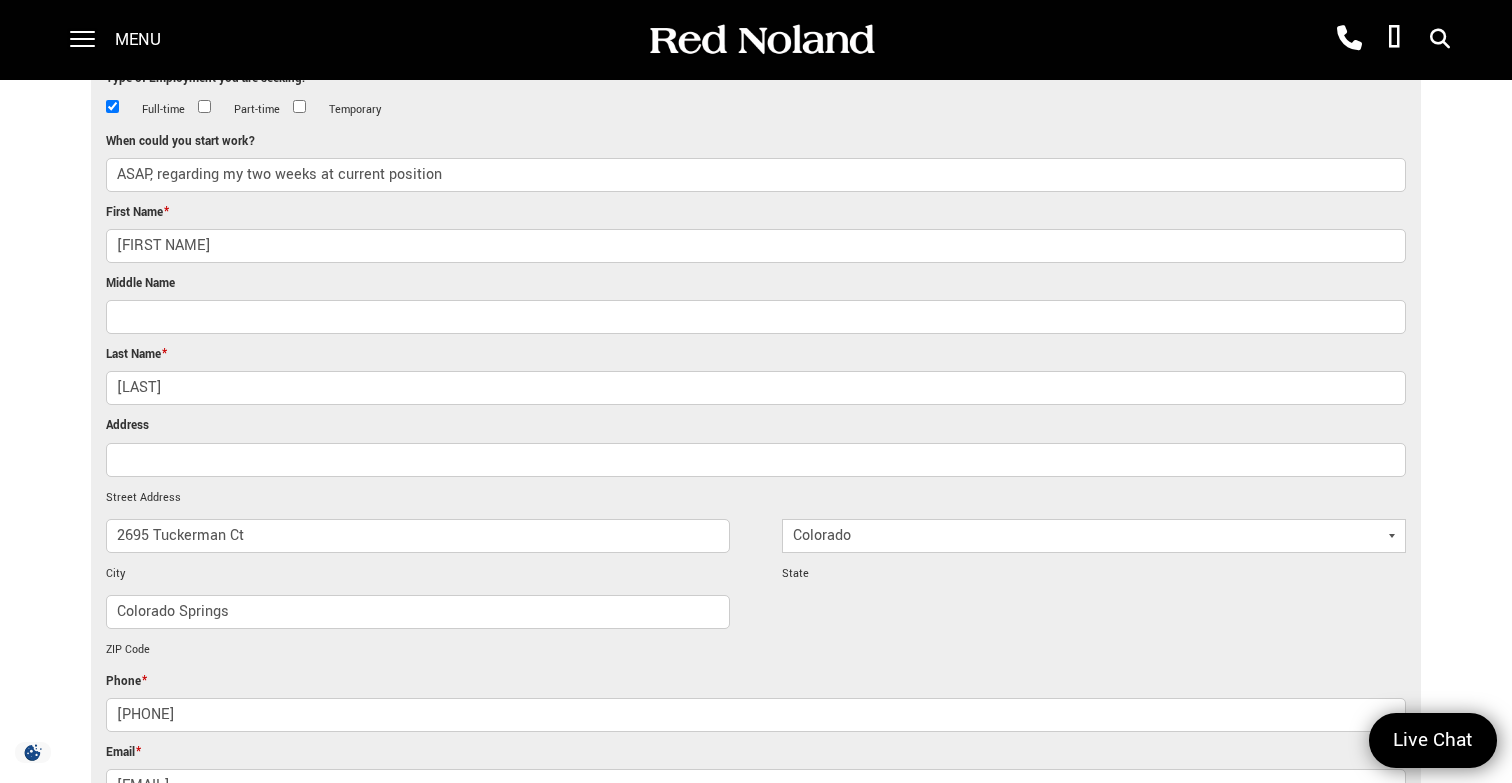 type on "ASAP, regarding my two weeks at current position" 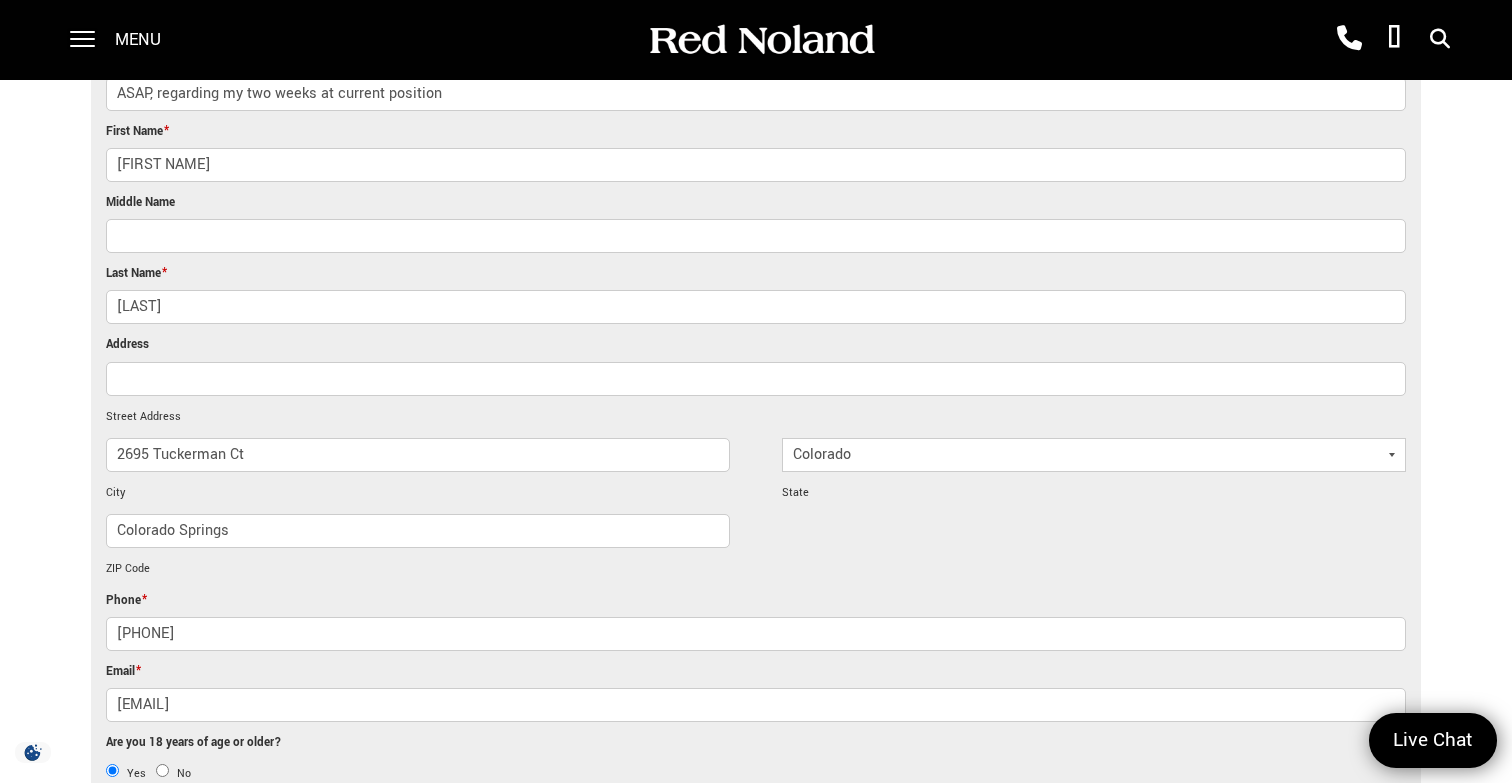 scroll, scrollTop: 823, scrollLeft: 0, axis: vertical 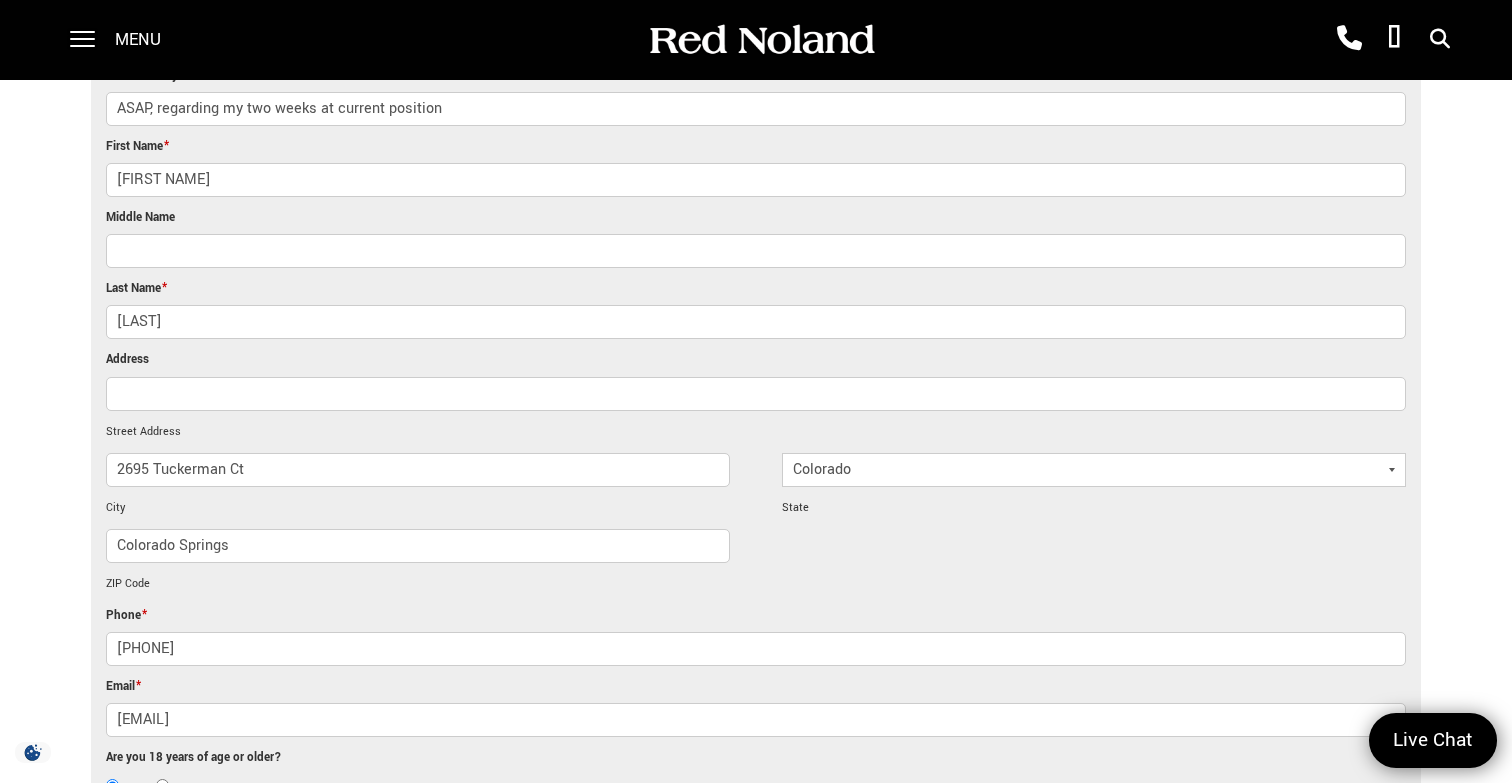 drag, startPoint x: 193, startPoint y: 184, endPoint x: 46, endPoint y: 189, distance: 147.085 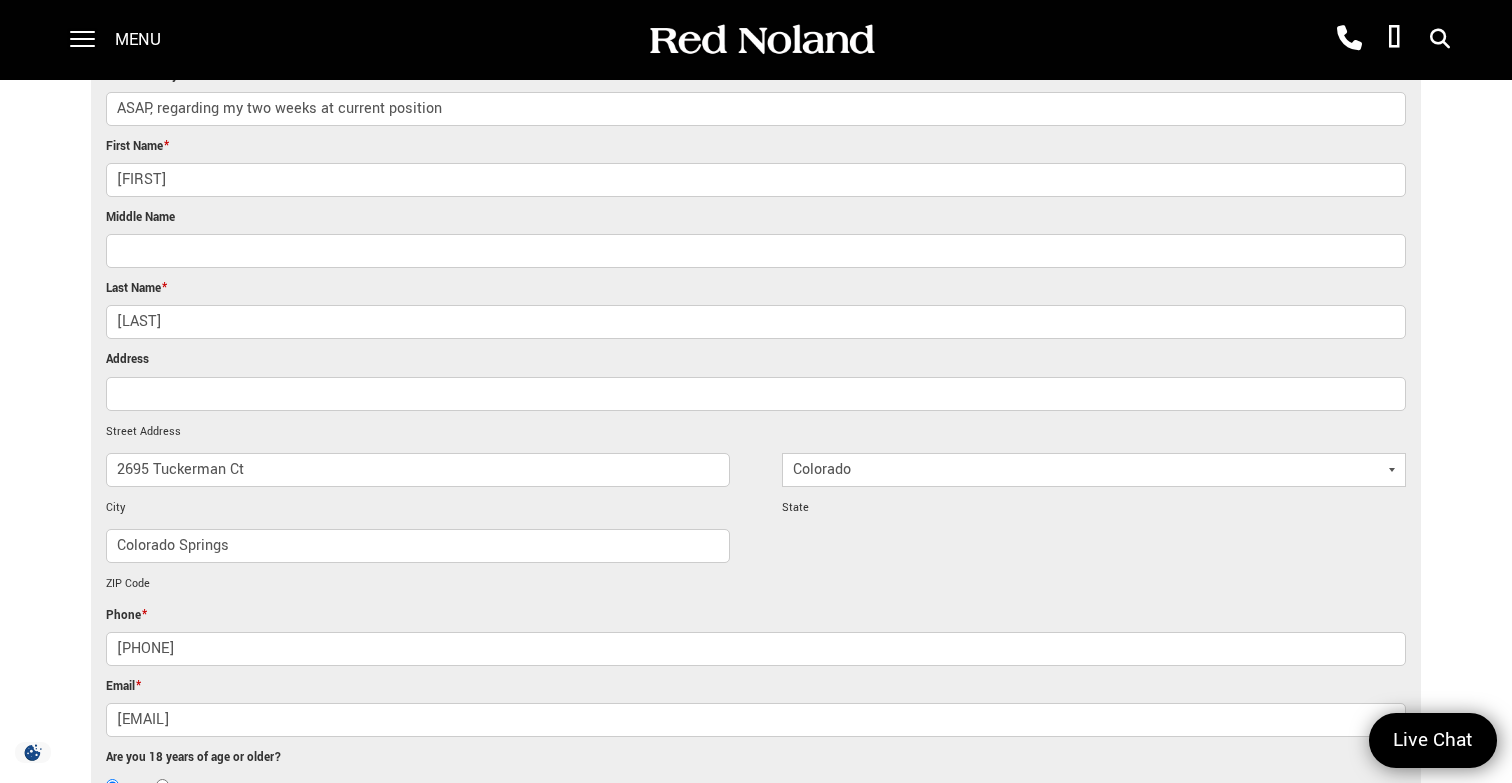 type on "[FIRST]" 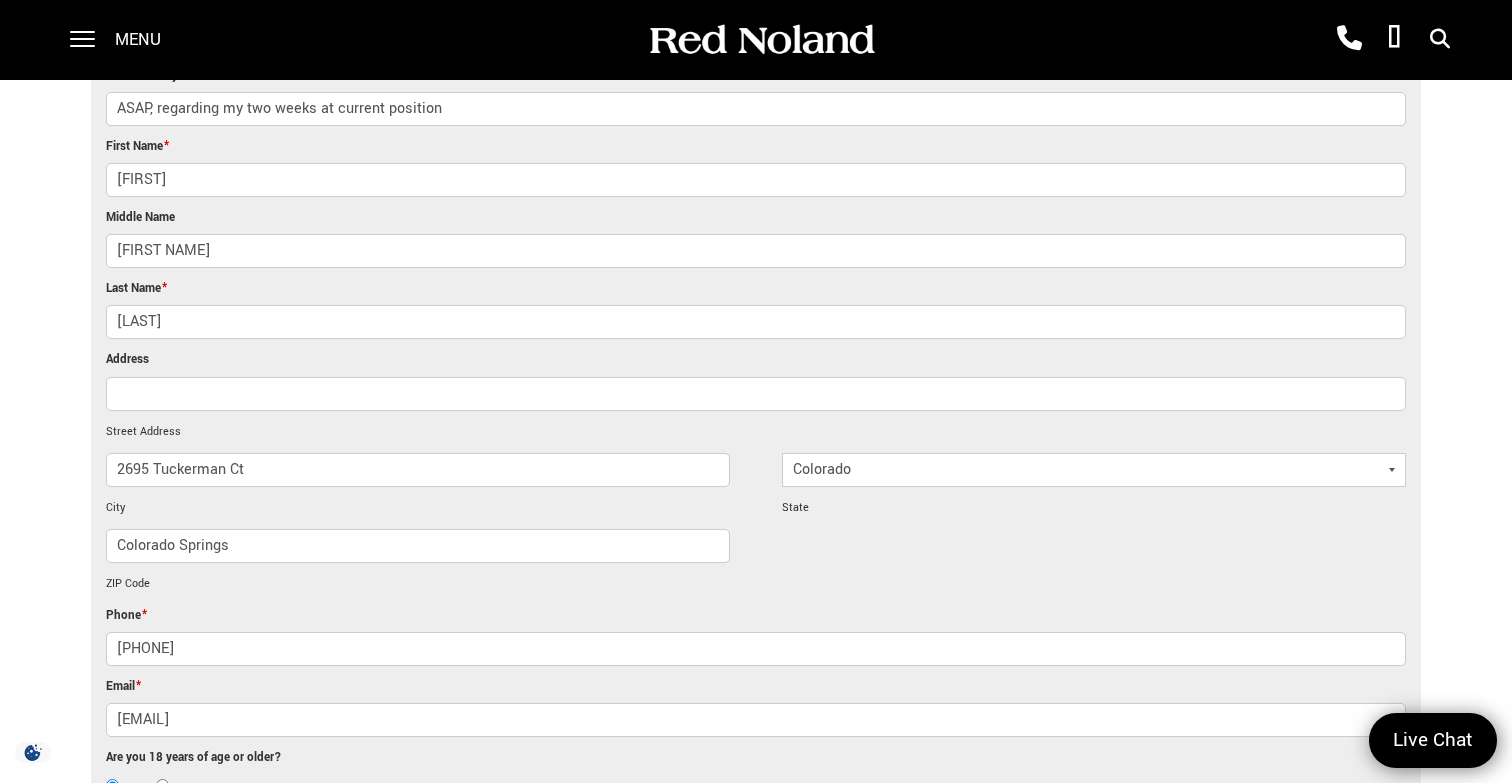 type on "[FIRST NAME]" 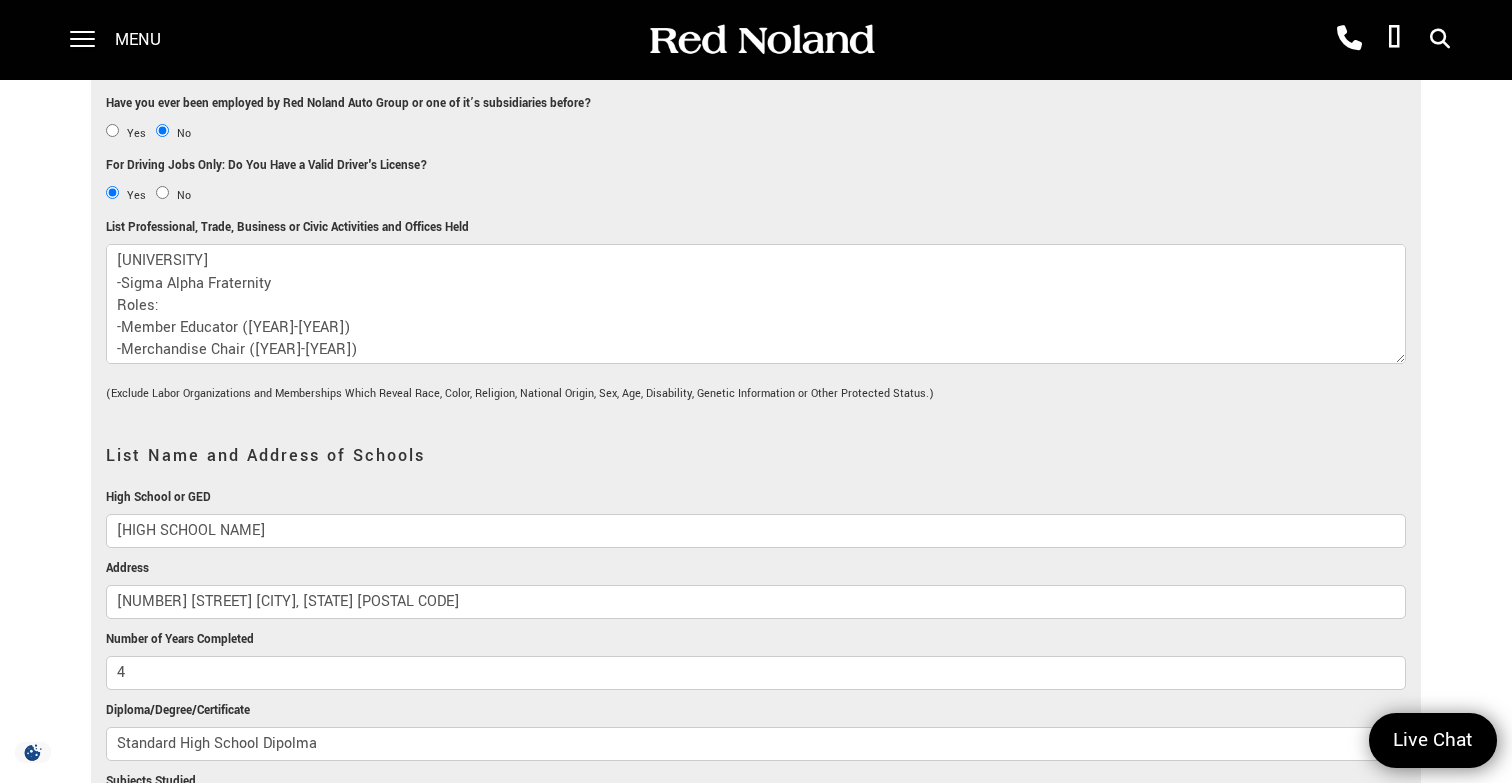 scroll, scrollTop: 1661, scrollLeft: 0, axis: vertical 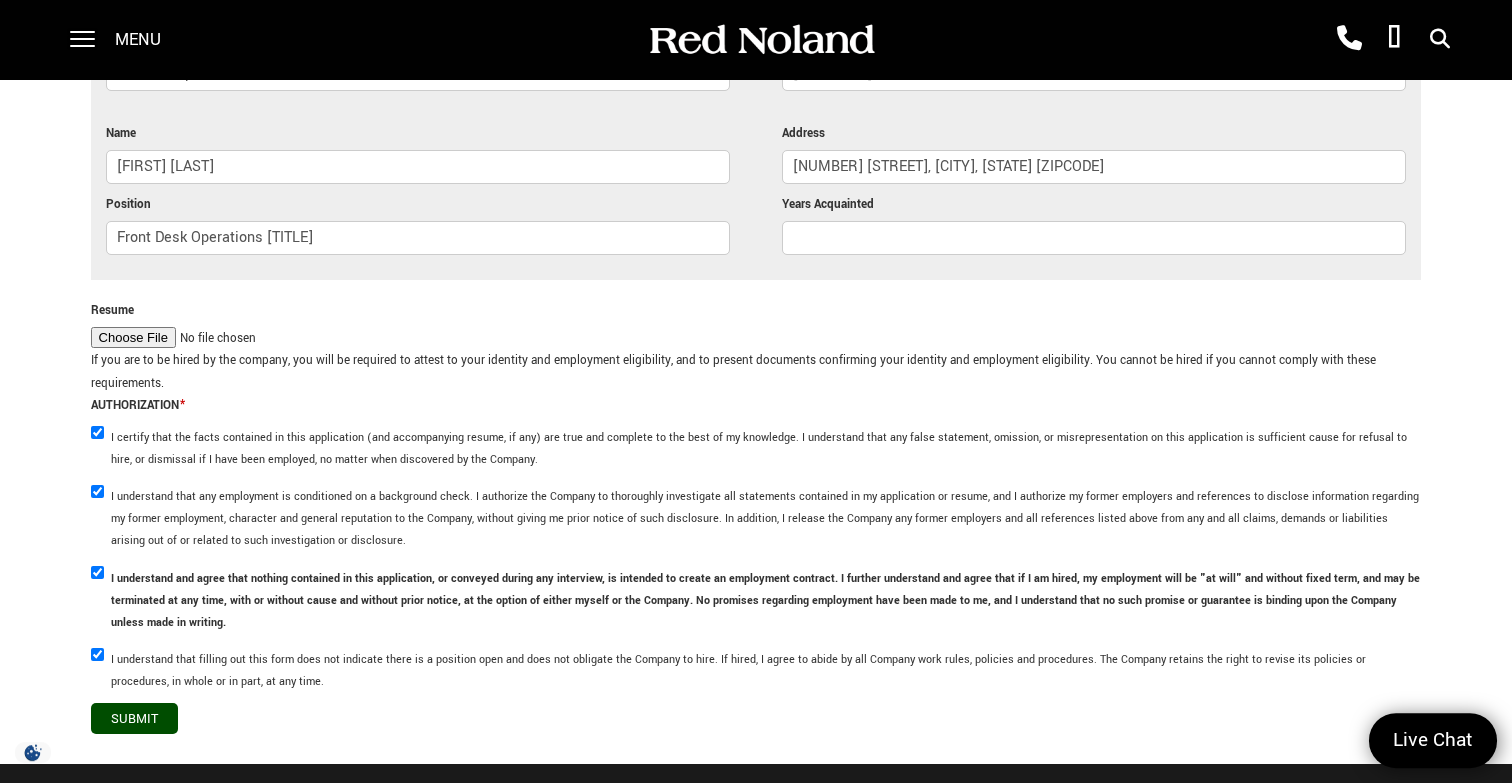 click on "Submit" at bounding box center [134, 718] 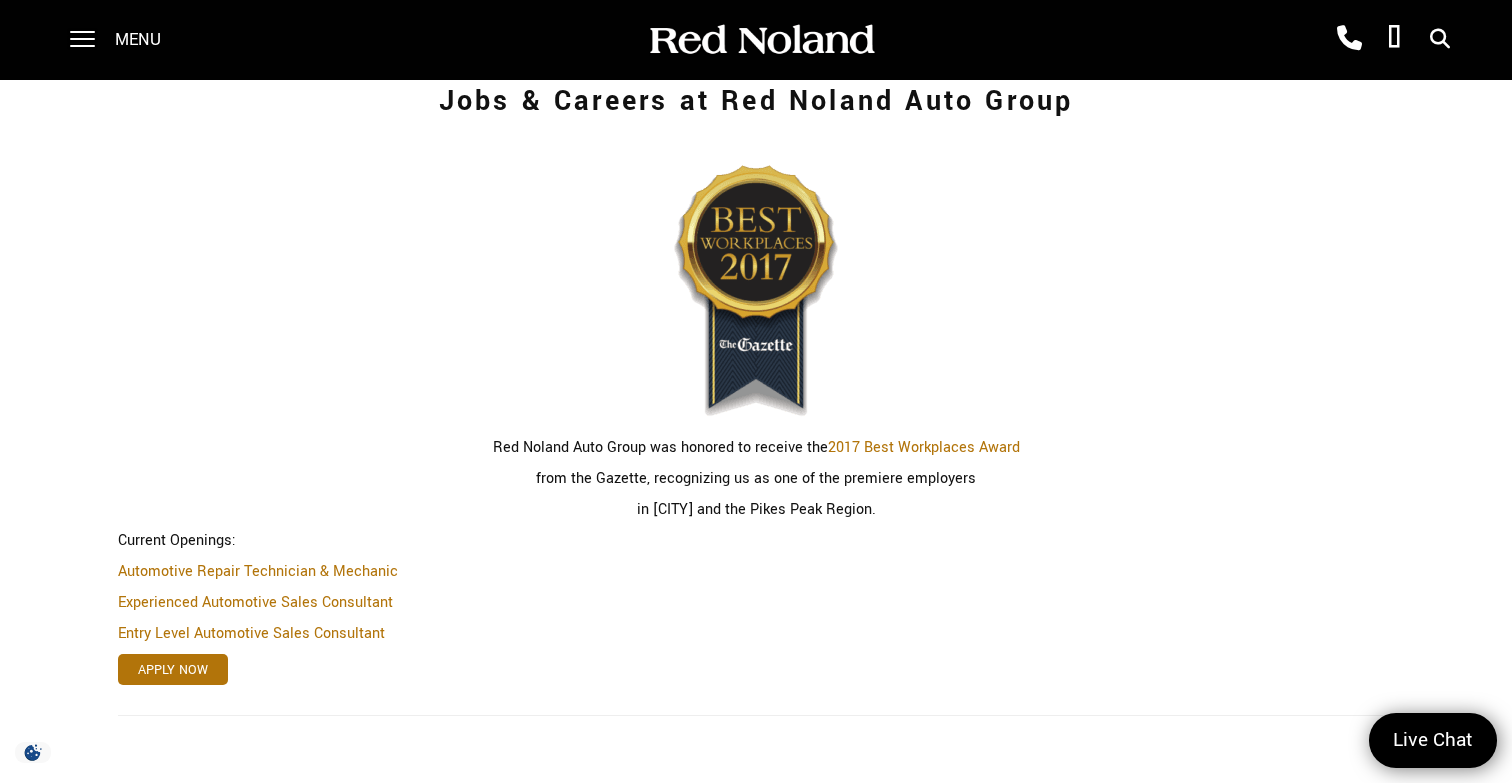 scroll, scrollTop: 573, scrollLeft: 0, axis: vertical 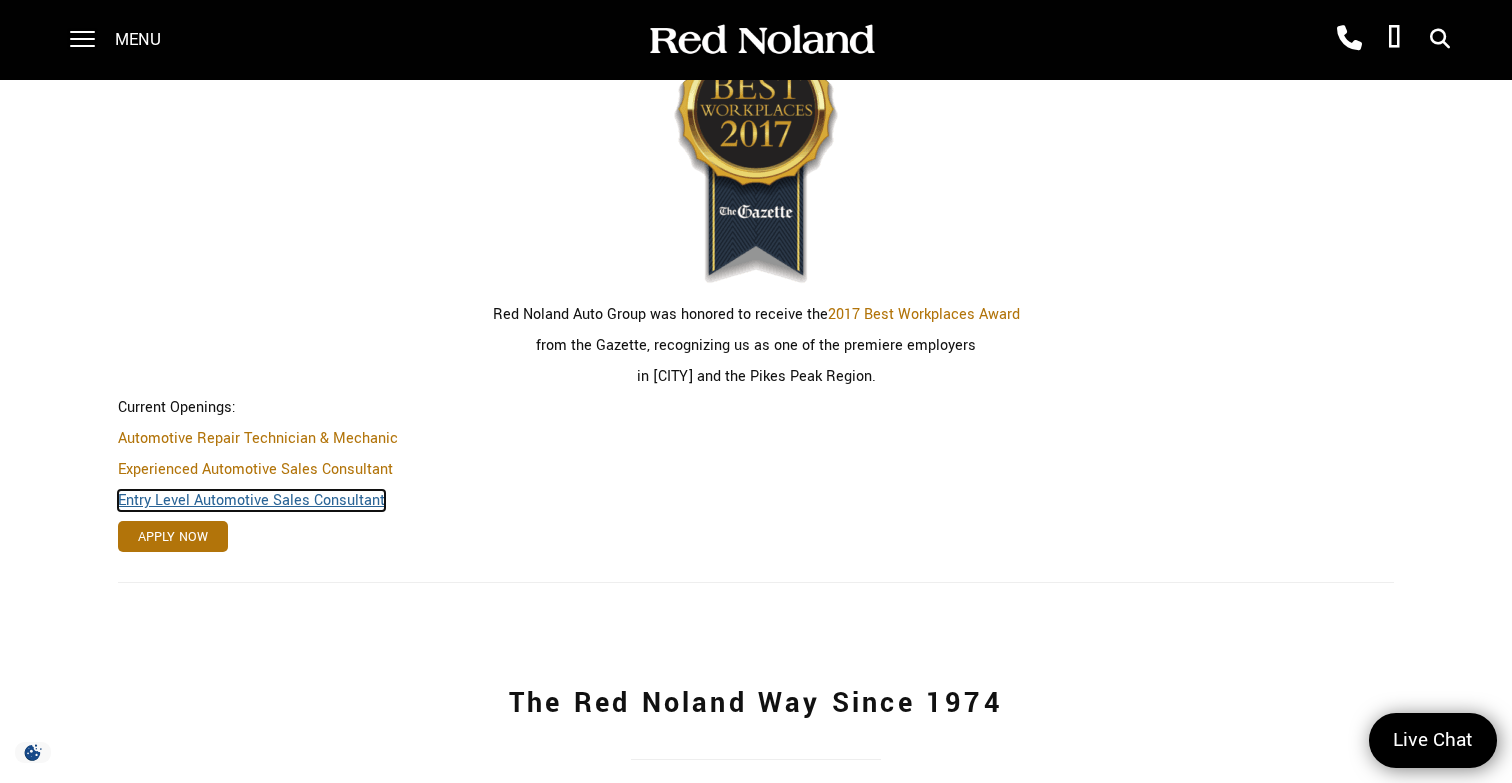 click on "Entry Level Automotive Sales Consultant" at bounding box center [251, 500] 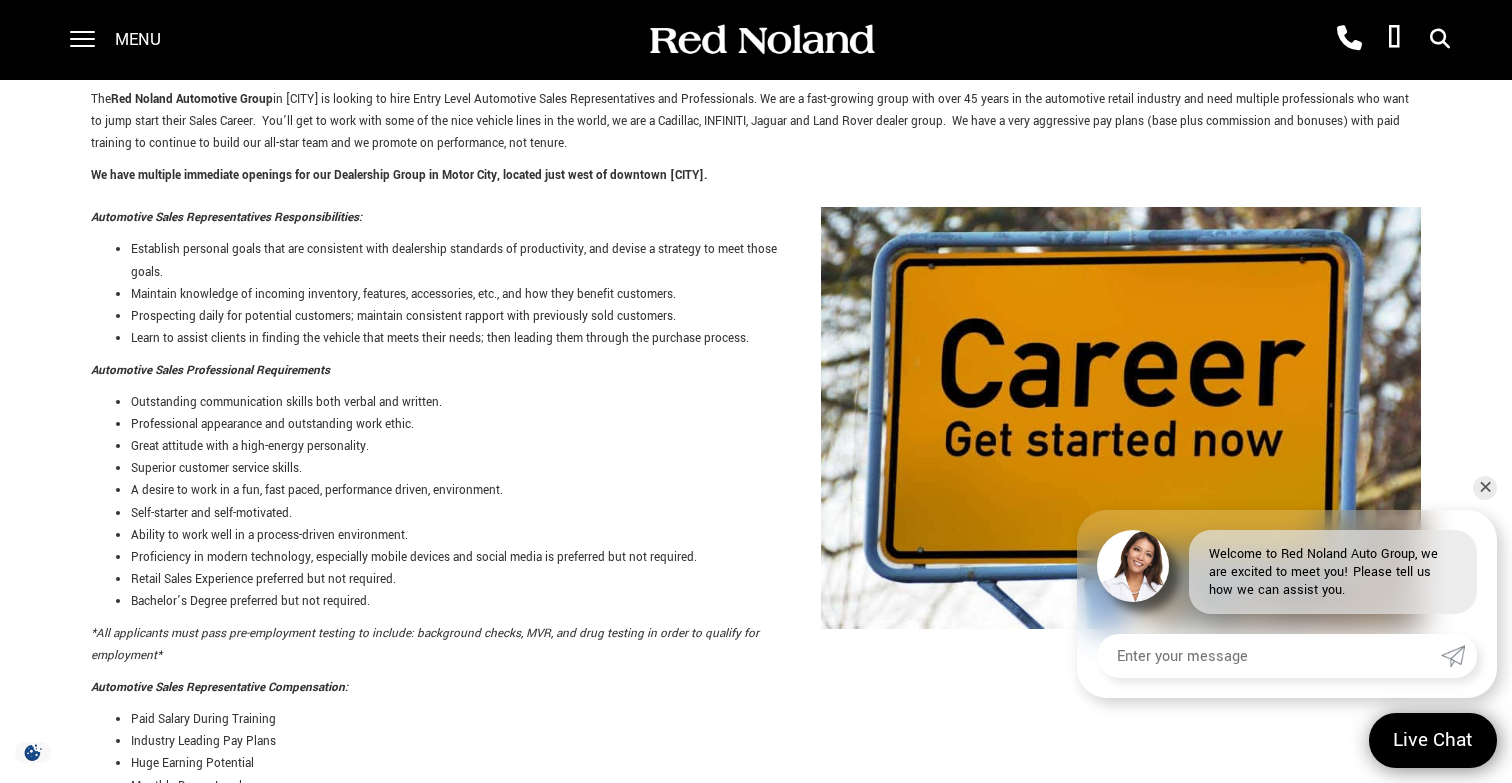 scroll, scrollTop: 223, scrollLeft: 0, axis: vertical 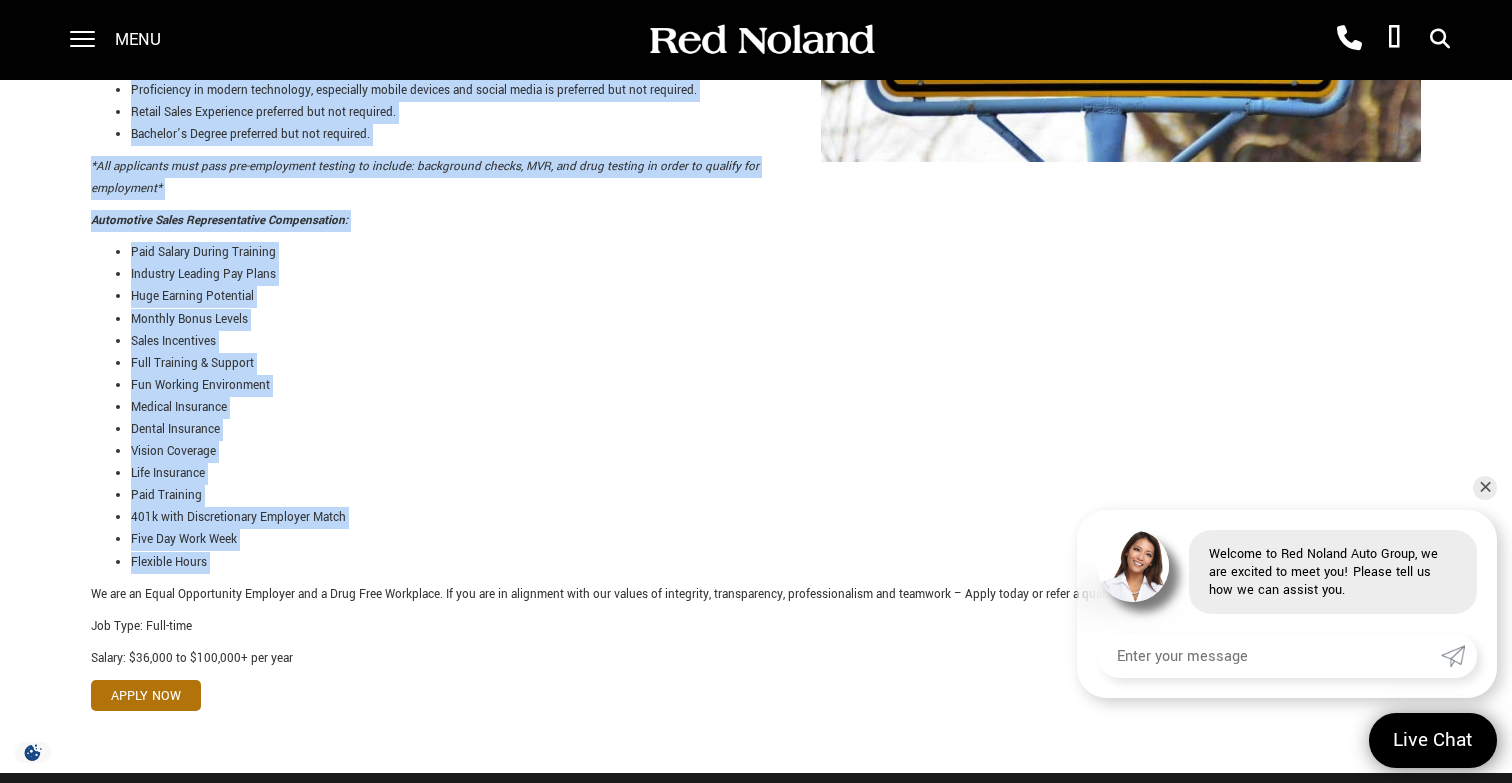 drag, startPoint x: 91, startPoint y: 226, endPoint x: 468, endPoint y: 589, distance: 523.35266 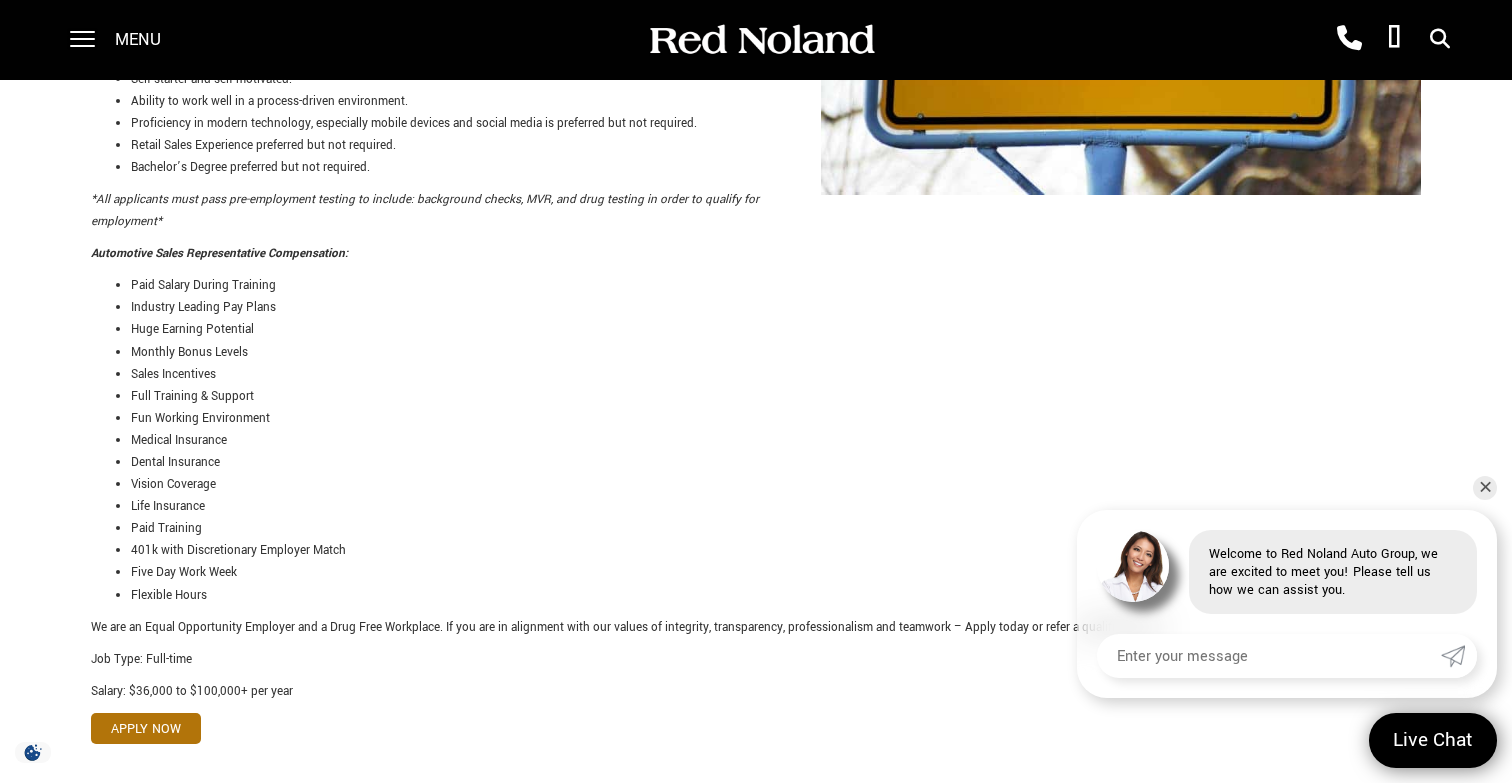 scroll, scrollTop: 657, scrollLeft: 0, axis: vertical 